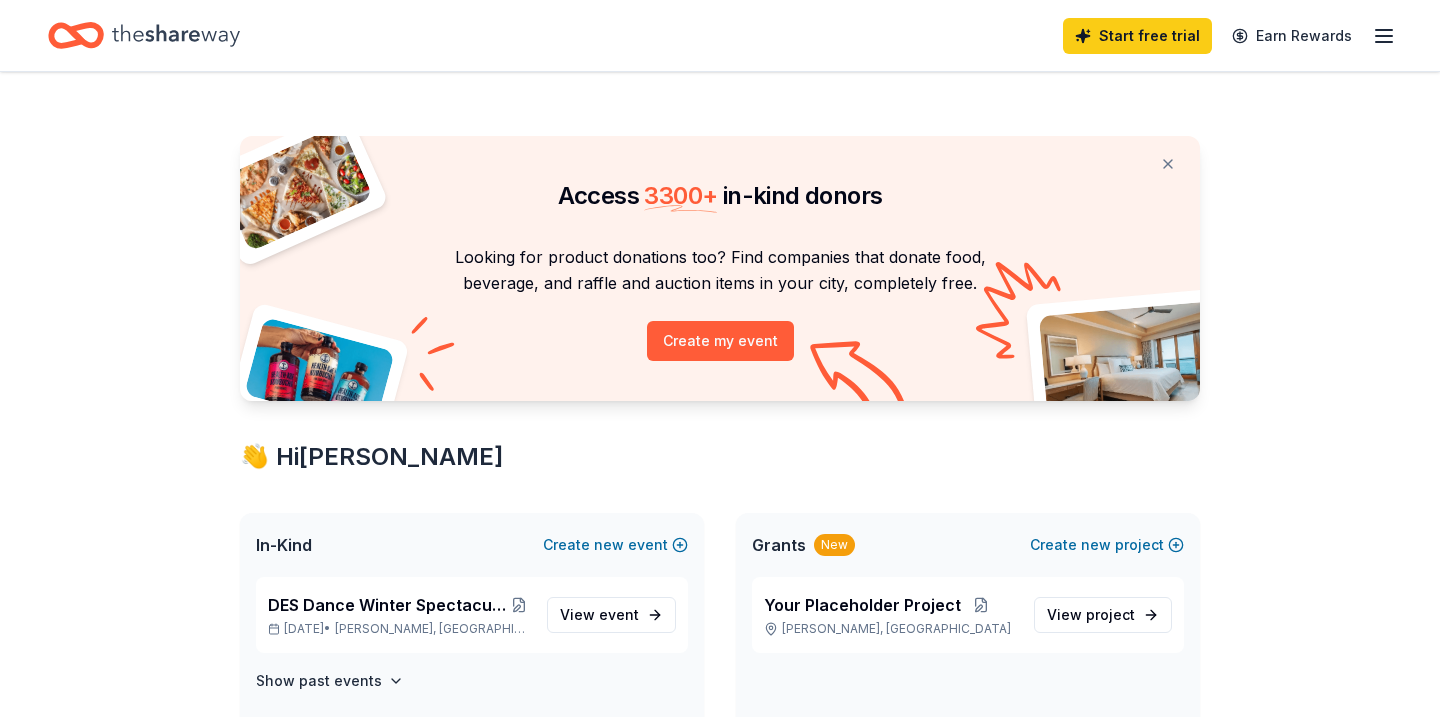 scroll, scrollTop: 0, scrollLeft: 0, axis: both 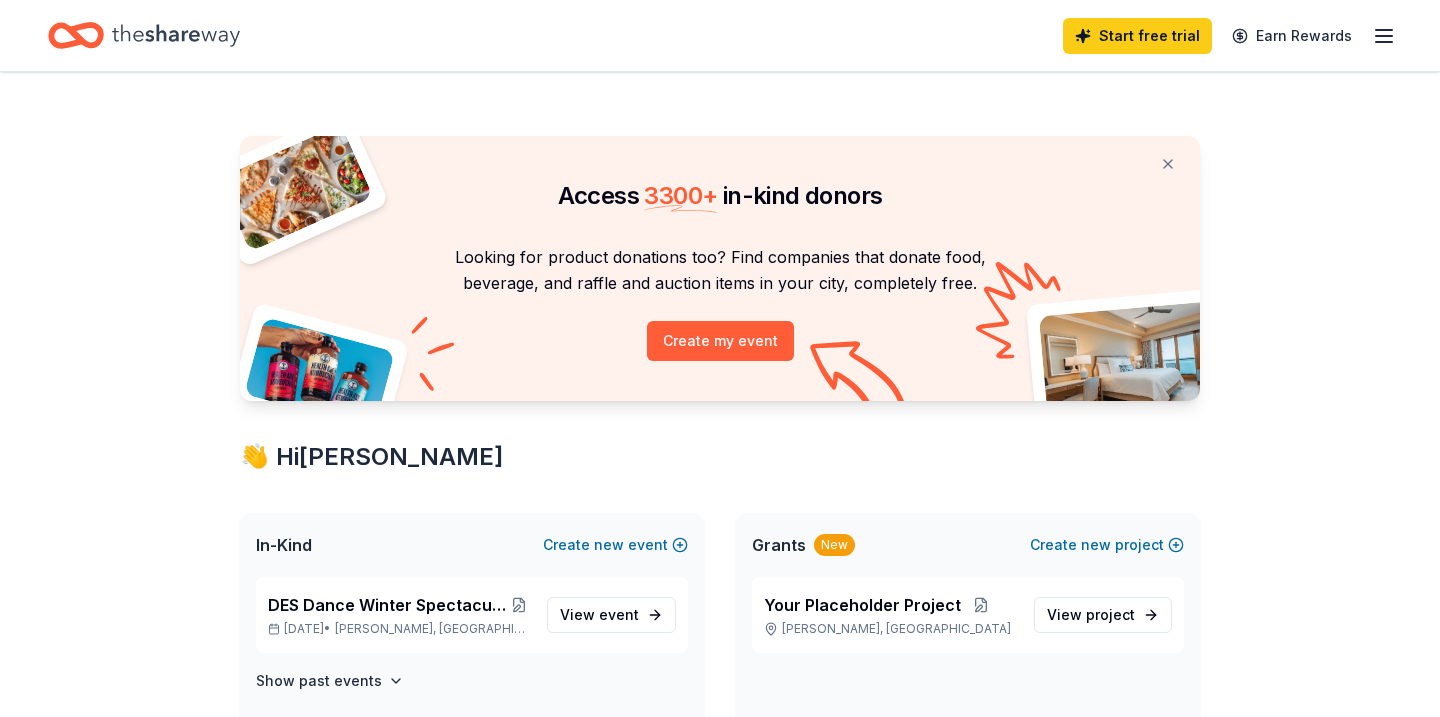 click on "Access   3300 +   in-kind donors Looking for product donations too? Find companies that donate food, beverage, and raffle and auction items in your city, completely free. Create my event 👋 Hi  Elizabeth In-Kind Create  new  event   DES Dance Winter Spectacular & Foundation Raffle Dec 07, 2025  •  Goshen, IN View   event   Show past events Grants New Create  new  project   Your Placeholder Project Goshen, IN View   project   In-Kind donors viewed On the Free plan, you get 5 in-kind profile views each month. You have not yet viewed any  in-kind  profiles this month. Grants viewed On the Free plan, you get 5 grant profile views each month. You have not yet viewed any  grant  profiles this month." at bounding box center (720, 768) 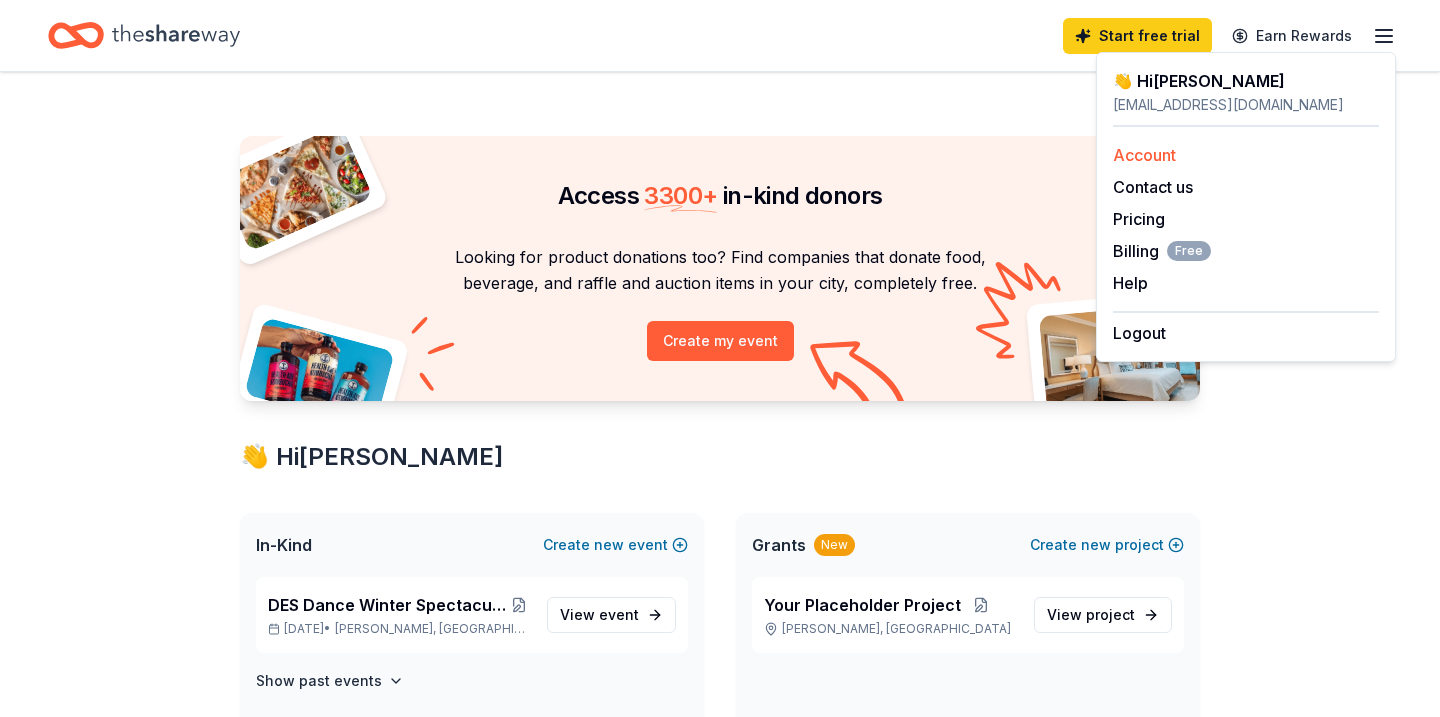 click on "Account" at bounding box center [1144, 155] 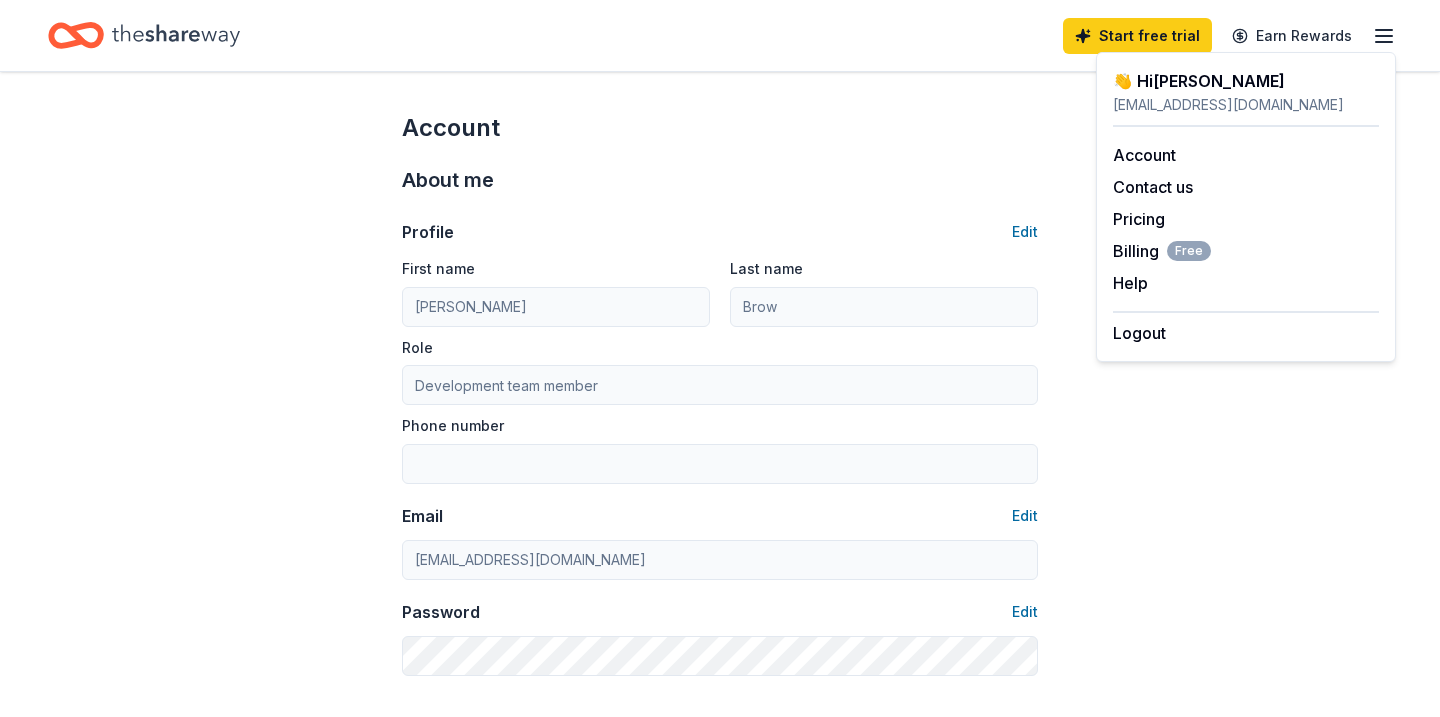 click on "Account About me Profile Edit First name Elizabeth Last name Brow Role Development team member Phone number Email Edit desdancefoundation@gmail.com Password Edit Organization details Organization profile Edit Organization name DES Dance Company Foundation ZIP code 46526 Website EIN Edit 99-3971635 501(c)(3) Letter Edit About your organization Edit Cause tags Select Mission statement Social handles Edit Instagram LinkedIn Facebook X (Twitter)" at bounding box center (720, 964) 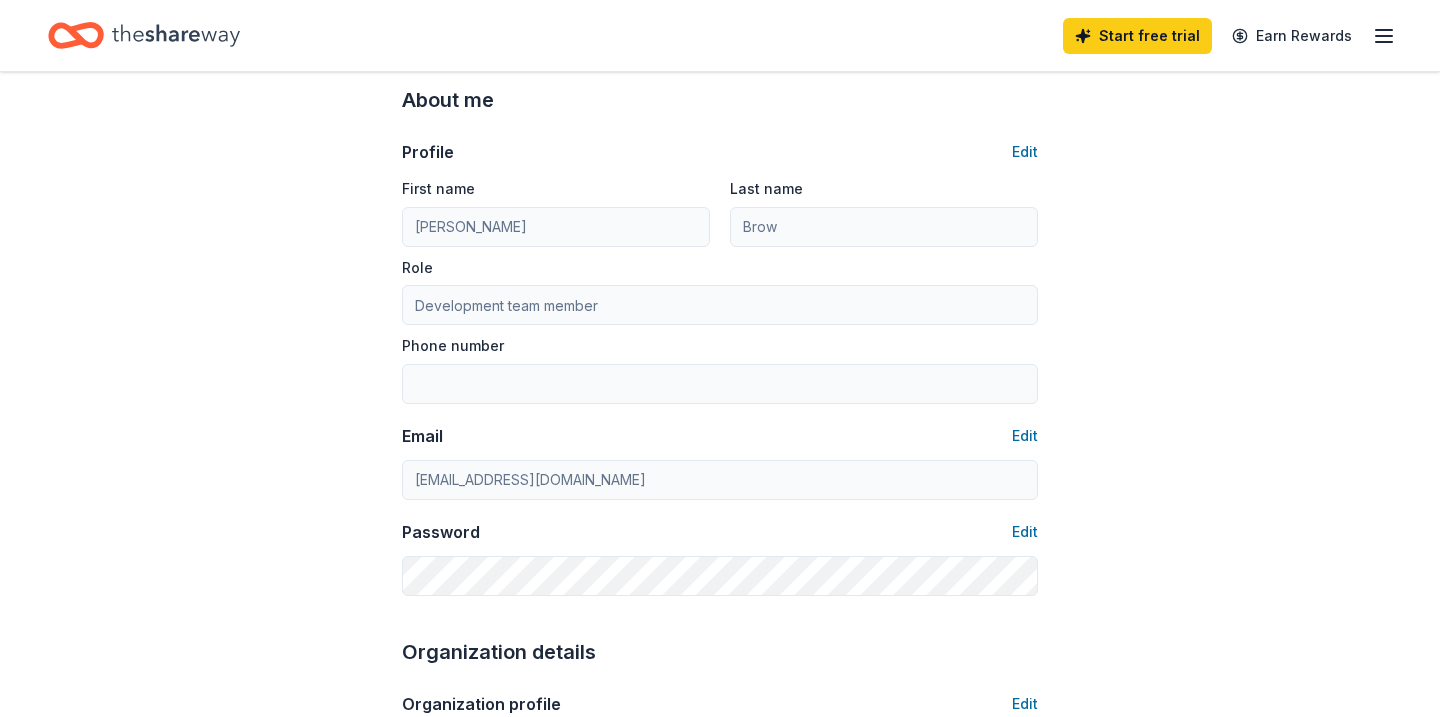 scroll, scrollTop: 40, scrollLeft: 0, axis: vertical 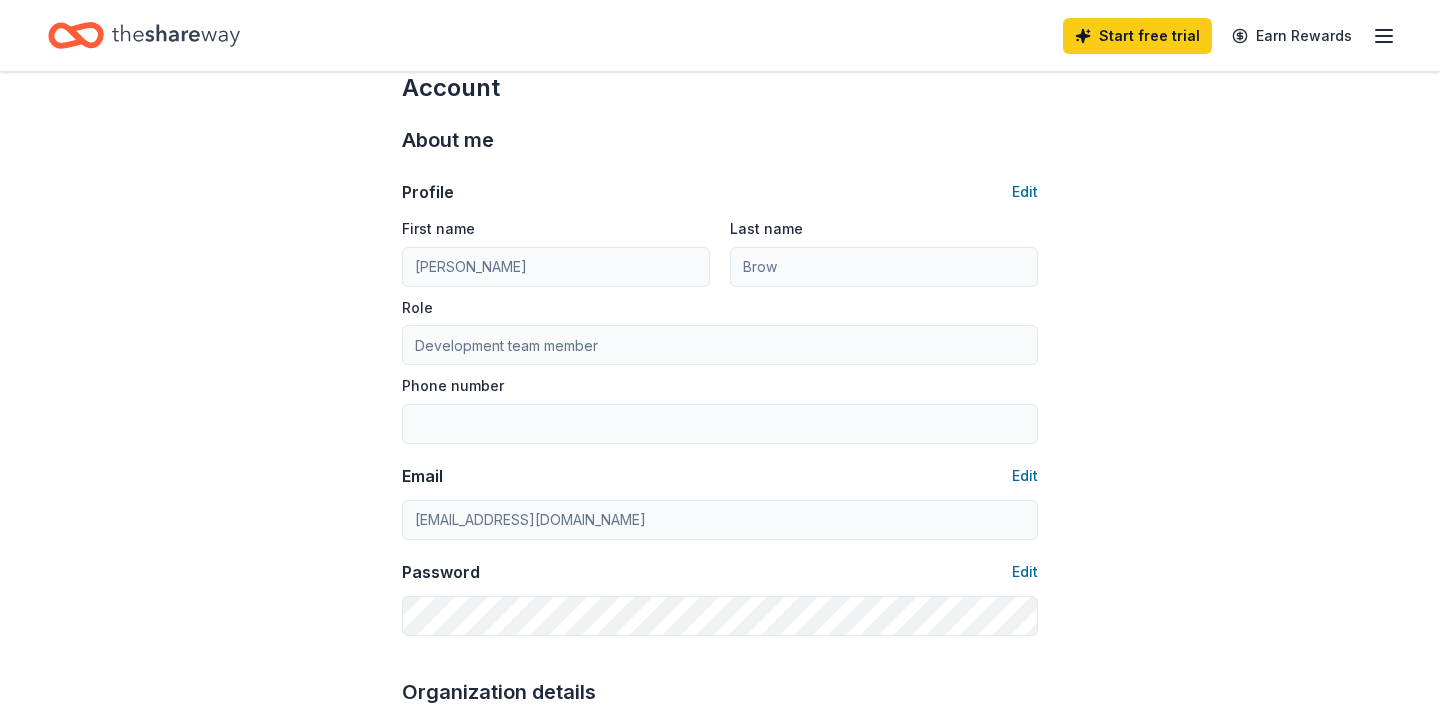 click 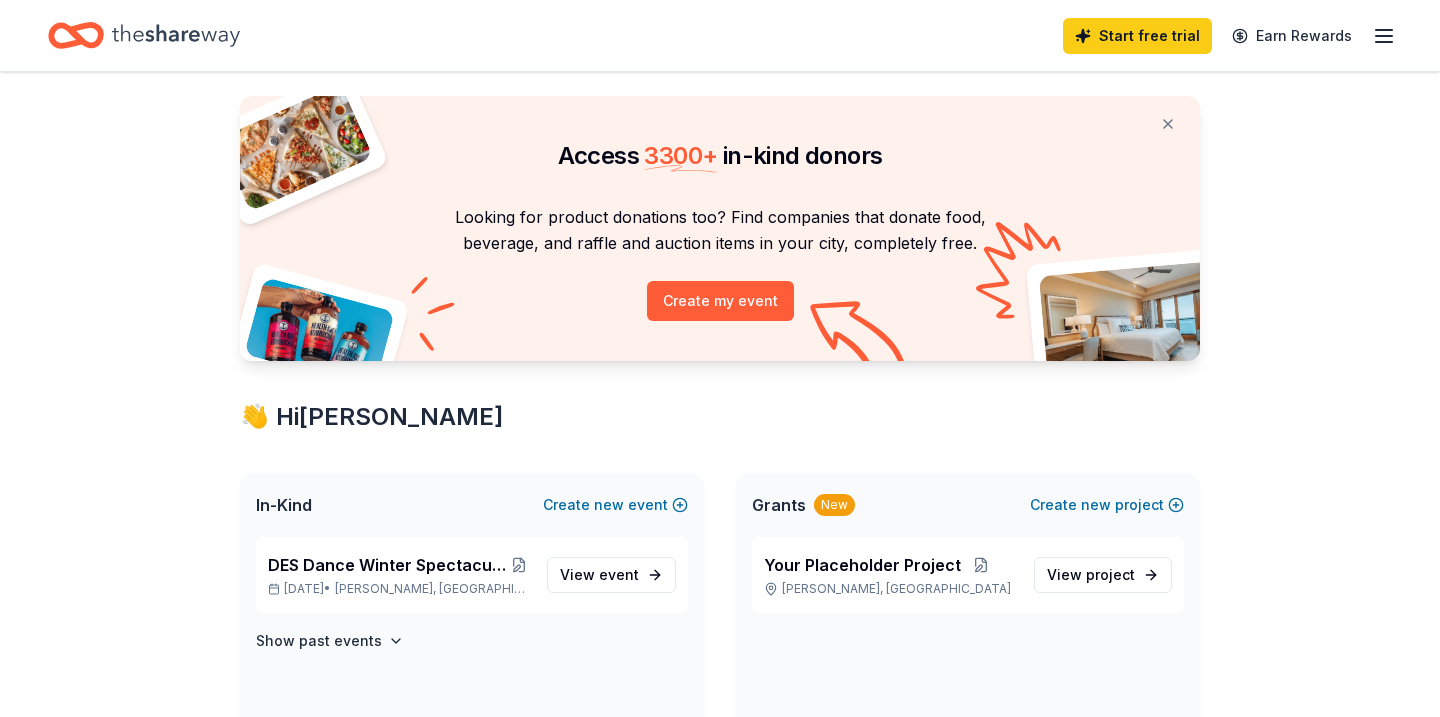 click on "Access   3300 +   in-kind donors Looking for product donations too? Find companies that donate food, beverage, and raffle and auction items in your city, completely free. Create my event 👋 Hi  Elizabeth In-Kind Create  new  event   DES Dance Winter Spectacular & Foundation Raffle Dec 07, 2025  •  Goshen, IN View   event   Show past events Grants New Create  new  project   Your Placeholder Project Goshen, IN View   project   In-Kind donors viewed On the Free plan, you get 5 in-kind profile views each month. You have not yet viewed any  in-kind  profiles this month. Grants viewed On the Free plan, you get 5 grant profile views each month. You have not yet viewed any  grant  profiles this month." at bounding box center [720, 728] 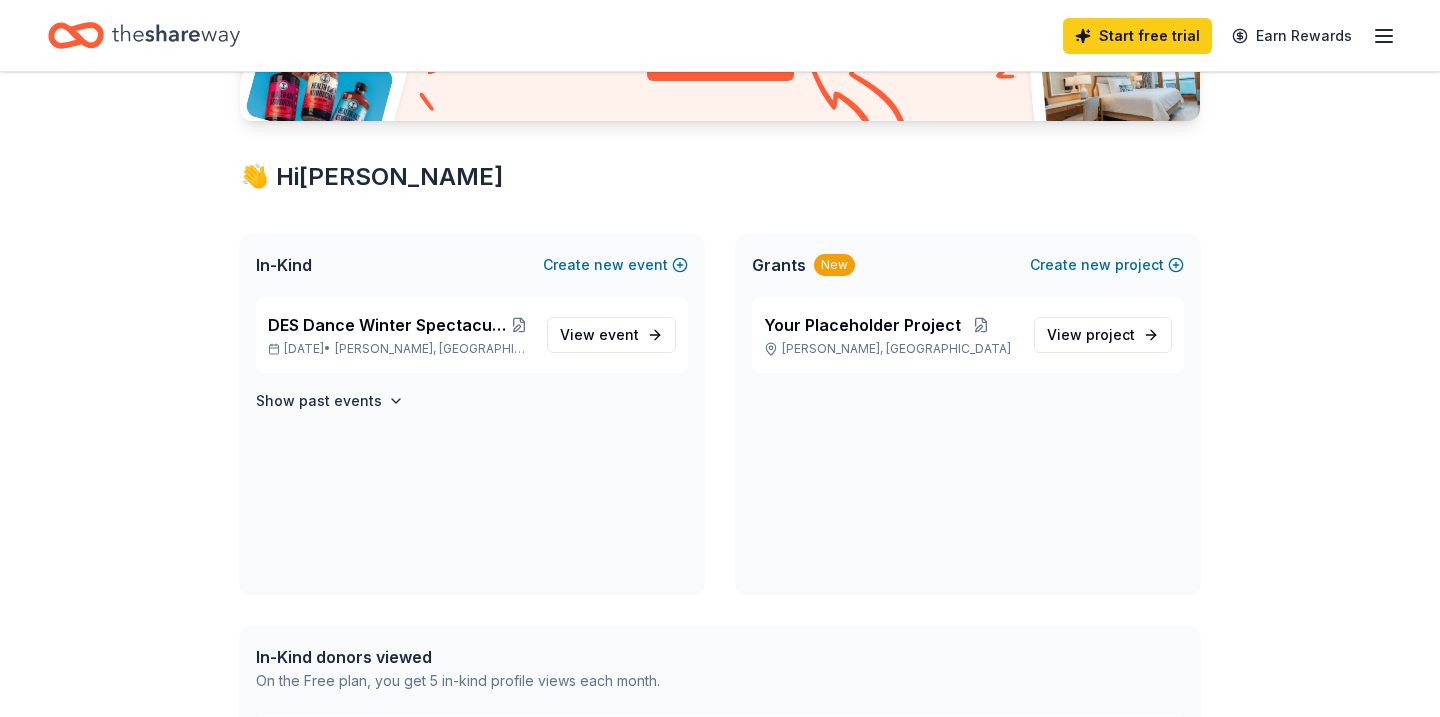 scroll, scrollTop: 320, scrollLeft: 0, axis: vertical 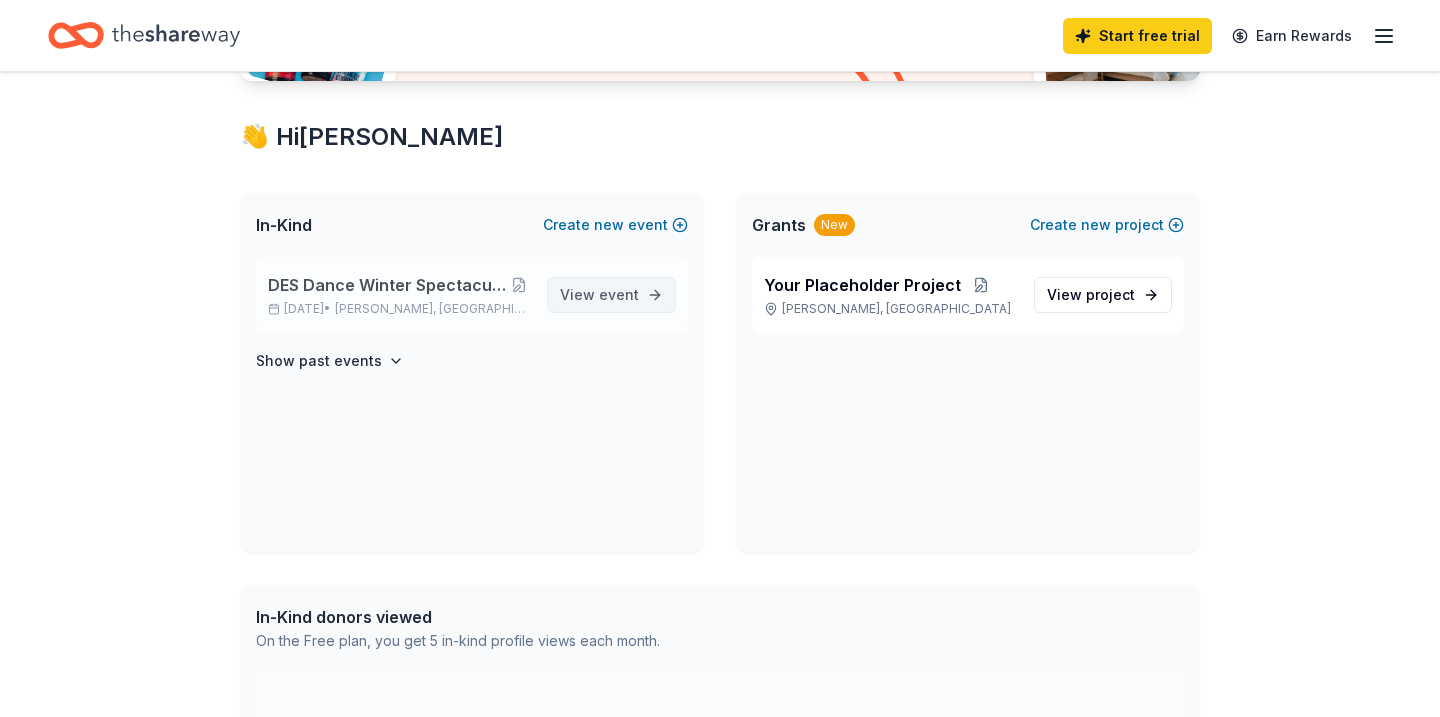 click on "event" at bounding box center (619, 294) 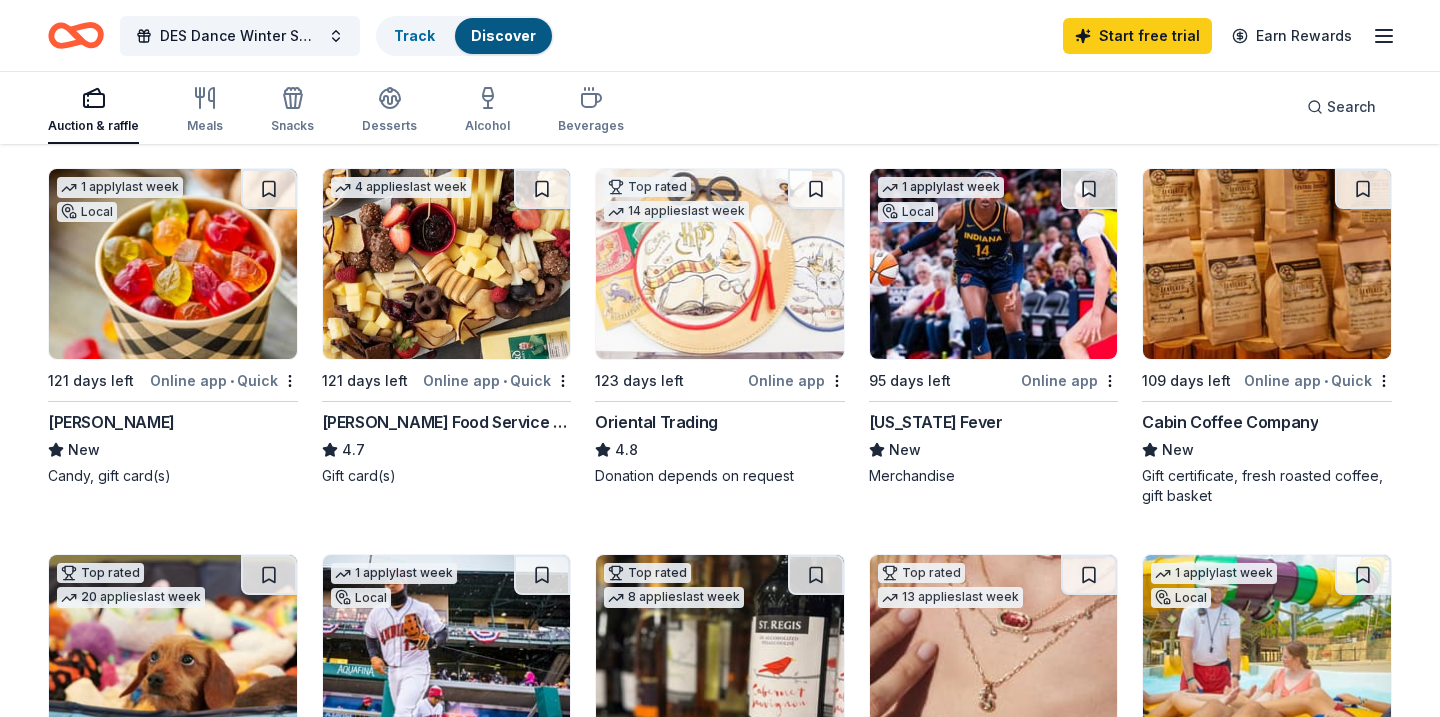 scroll, scrollTop: 160, scrollLeft: 0, axis: vertical 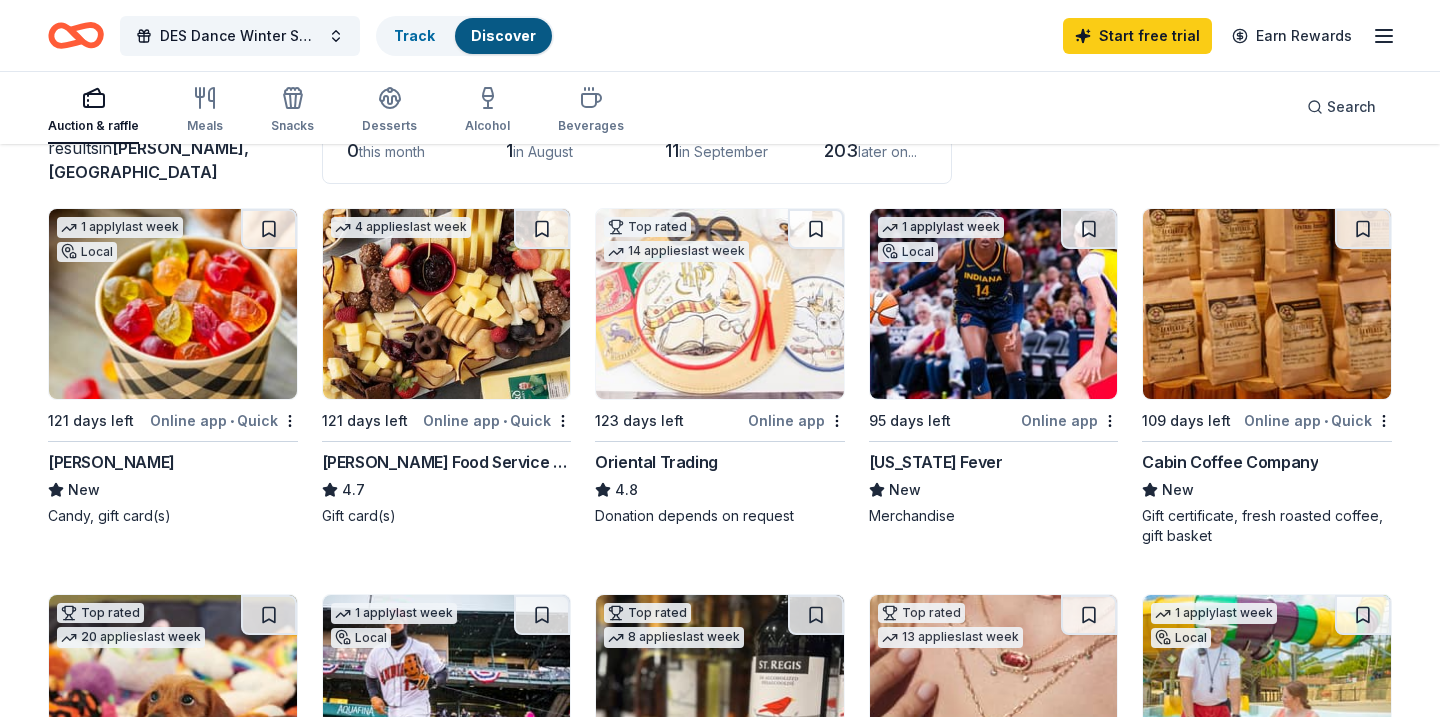 click on "215 results  in  Goshen, IN Application deadlines 0  this month 1  in August 11  in September 203  later on... 1   apply  last week Local 121 days left Online app • Quick Albanese New Candy, gift card(s) 4   applies  last week 121 days left Online app • Quick Gordon Food Service Store 4.7 Gift card(s) Top rated 14   applies  last week 123 days left Online app Oriental Trading 4.8 Donation depends on request 1   apply  last week Local 95 days left Online app Indiana Fever New Merchandise 109 days left Online app • Quick Cabin Coffee Company New Gift certificate, fresh roasted coffee, gift basket Top rated 20   applies  last week 121 days left Online app • Quick BarkBox 5.0 Dog toy(s), dog food 1   apply  last week Local 123 days left Online app Indianapolis Indians New Tickets, promotional items, signed memorabilia Top rated 8   applies  last week 95 days left Online app Total Wine 5.0 Top rated 13   applies  last week 91 days left Online app Kendra Scott 4.7 1   apply  last week Local 121 days left 3" at bounding box center [720, 1270] 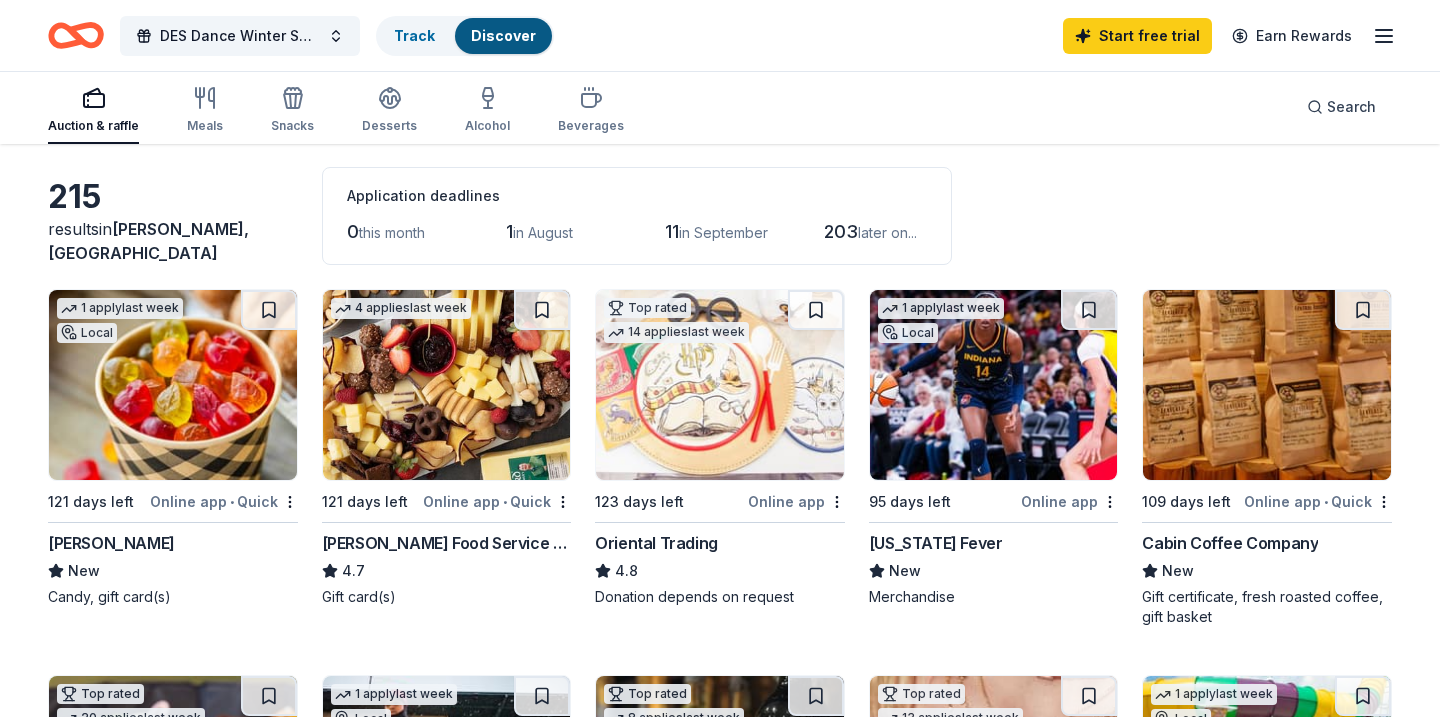 scroll, scrollTop: 0, scrollLeft: 0, axis: both 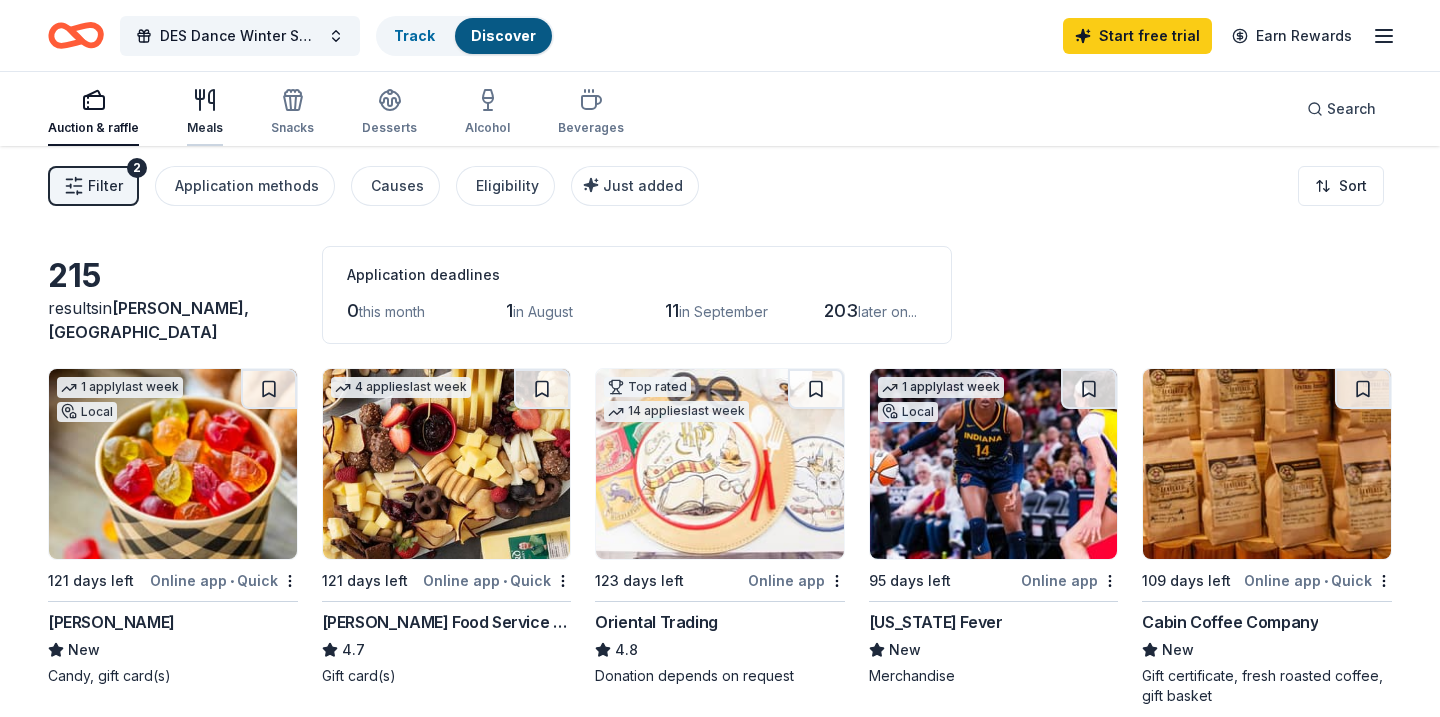 click 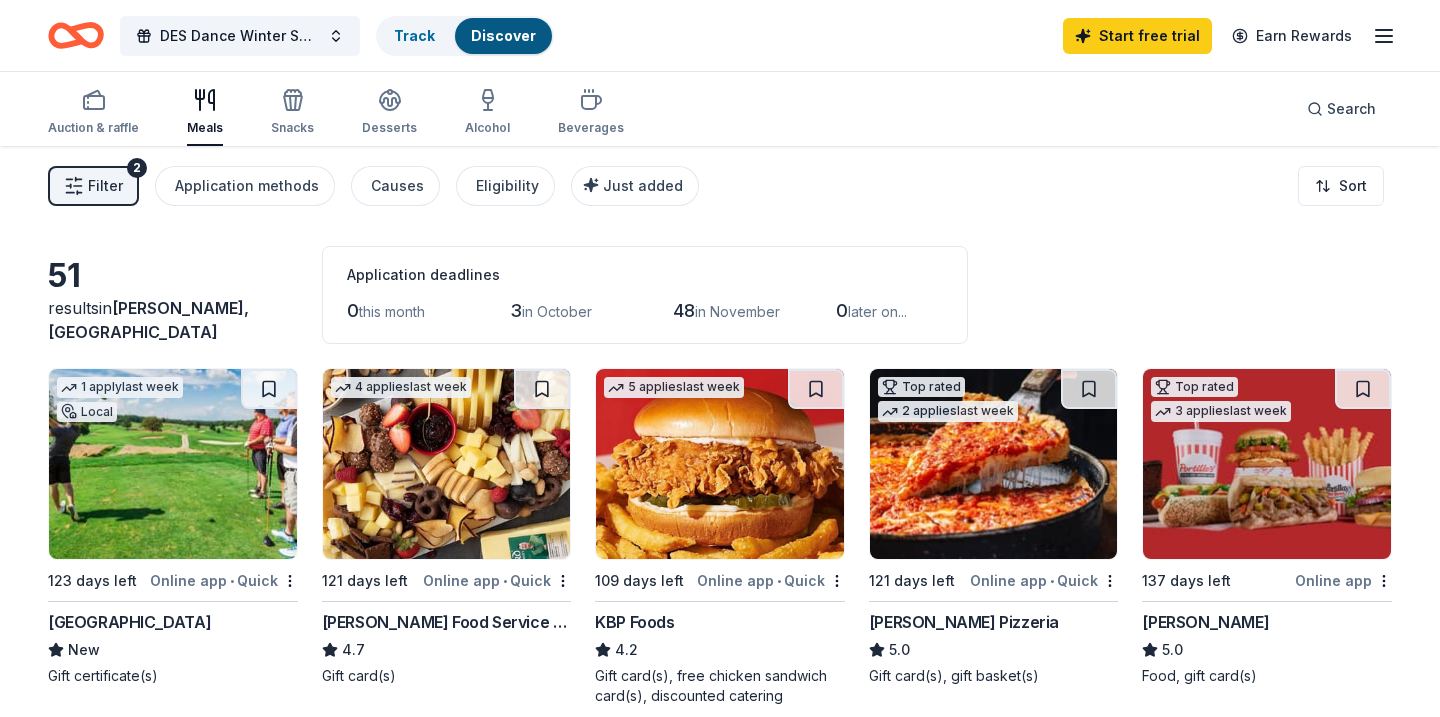 type 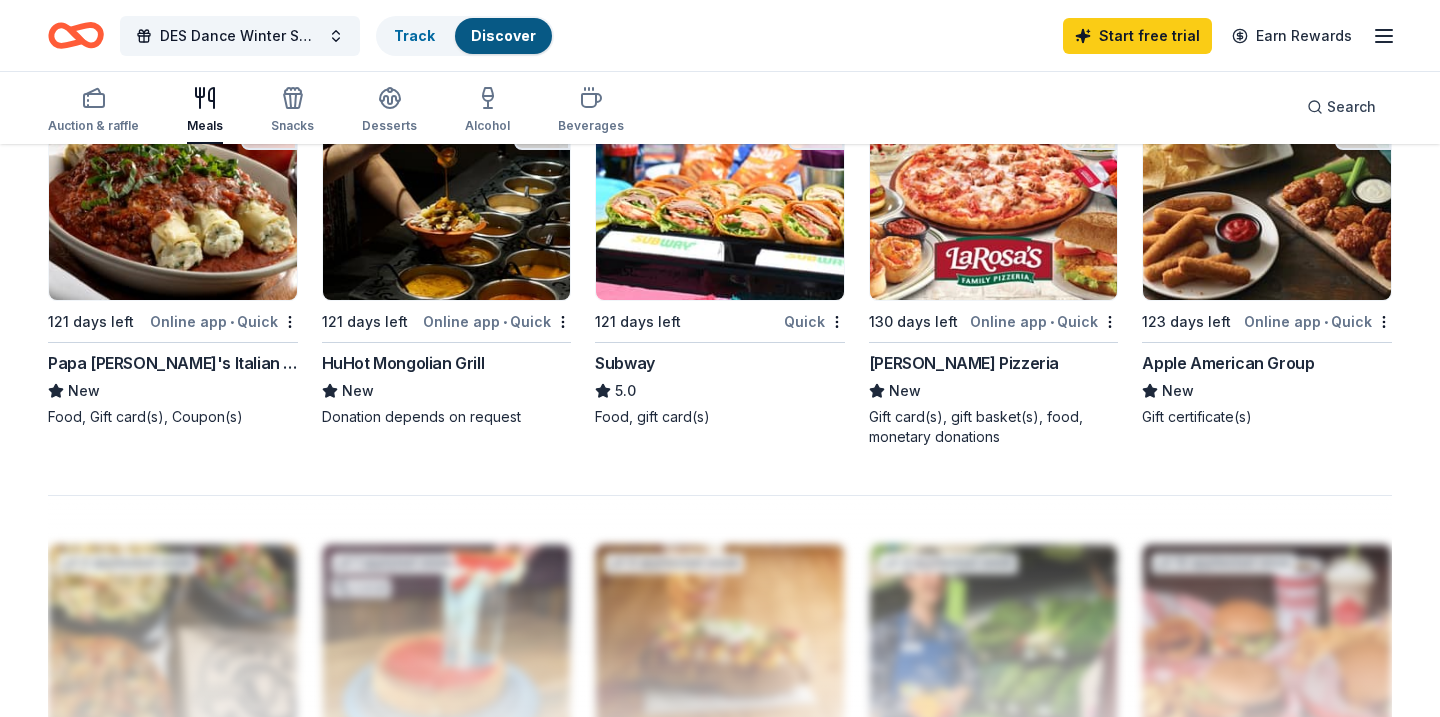 scroll, scrollTop: 1400, scrollLeft: 0, axis: vertical 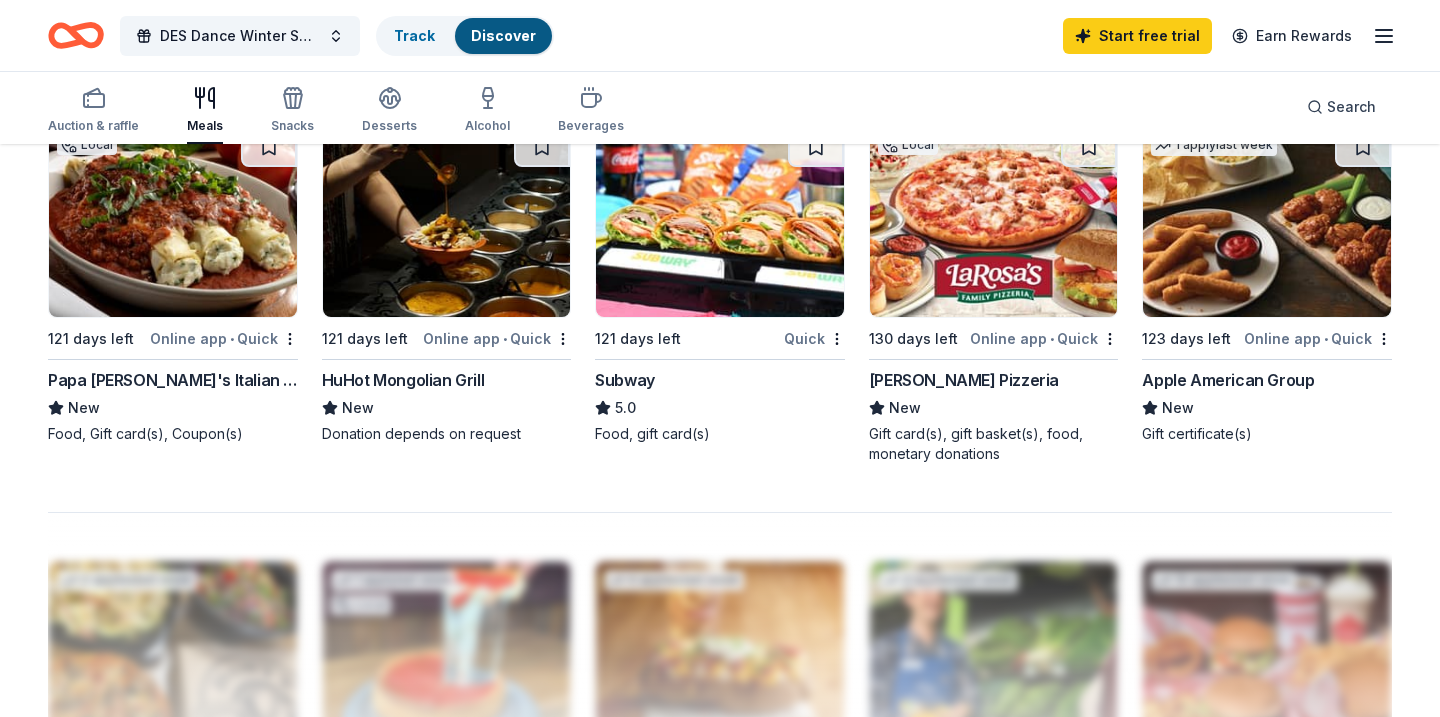 click on "Papa [PERSON_NAME]'s Italian Kitchen" at bounding box center [173, 380] 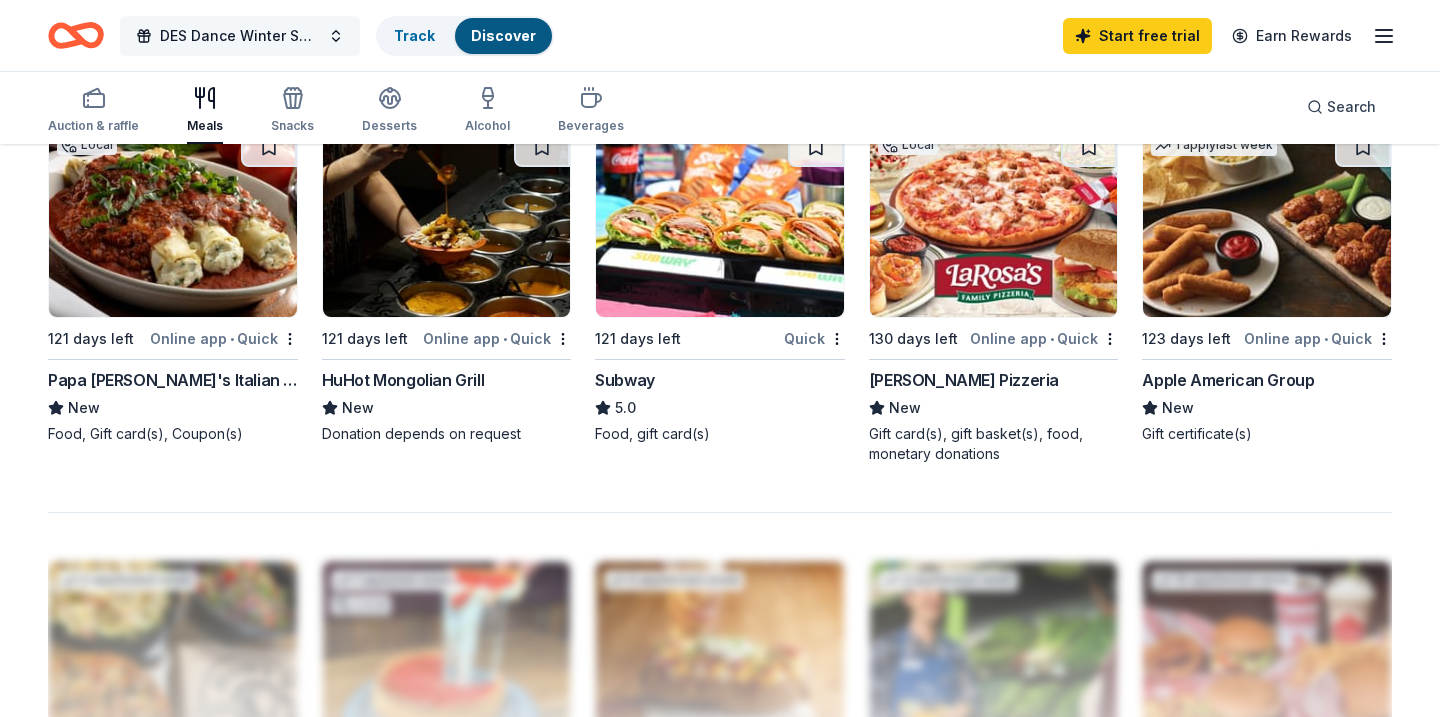 click on "DES Dance Winter Spectacular & Foundation Raffle" at bounding box center [240, 36] 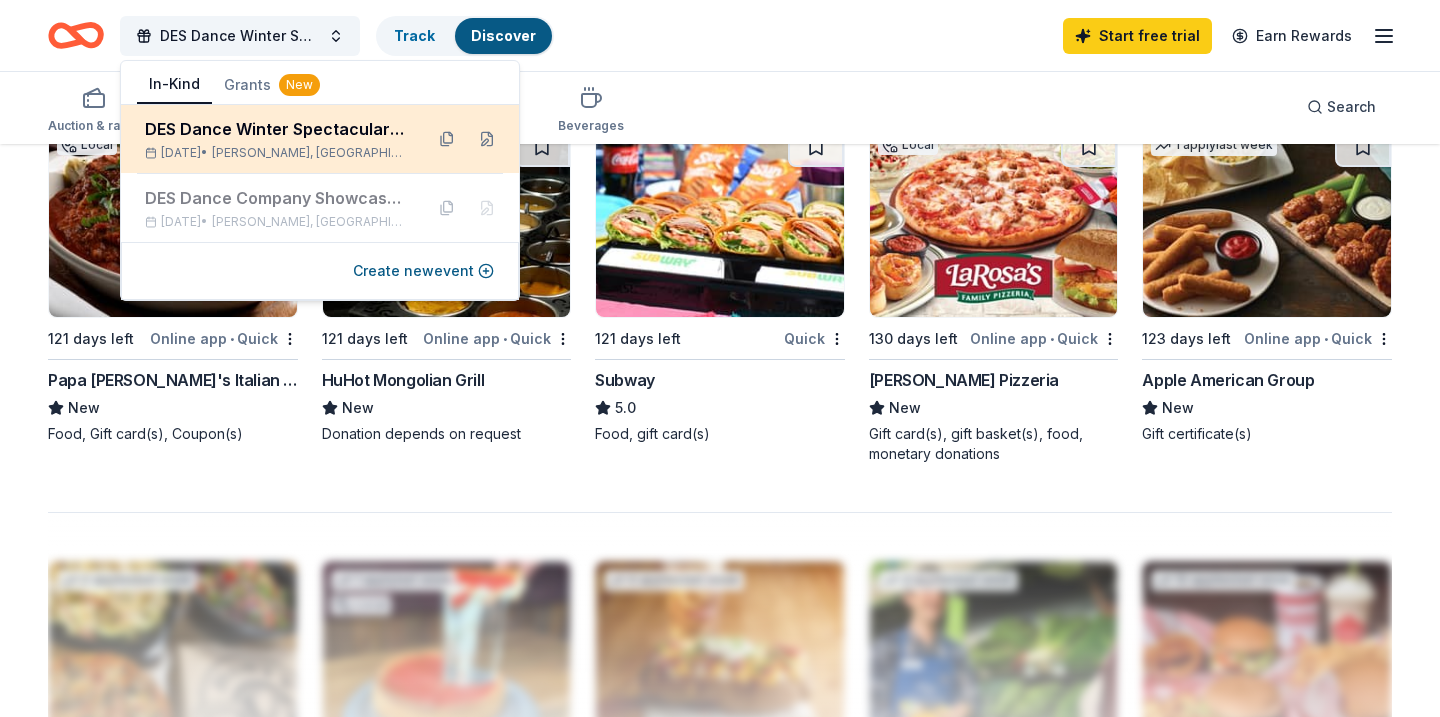 click on "[PERSON_NAME], [GEOGRAPHIC_DATA]" at bounding box center [309, 153] 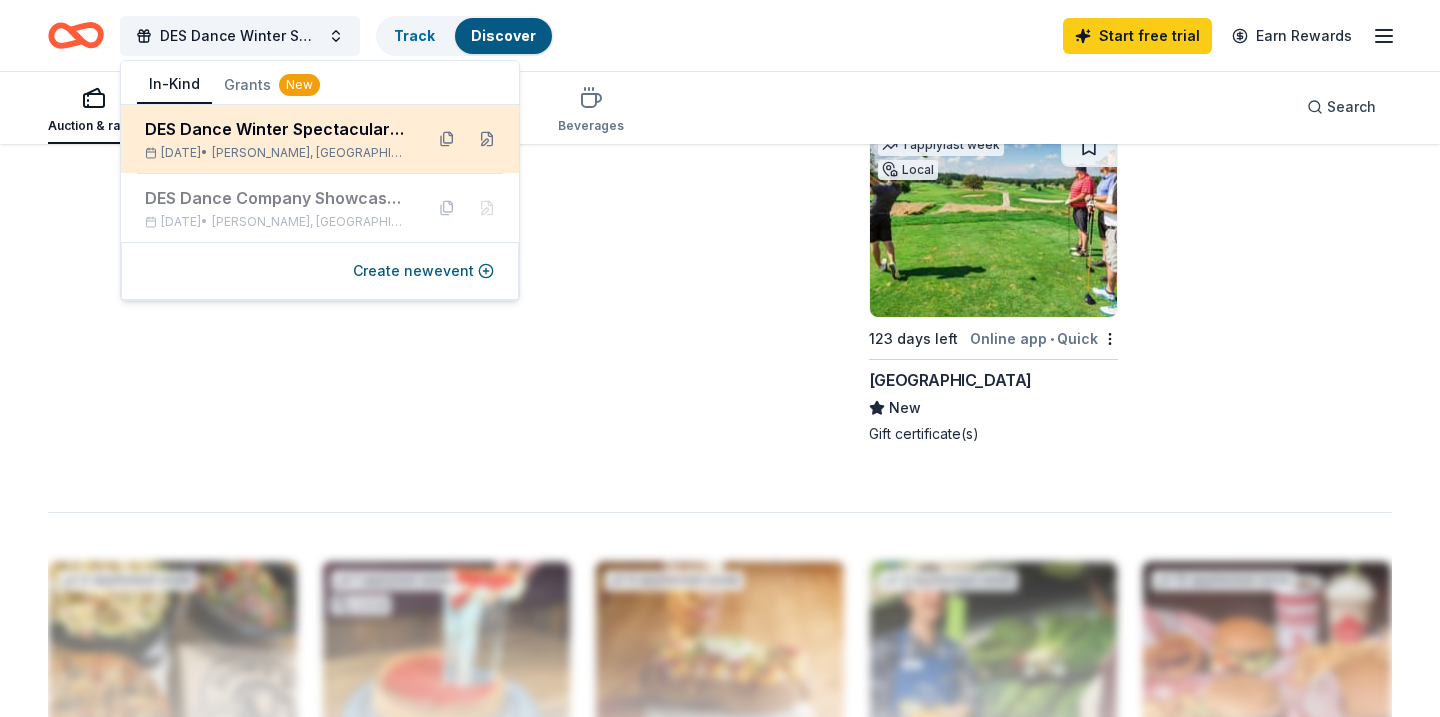 scroll, scrollTop: 0, scrollLeft: 0, axis: both 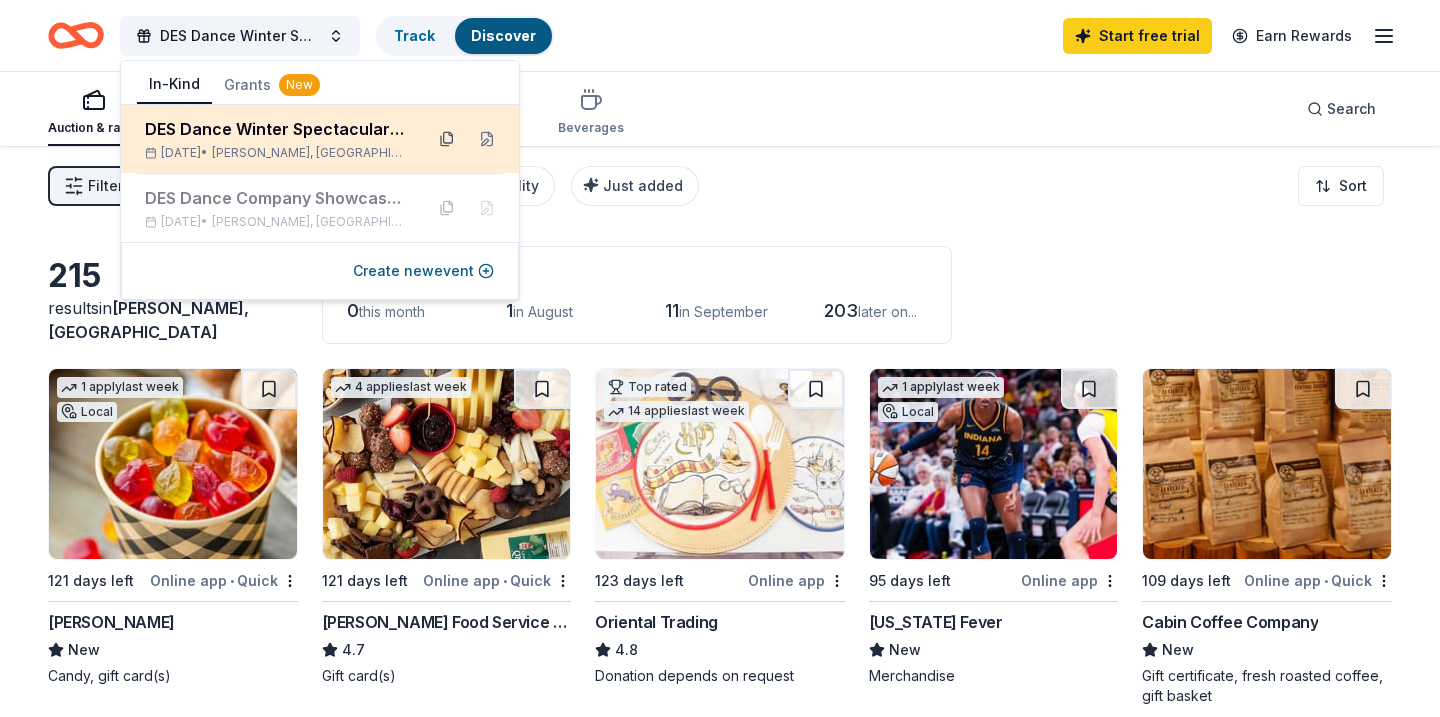 click at bounding box center [447, 139] 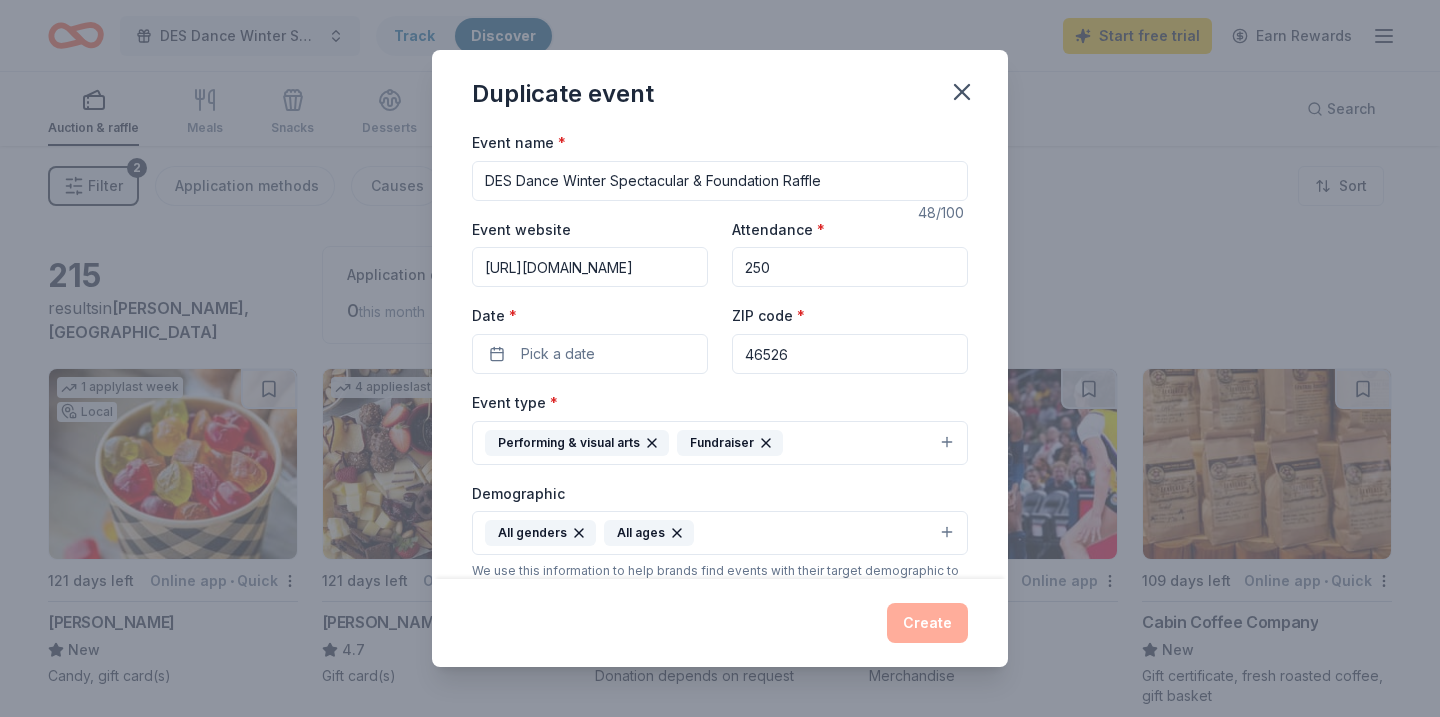 click on "Event name * DES Dance Winter Spectacular & Foundation Raffle 48 /100 Event website http://www.desdancestudio.com Attendance * 250 Date * Pick a date ZIP code * 46526 Event type * Performing & visual arts Fundraiser Demographic All genders All ages We use this information to help brands find events with their target demographic to sponsor their products. Mailing address , , , Apt/unit 5 Description The DES Dance Company Foundation, an organization raising funds to enhance the educational and professional opportunities for our youth dancers, will be hosting a raffle fundraiser event at the DES Dance Winter Spectacular to raise funds for a professional guest choreographer and educator to come to our studio.
The DES Dance Winter Spectacular is a family friendly holiday show full of magic and excitement! Dancers from DES Dance will perform excerpts from the Nutcracker, Rockette inspired tap and jazz routines, fun, hip-hop dancers, and sweet pre ballet cuties all in one show! What are you looking for? * Meals" at bounding box center [720, 354] 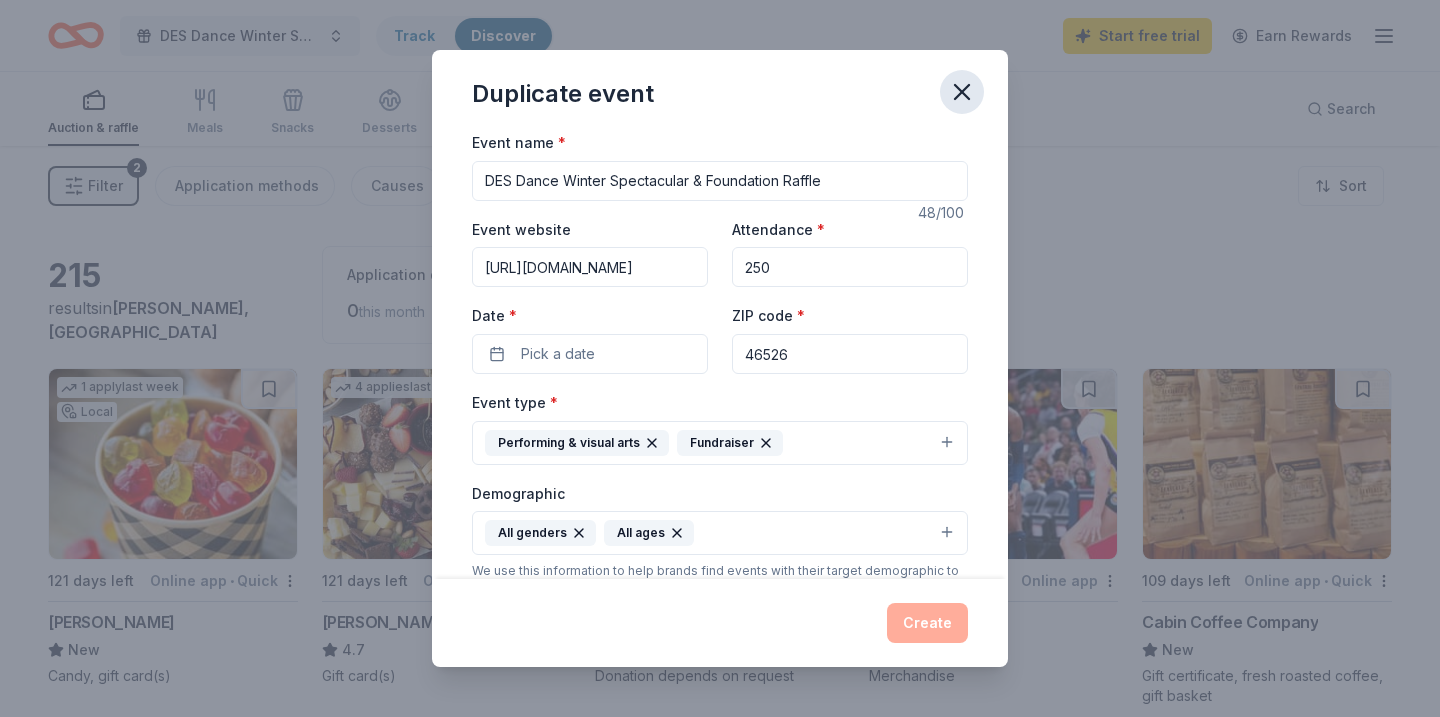 click 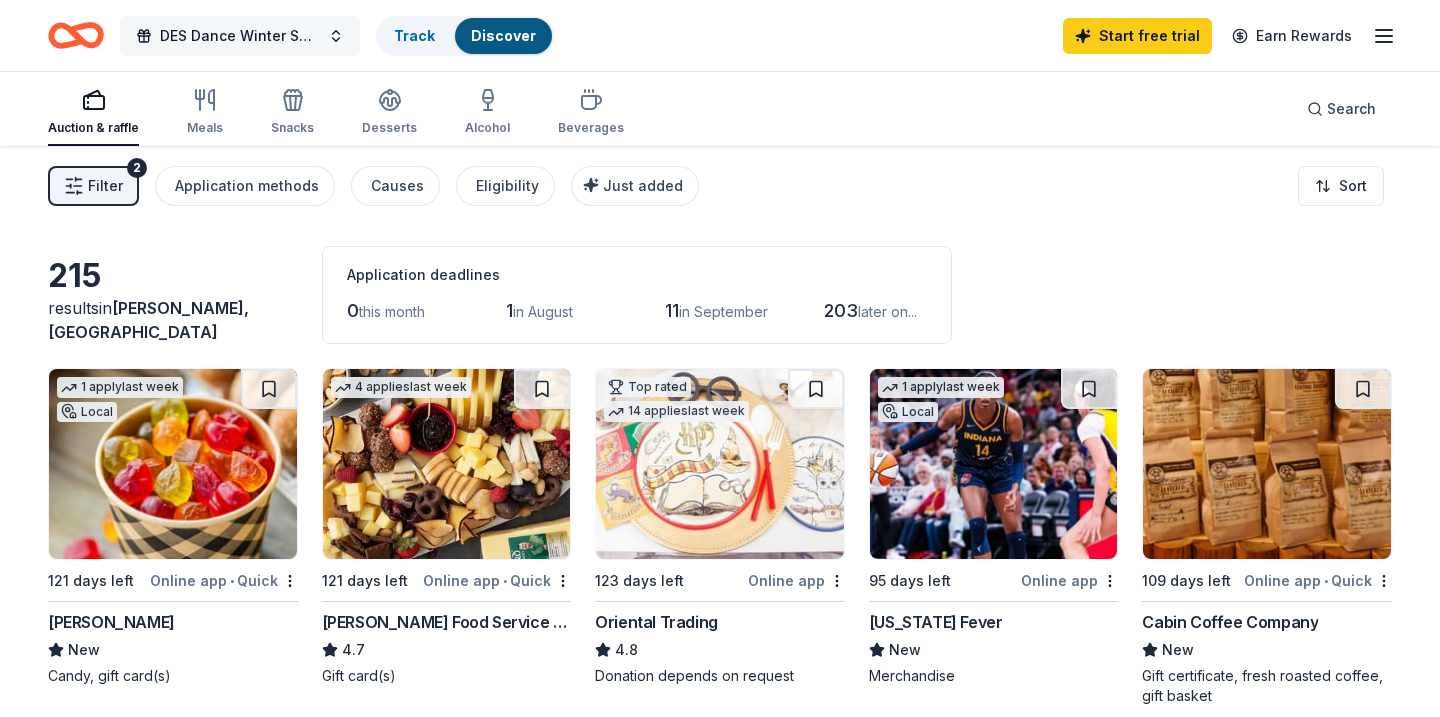click on "DES Dance Winter Spectacular & Foundation Raffle" at bounding box center (240, 36) 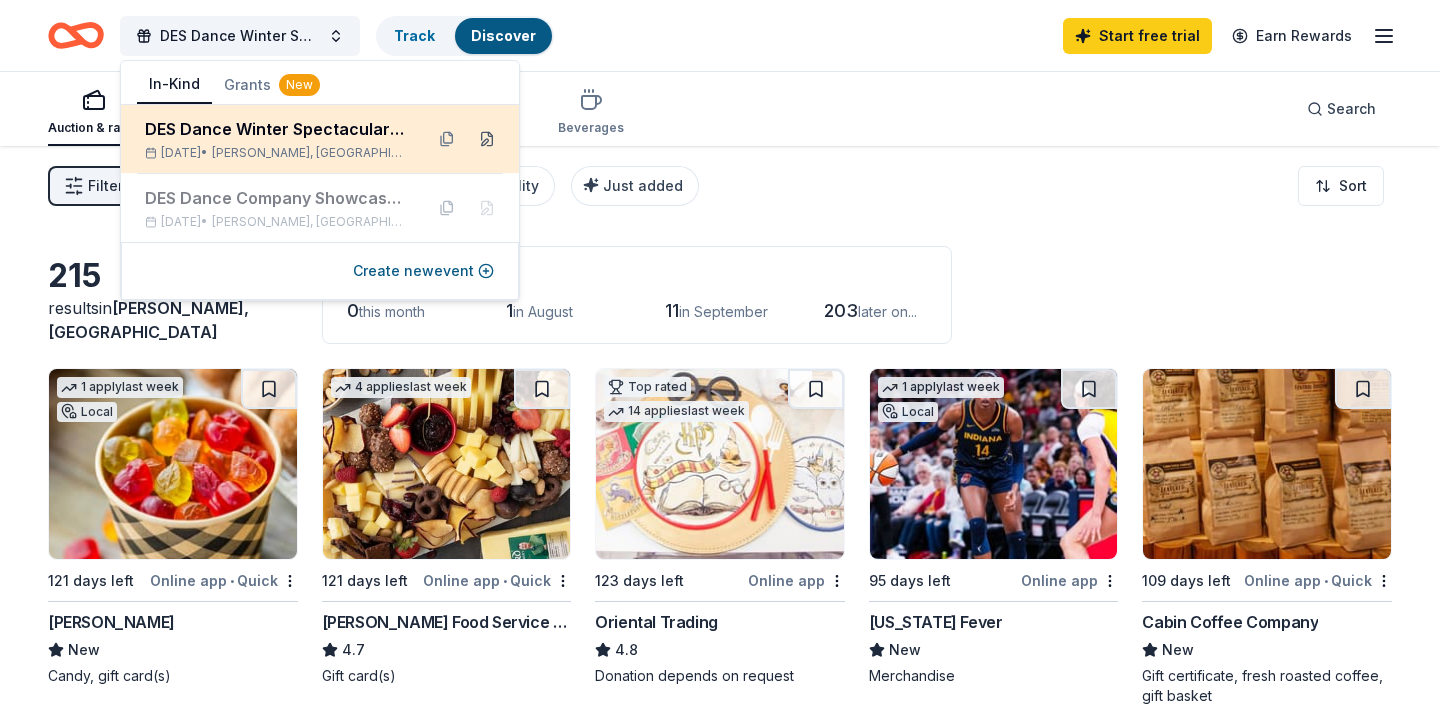 click at bounding box center (487, 139) 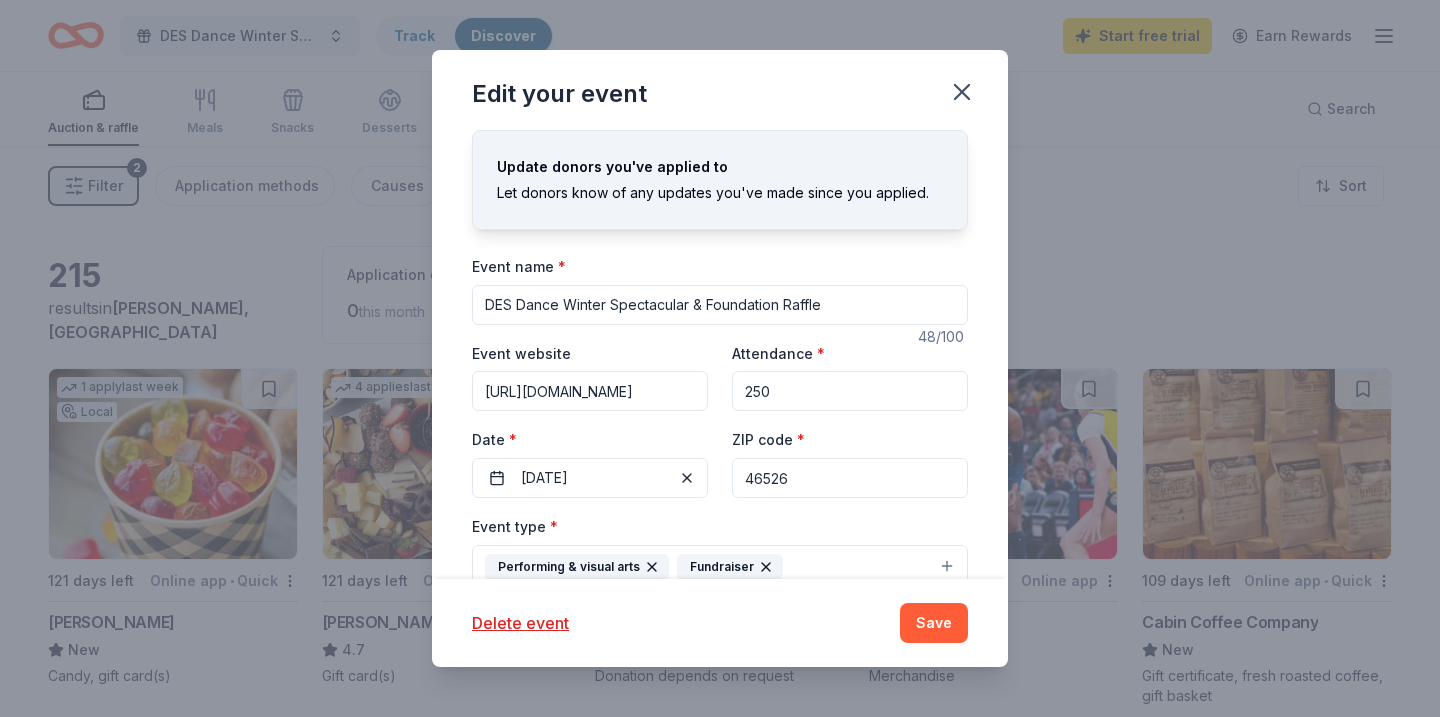 click on "Update donors you've applied to Let donors know of any updates you've made since you applied. Event name * DES Dance Winter Spectacular & Foundation Raffle 48 /100 Event website http://www.desdancestudio.com Attendance * 250 Date * 12/07/2025 ZIP code * 46526 Event type * Performing & visual arts Fundraiser Demographic All genders All ages We use this information to help brands find events with their target demographic to sponsor their products. Mailing address , , , Apt/unit 5 Description What are you looking for? * Auction & raffle Meals Snacks Desserts Alcohol Beverages Send me reminders Email me reminders of donor application deadlines Recurring event" at bounding box center [720, 354] 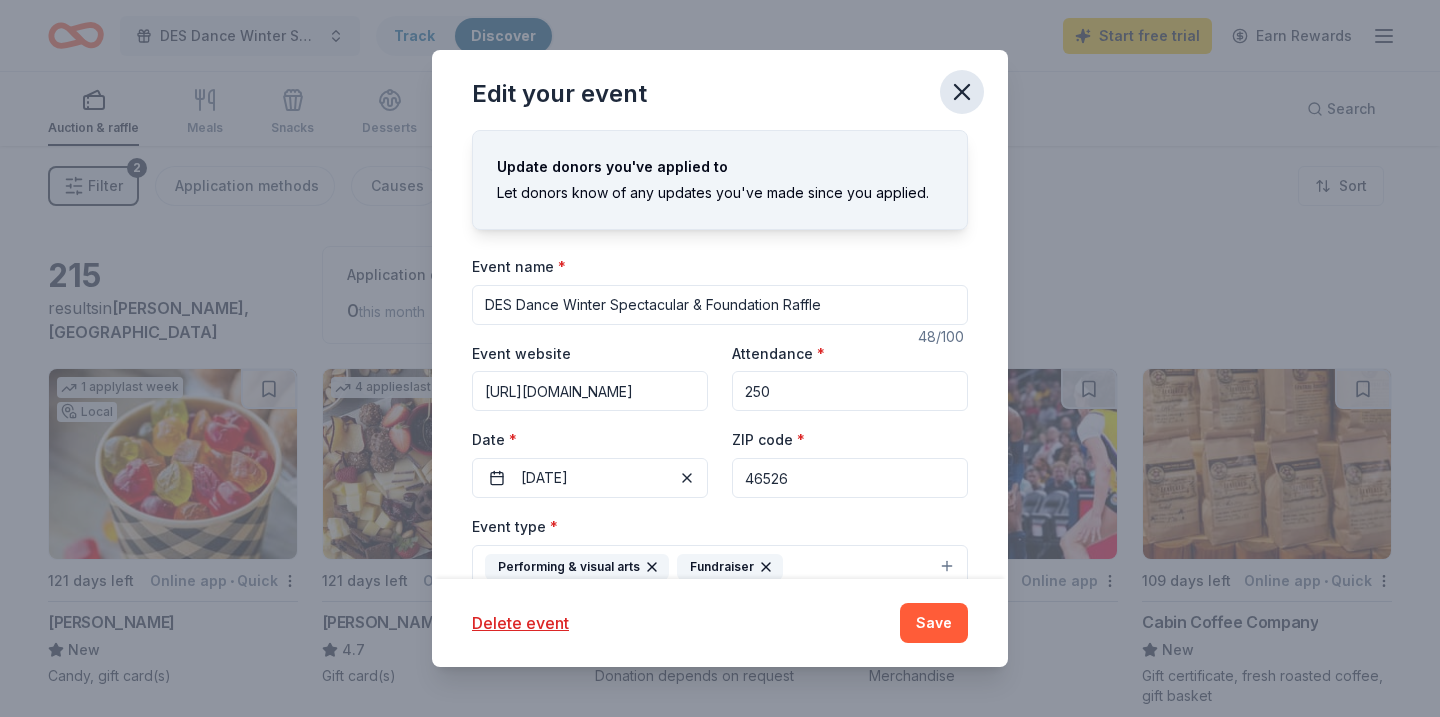 click 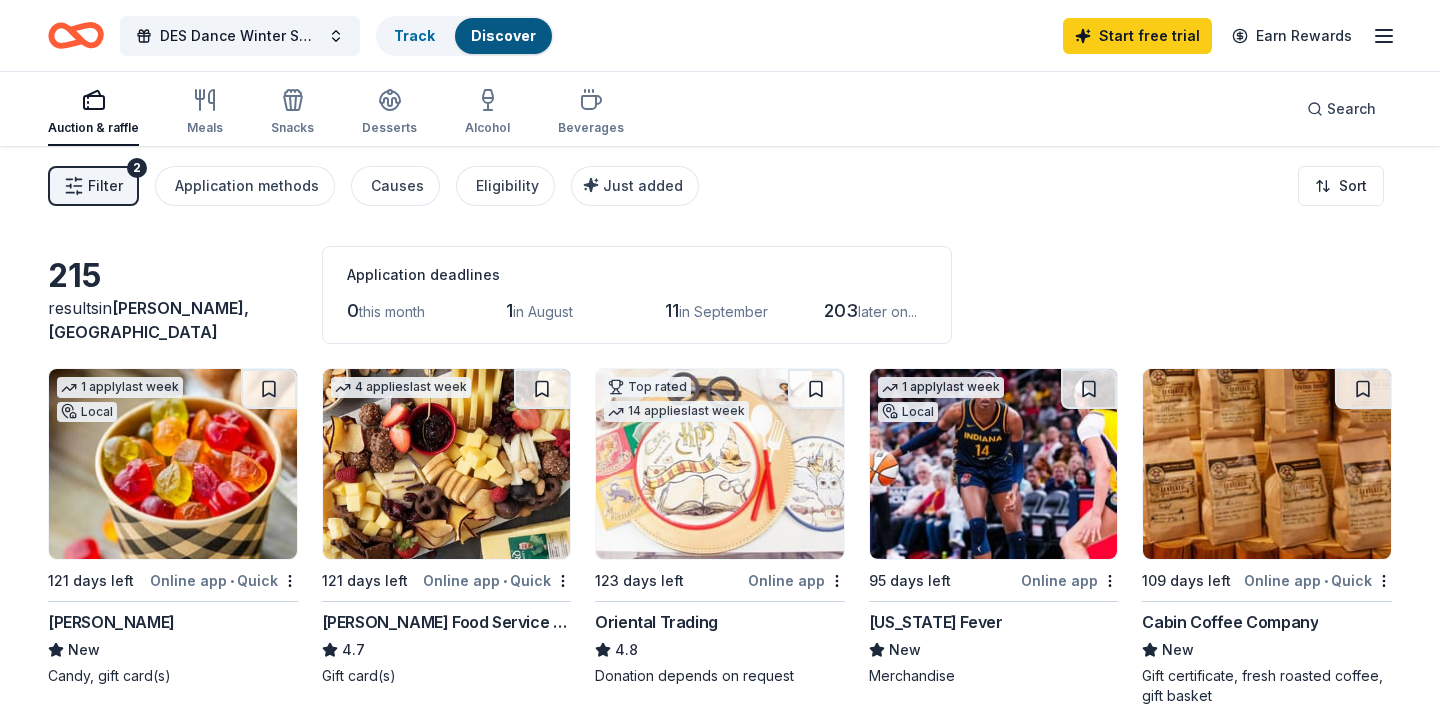 click 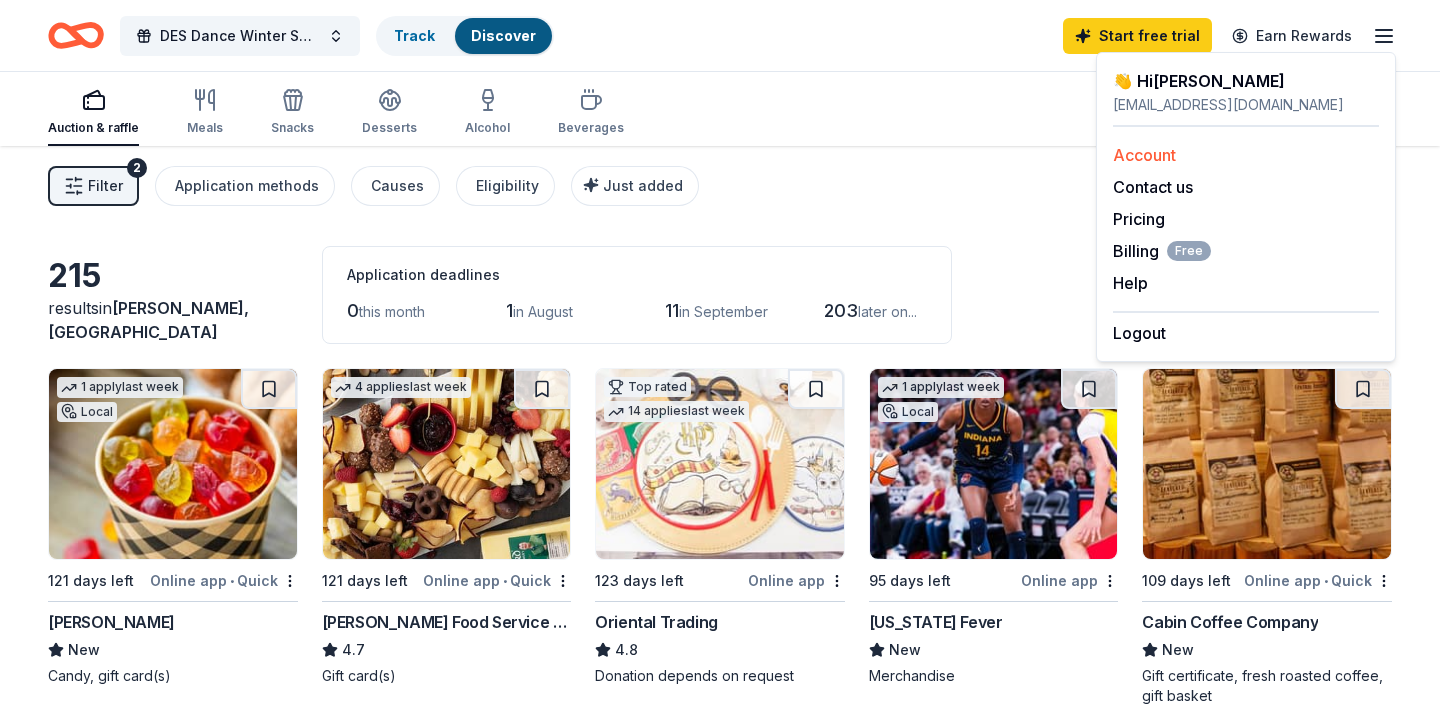 click on "Account" at bounding box center [1144, 155] 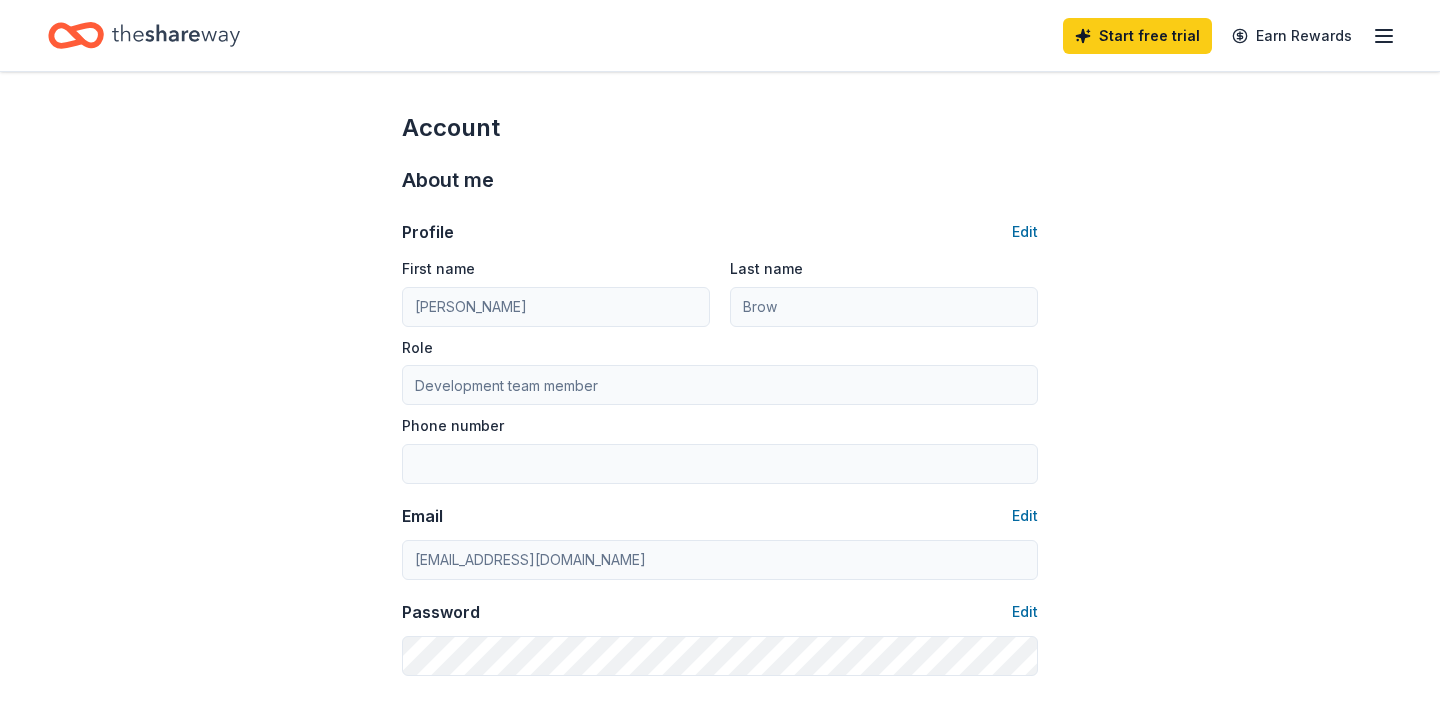 click on "Account About me Profile Edit First name Elizabeth Last name Brow Role Development team member Phone number Email Edit desdancefoundation@gmail.com Password Edit Organization details Organization profile Edit Organization name DES Dance Company Foundation ZIP code 46526 Website EIN Edit 99-3971635 501(c)(3) Letter Edit About your organization Edit Cause tags Select Mission statement Social handles Edit Instagram LinkedIn Facebook X (Twitter)" at bounding box center [720, 964] 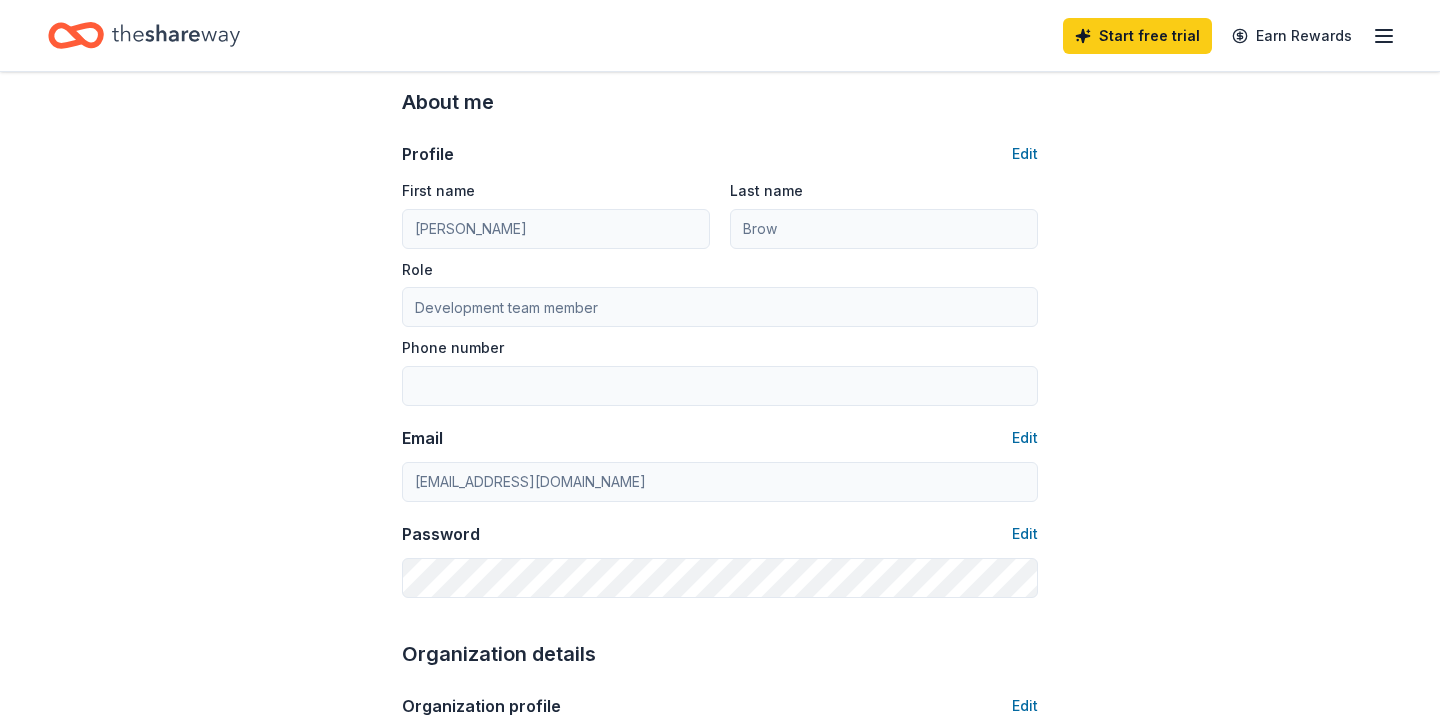 scroll, scrollTop: 0, scrollLeft: 0, axis: both 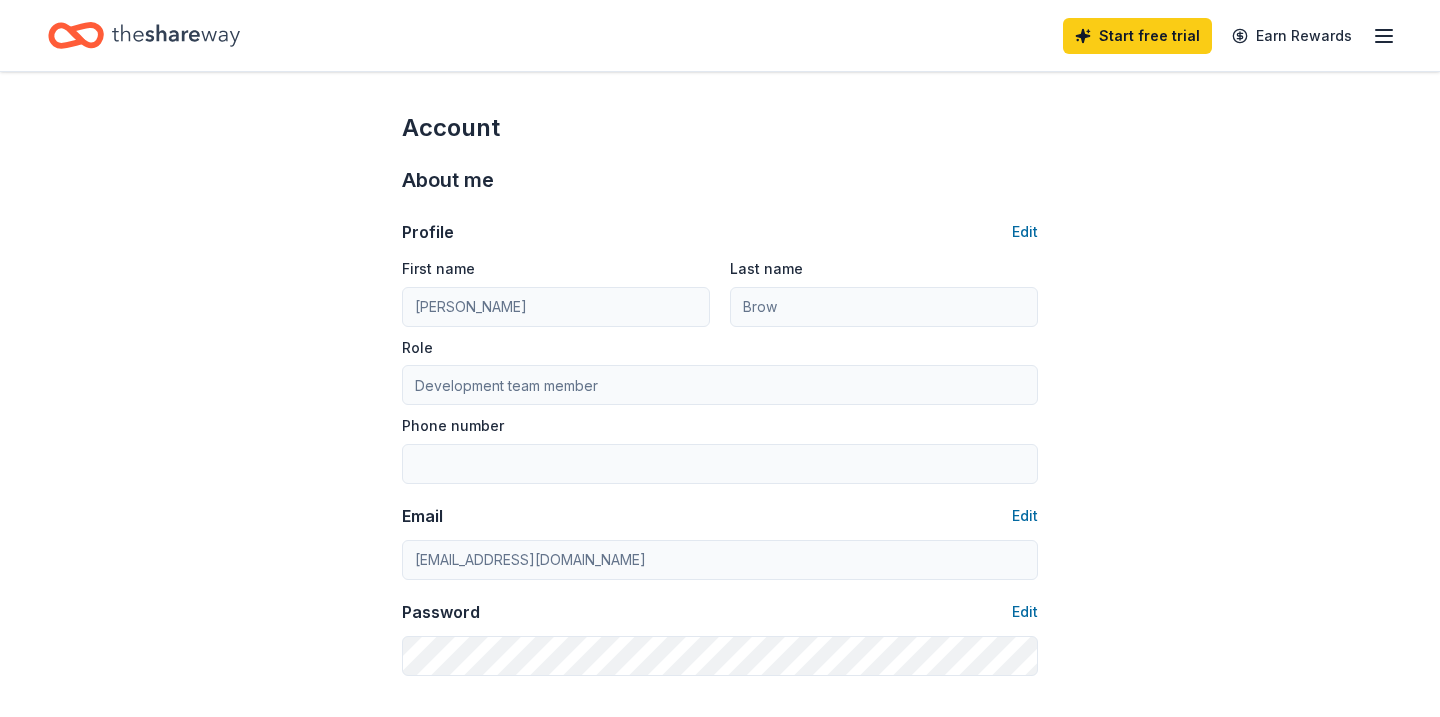 click 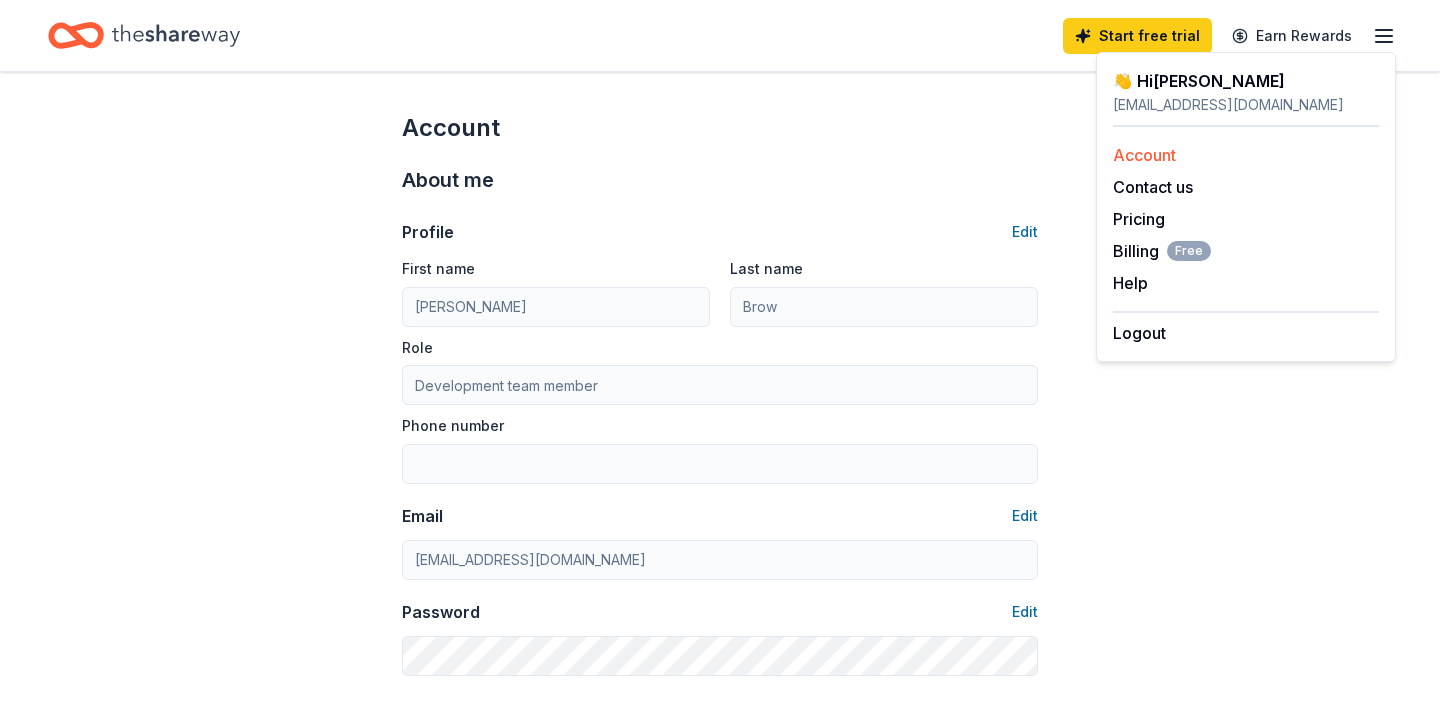 click on "Account" at bounding box center (1144, 155) 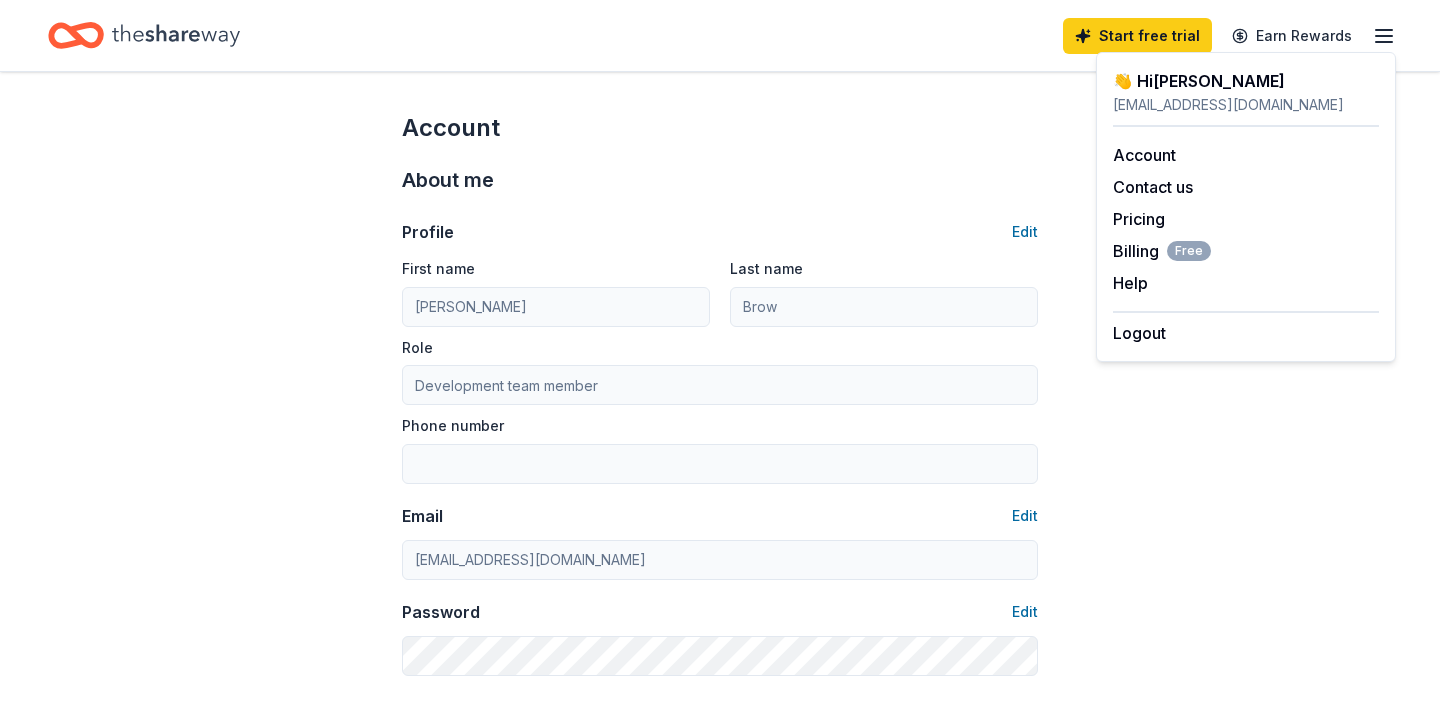 click on "Account About me Profile Edit First name Elizabeth Last name Brow Role Development team member Phone number Email Edit desdancefoundation@gmail.com Password Edit Organization details Organization profile Edit Organization name DES Dance Company Foundation ZIP code 46526 Website EIN Edit 99-3971635 501(c)(3) Letter Edit About your organization Edit Cause tags Select Mission statement Social handles Edit Instagram LinkedIn Facebook X (Twitter)" at bounding box center (720, 964) 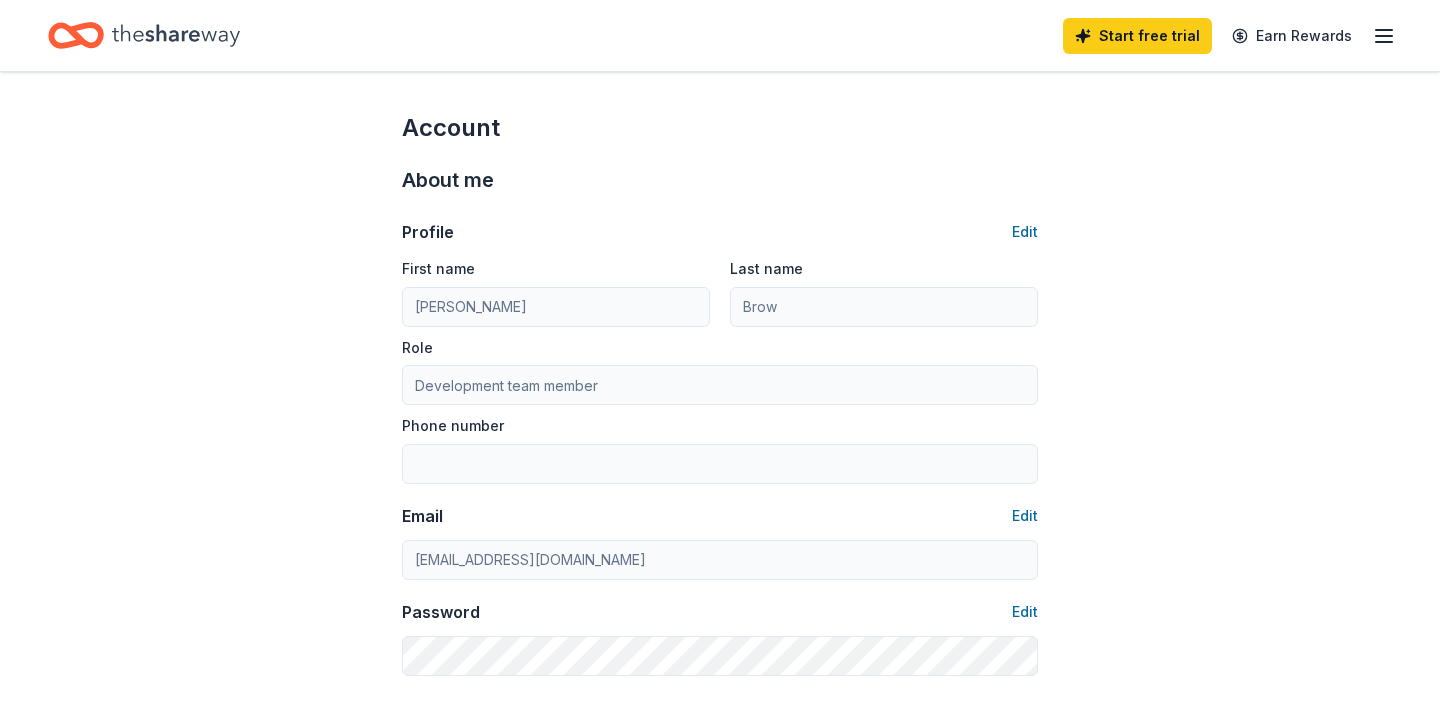 click 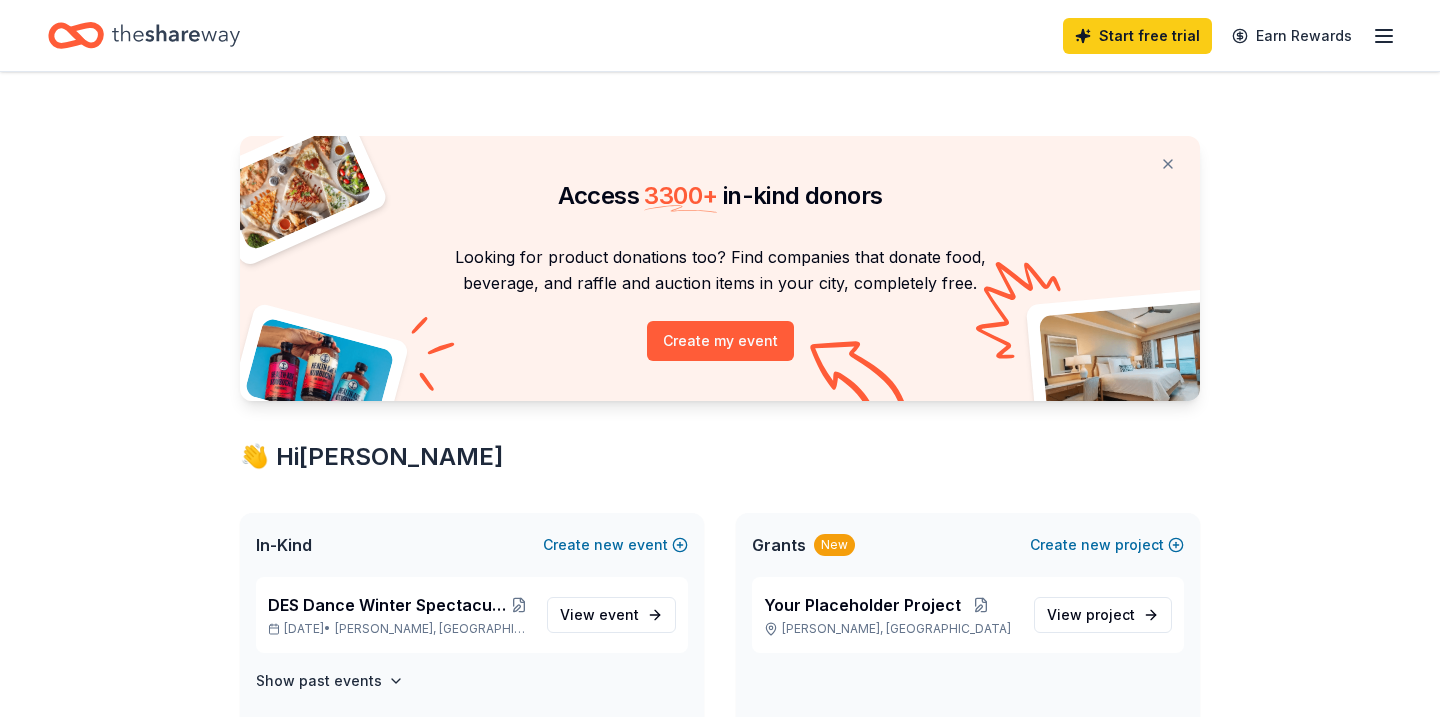click on "Access   3300 +   in-kind donors Looking for product donations too? Find companies that donate food, beverage, and raffle and auction items in your city, completely free. Create my event 👋 Hi  Elizabeth In-Kind Create  new  event   DES Dance Winter Spectacular & Foundation Raffle Dec 07, 2025  •  Goshen, IN View   event   Show past events Grants New Create  new  project   Your Placeholder Project Goshen, IN View   project   In-Kind donors viewed On the Free plan, you get 5 in-kind profile views each month. Papa Vino's Italian Kitchen New Food, Gift card(s), Coupon(s) You have   4  more   in-kind  profile  views   left this month.  Grants viewed On the Free plan, you get 5 grant profile views each month. You have not yet viewed any  grant  profiles this month." at bounding box center (720, 902) 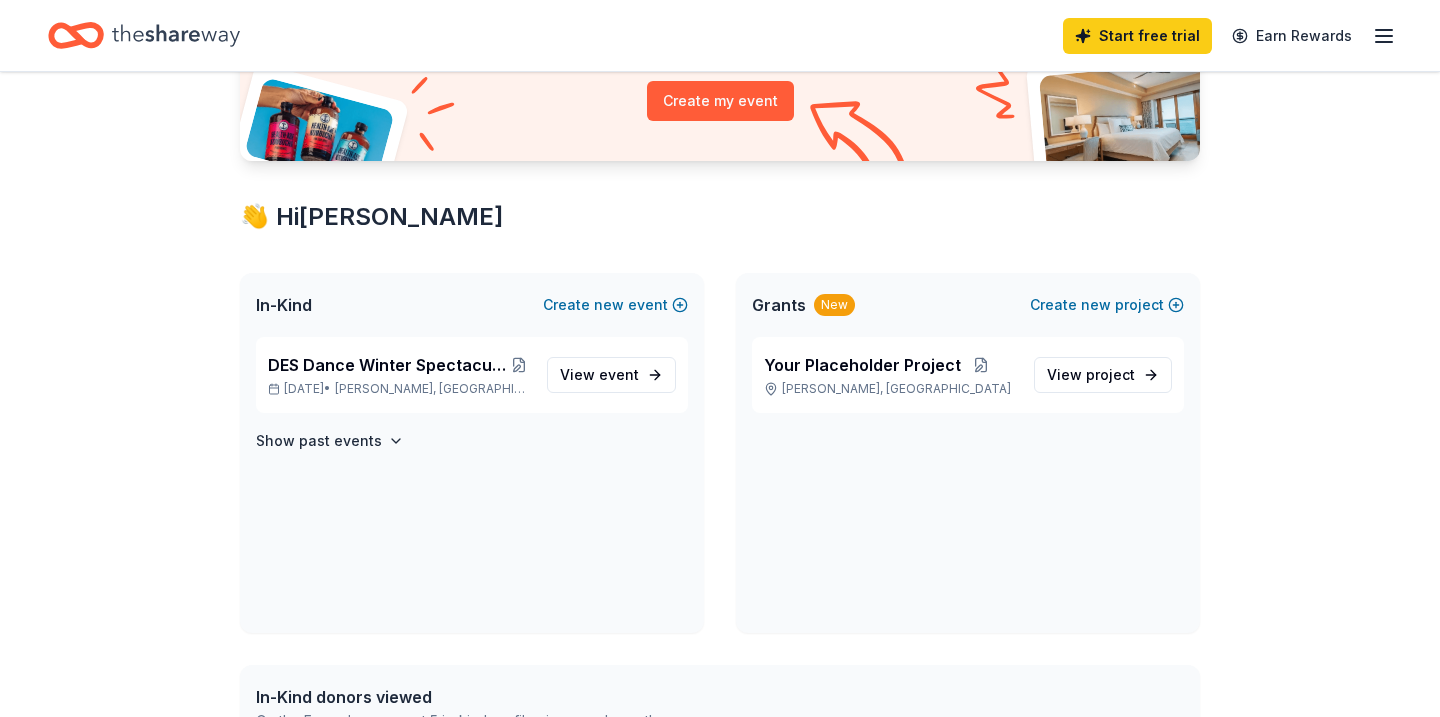 scroll, scrollTop: 280, scrollLeft: 0, axis: vertical 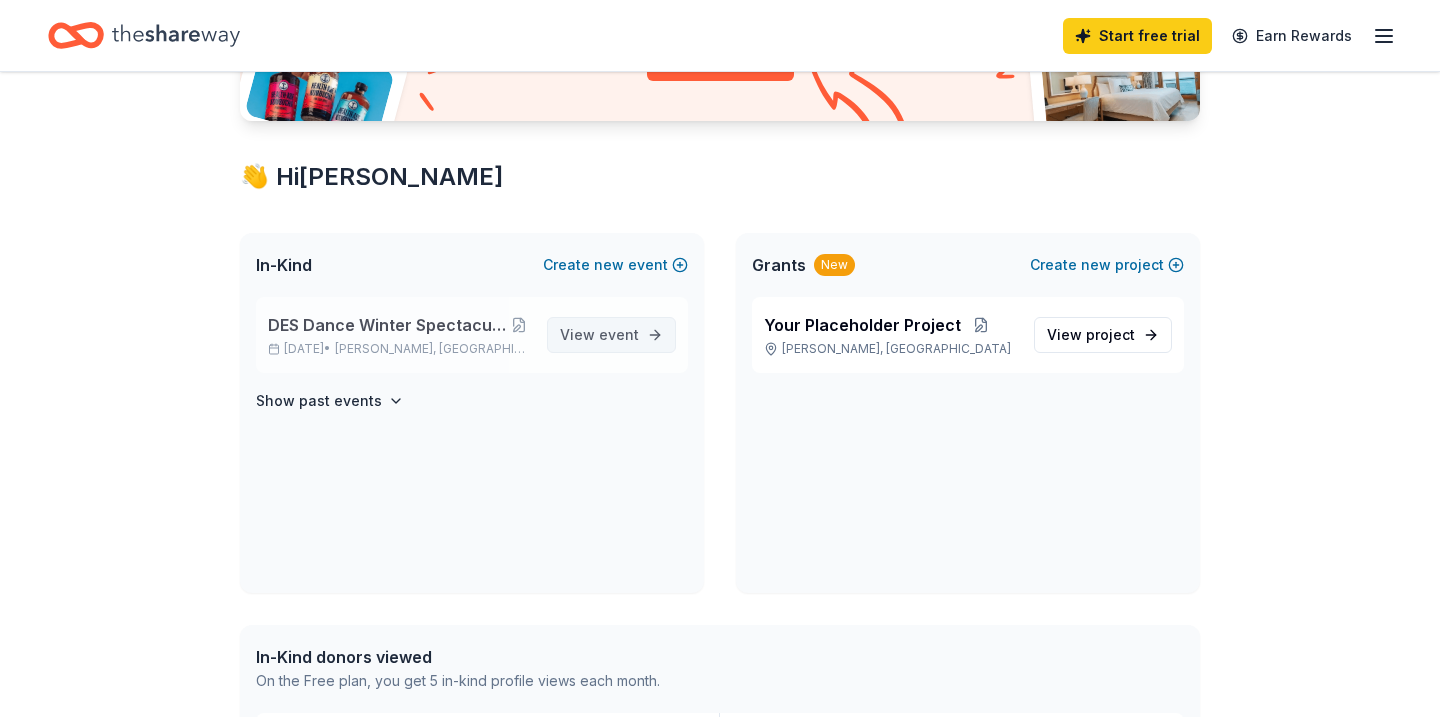 click on "event" at bounding box center [619, 334] 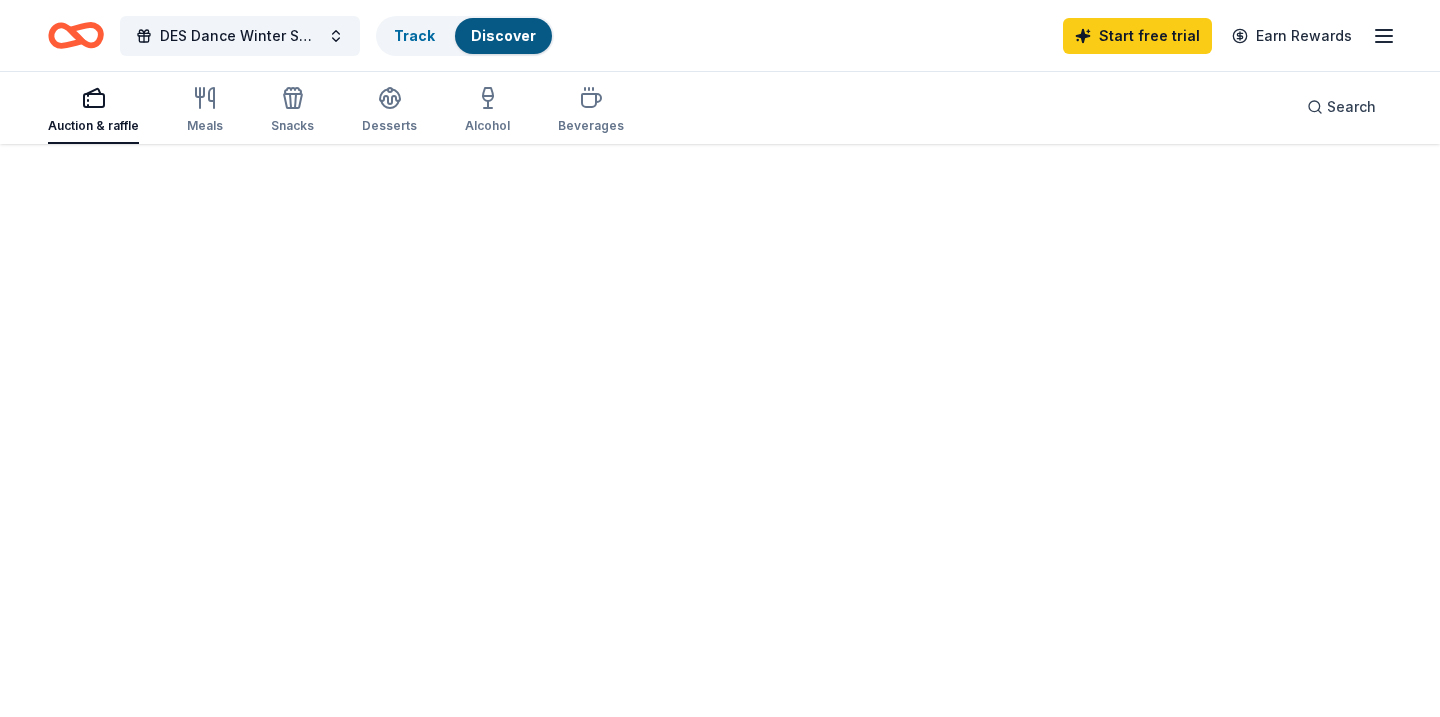 scroll, scrollTop: 0, scrollLeft: 0, axis: both 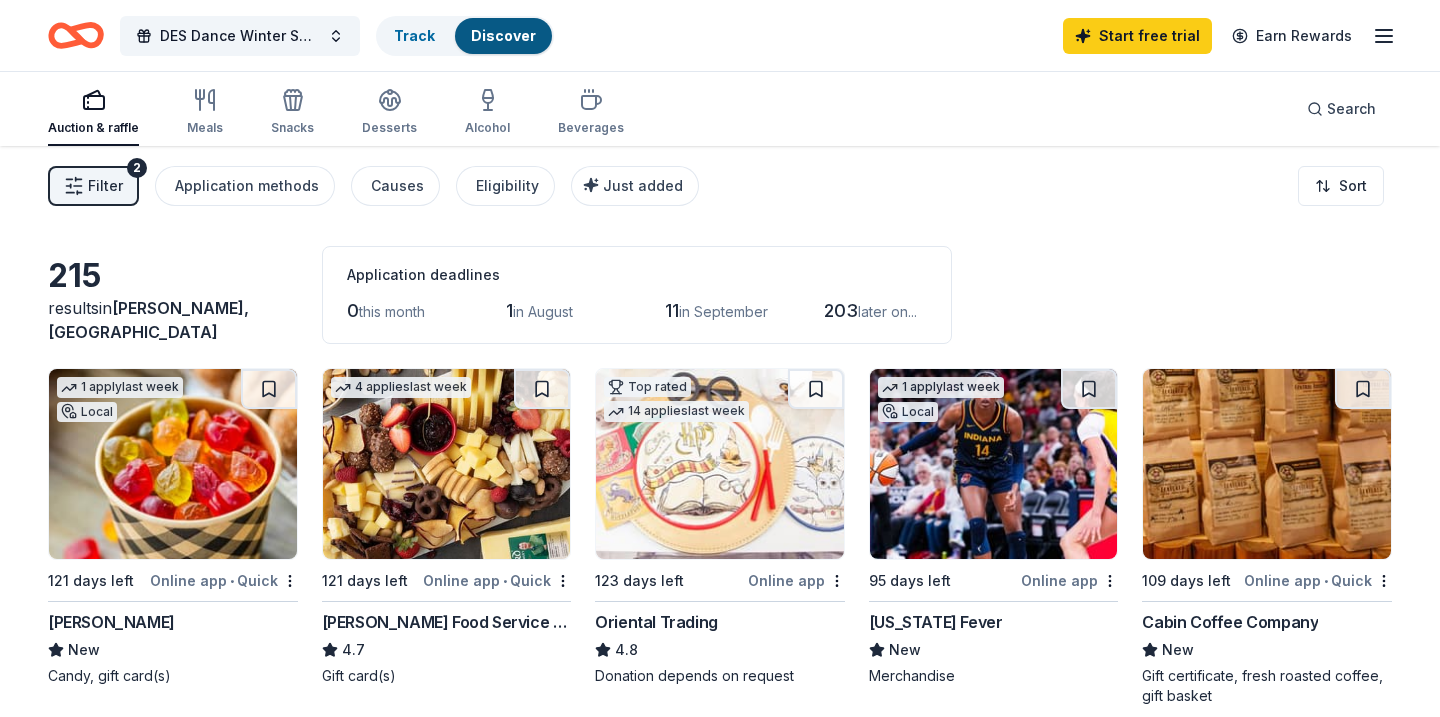 click at bounding box center [173, 464] 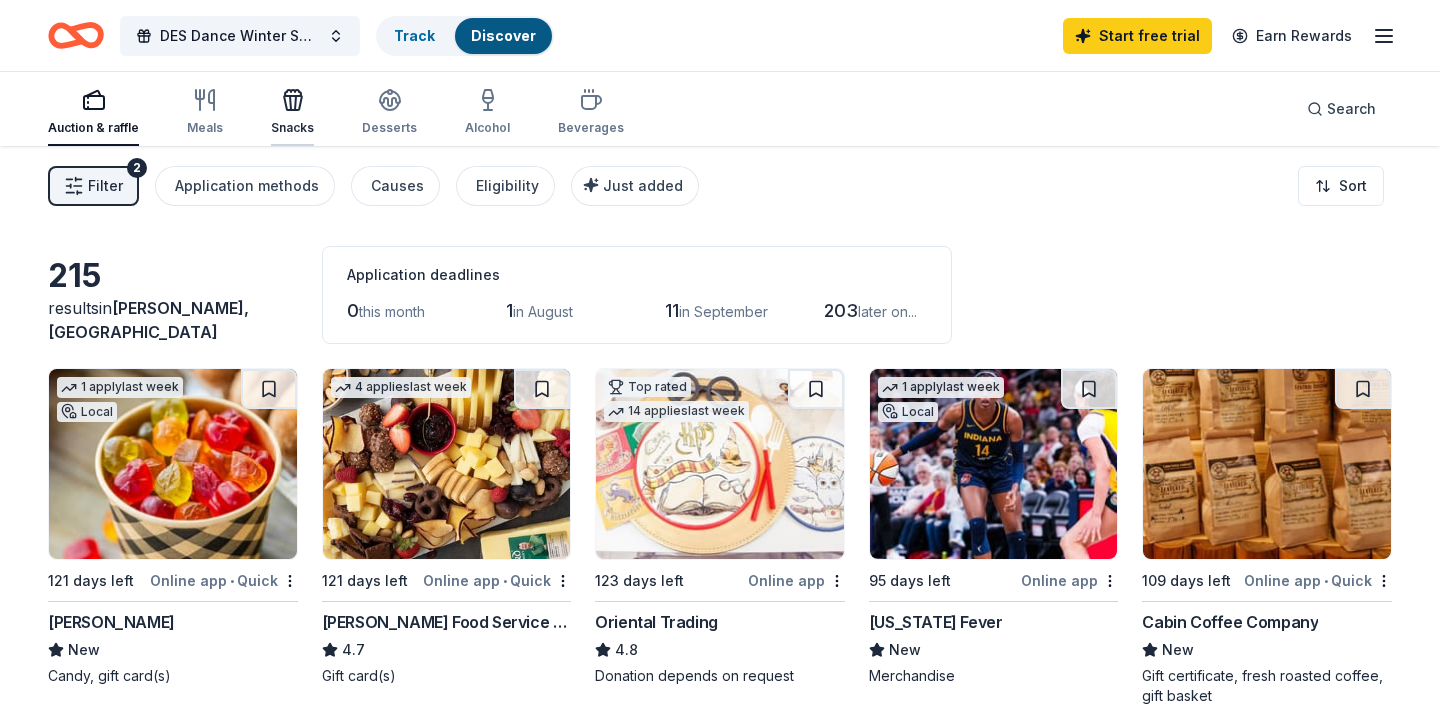 click on "Snacks" at bounding box center (292, 112) 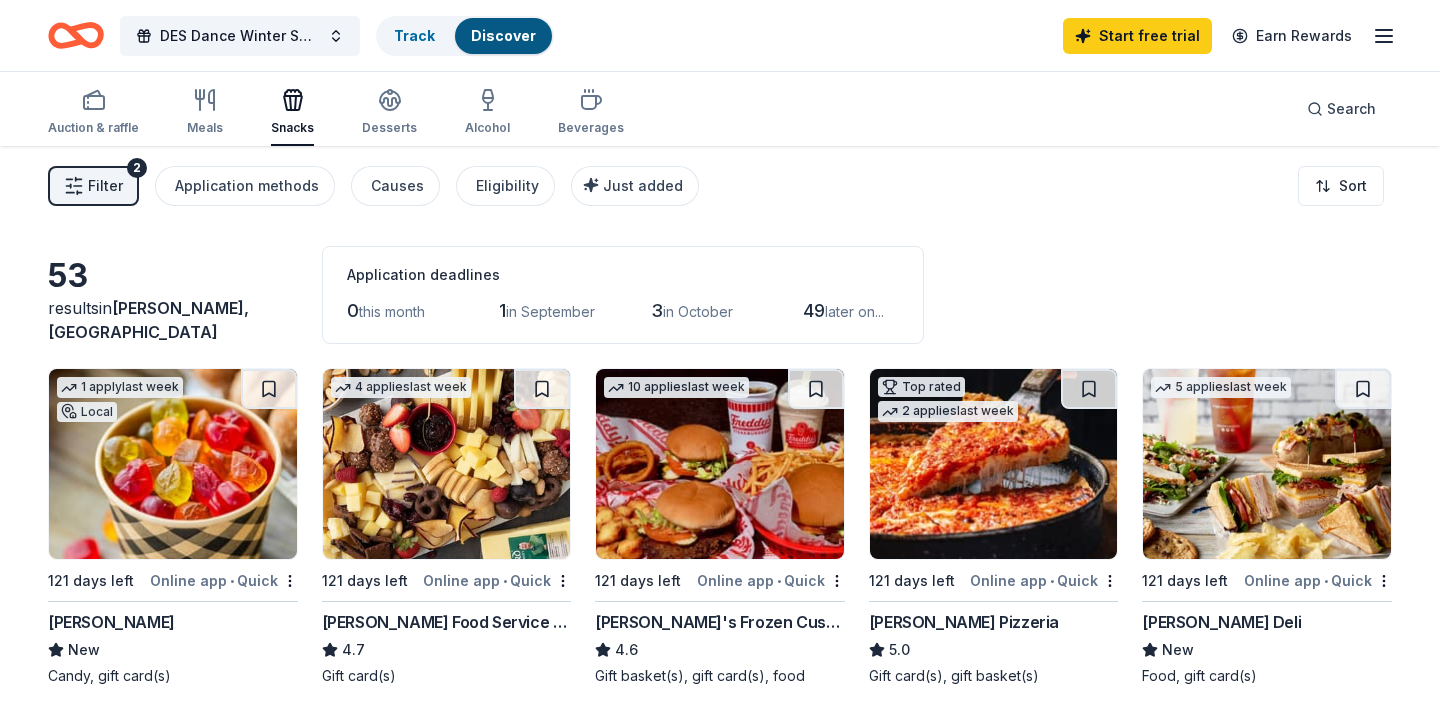 click on "53 results  in  Goshen, IN Application deadlines 0  this month 1  in September 3  in October 49  later on... 1   apply  last week Local 121 days left Online app • Quick Albanese New Candy, gift card(s) 4   applies  last week 121 days left Online app • Quick Gordon Food Service Store 4.7 Gift card(s) 10   applies  last week 121 days left Online app • Quick Freddy's Frozen Custard & Steakburgers 4.6 Gift basket(s), gift card(s), food Top rated 2   applies  last week 121 days left Online app • Quick Lou Malnati's Pizzeria 5.0 Gift card(s), gift basket(s) 5   applies  last week 121 days left Online app • Quick McAlister's Deli New Food, gift card(s) 5   applies  last week 130 days left Online app • Quick Bobo's Bakery 5.0 Baked goods  Local 130 days left Online app • Quick LaRosa's Pizzeria  New Gift card(s), gift basket(s), food, monetary donations 4   applies  last week 121 days left Online app • Quick Jason's Deli 4.9 Food, gift card 14   applies  last week 121 days left Online app New 2   •" at bounding box center [720, 1420] 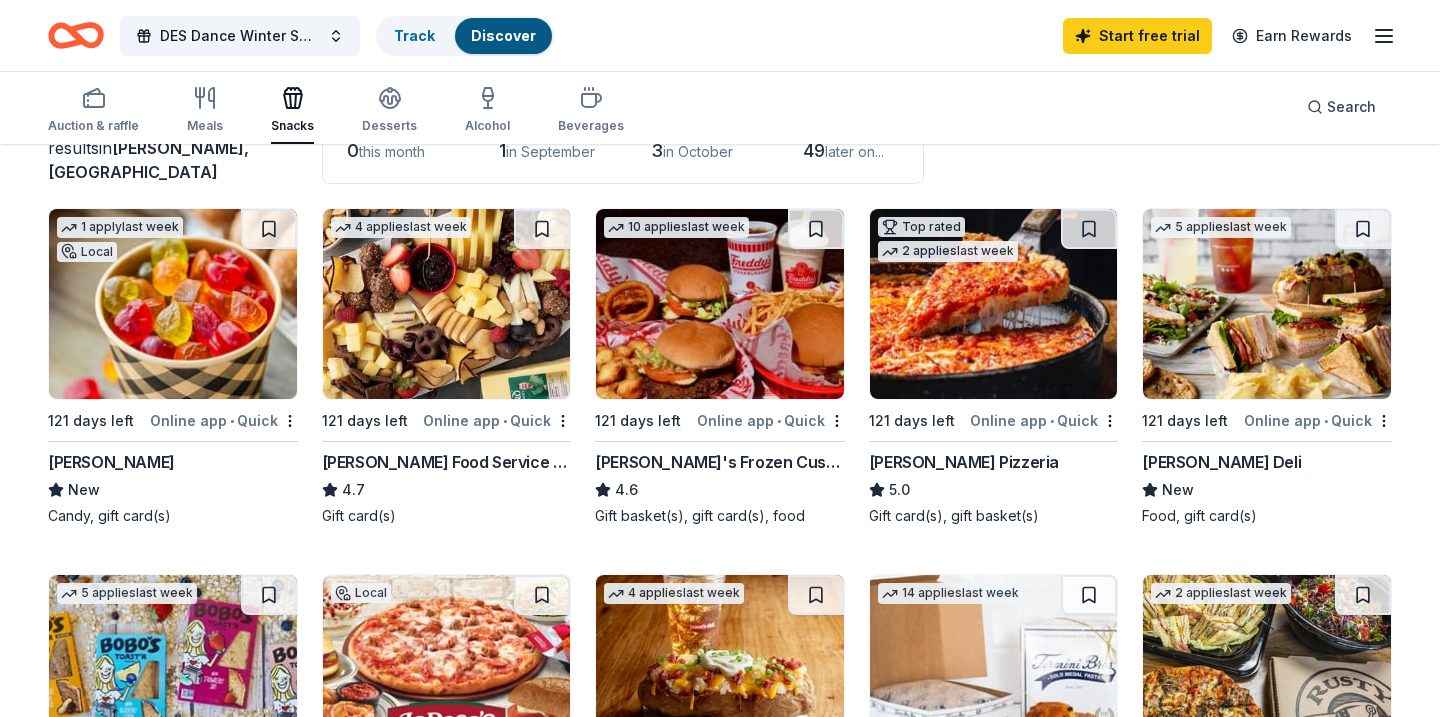 scroll, scrollTop: 200, scrollLeft: 0, axis: vertical 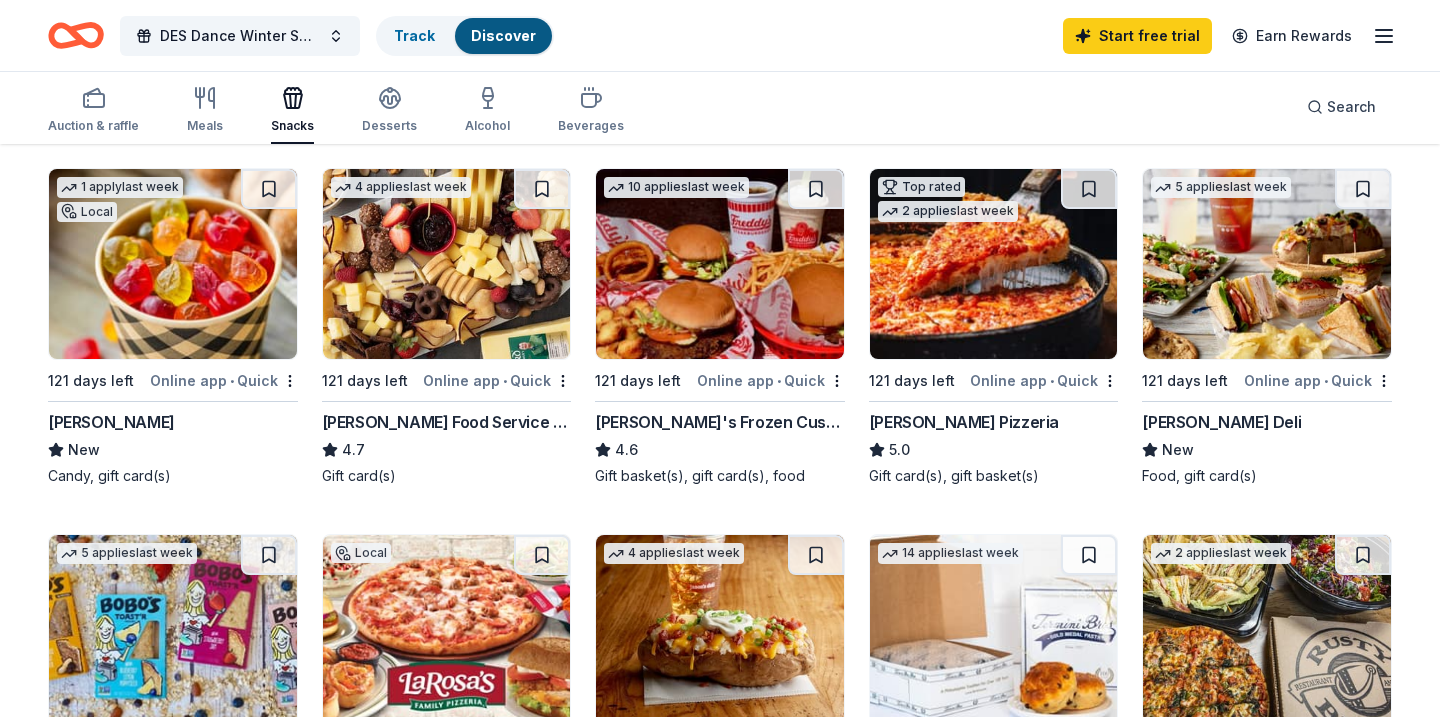 click at bounding box center (447, 264) 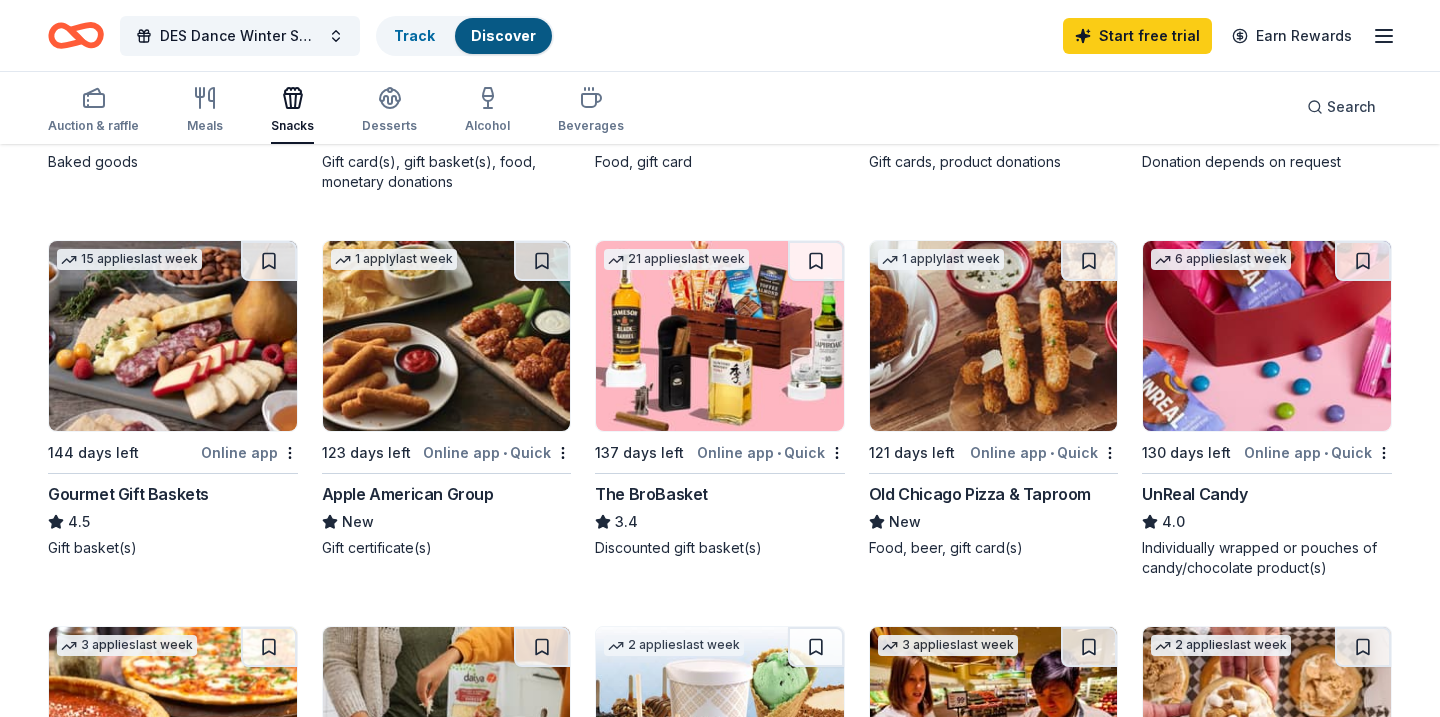 scroll, scrollTop: 840, scrollLeft: 0, axis: vertical 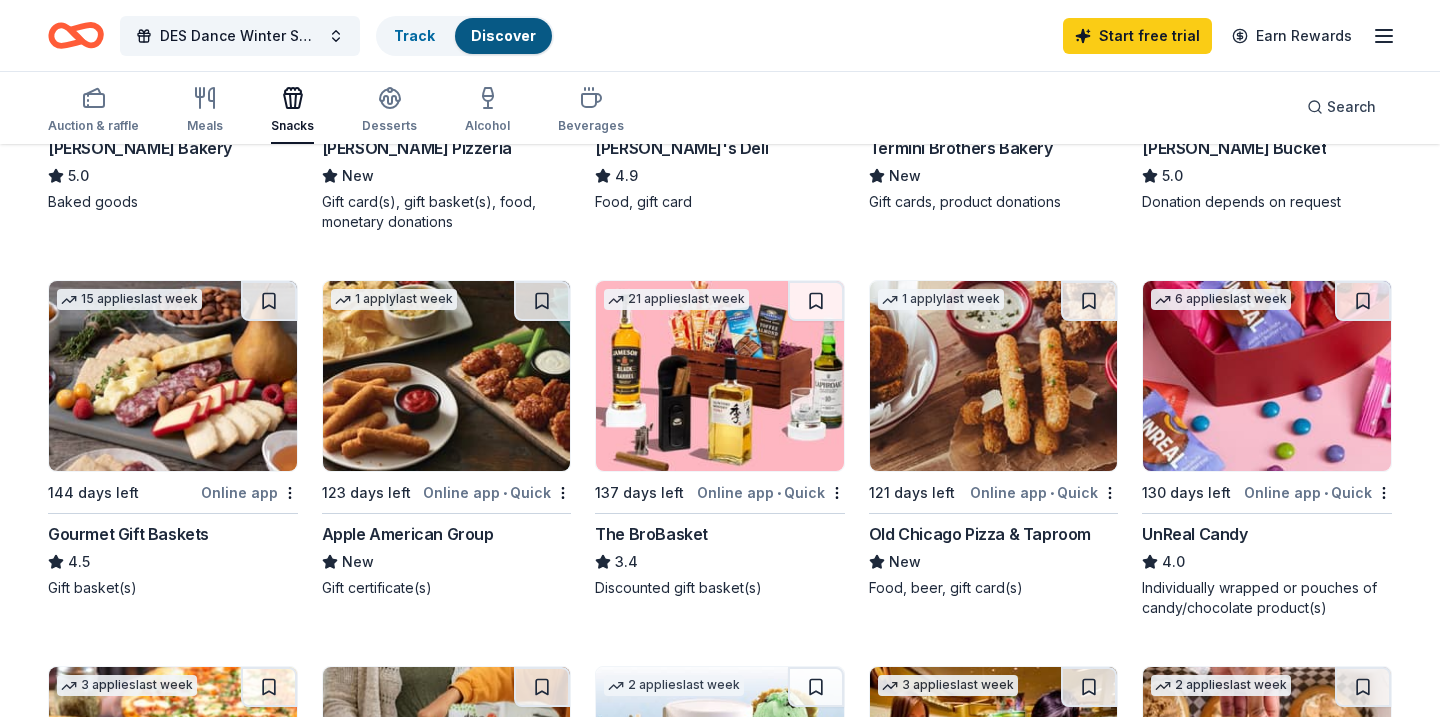 click at bounding box center (1267, 376) 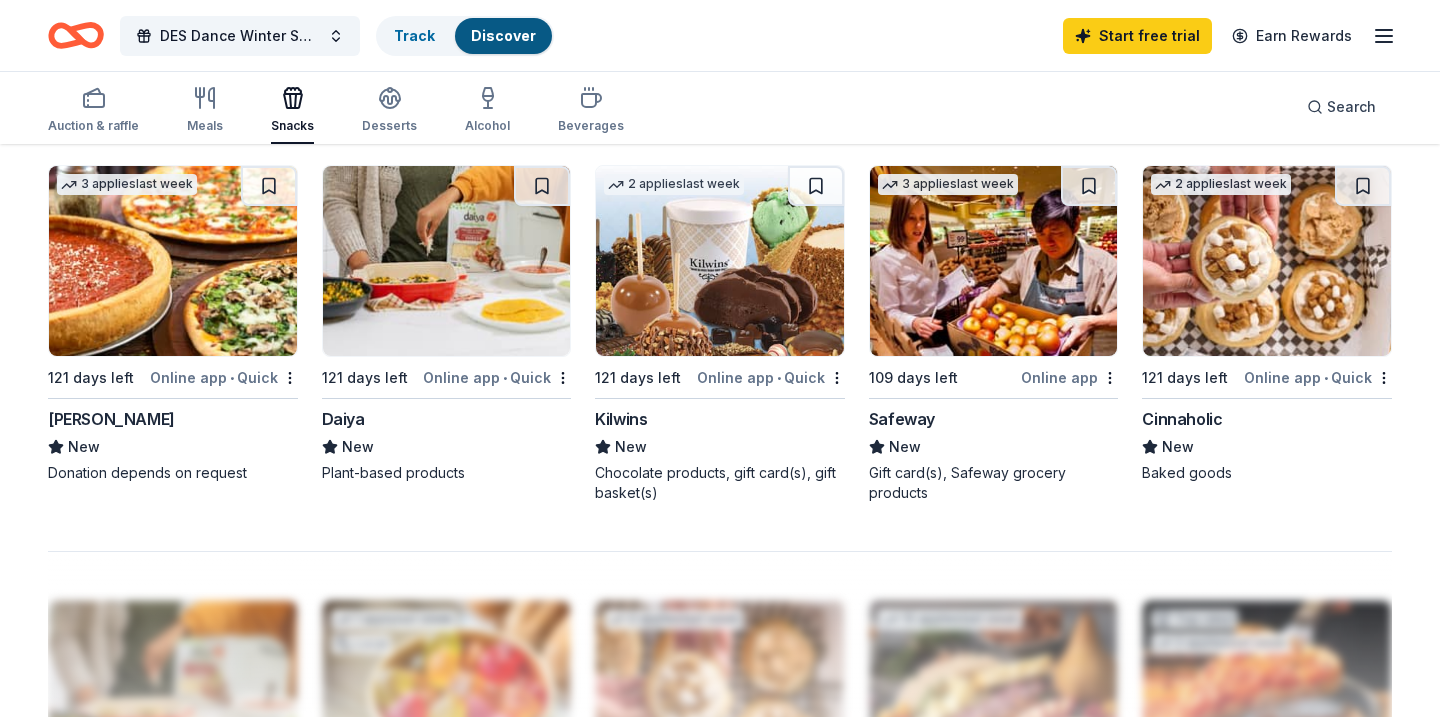 scroll, scrollTop: 1360, scrollLeft: 0, axis: vertical 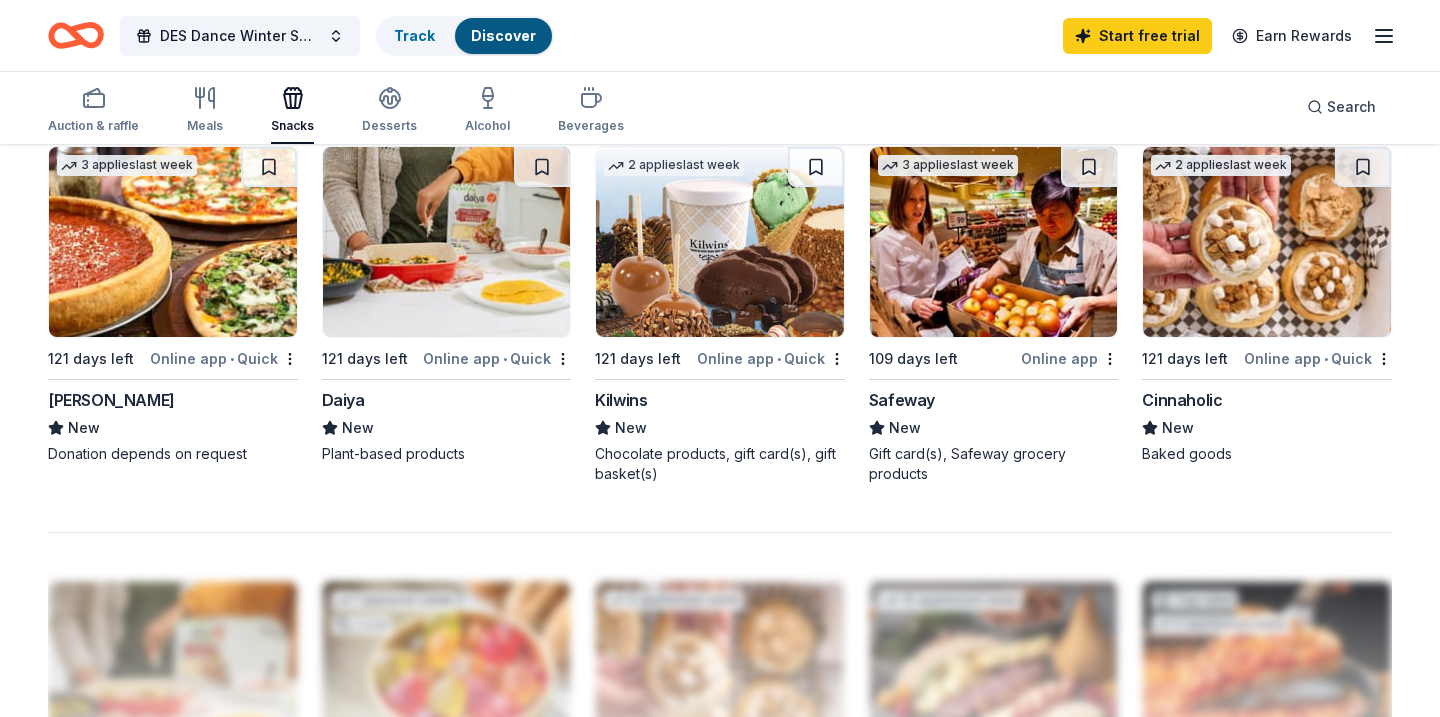 click at bounding box center (720, 242) 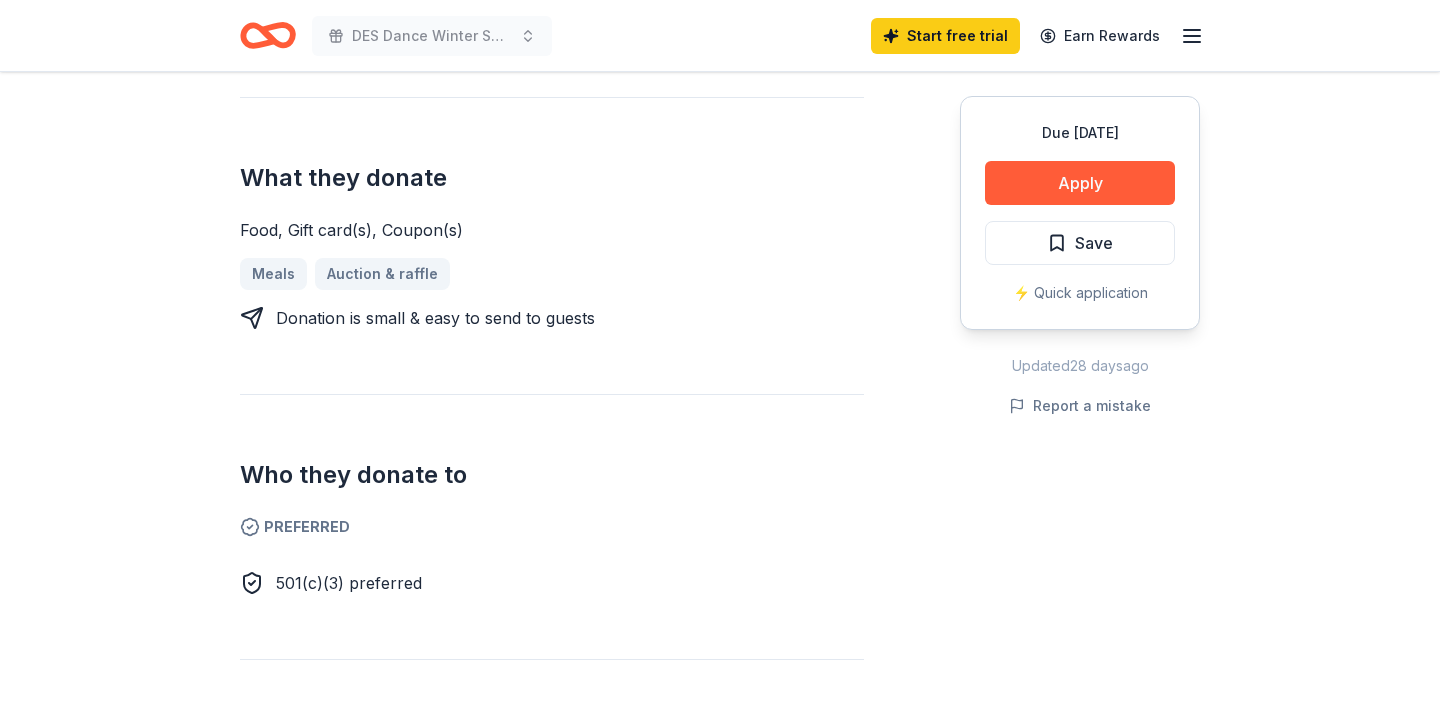 scroll, scrollTop: 720, scrollLeft: 0, axis: vertical 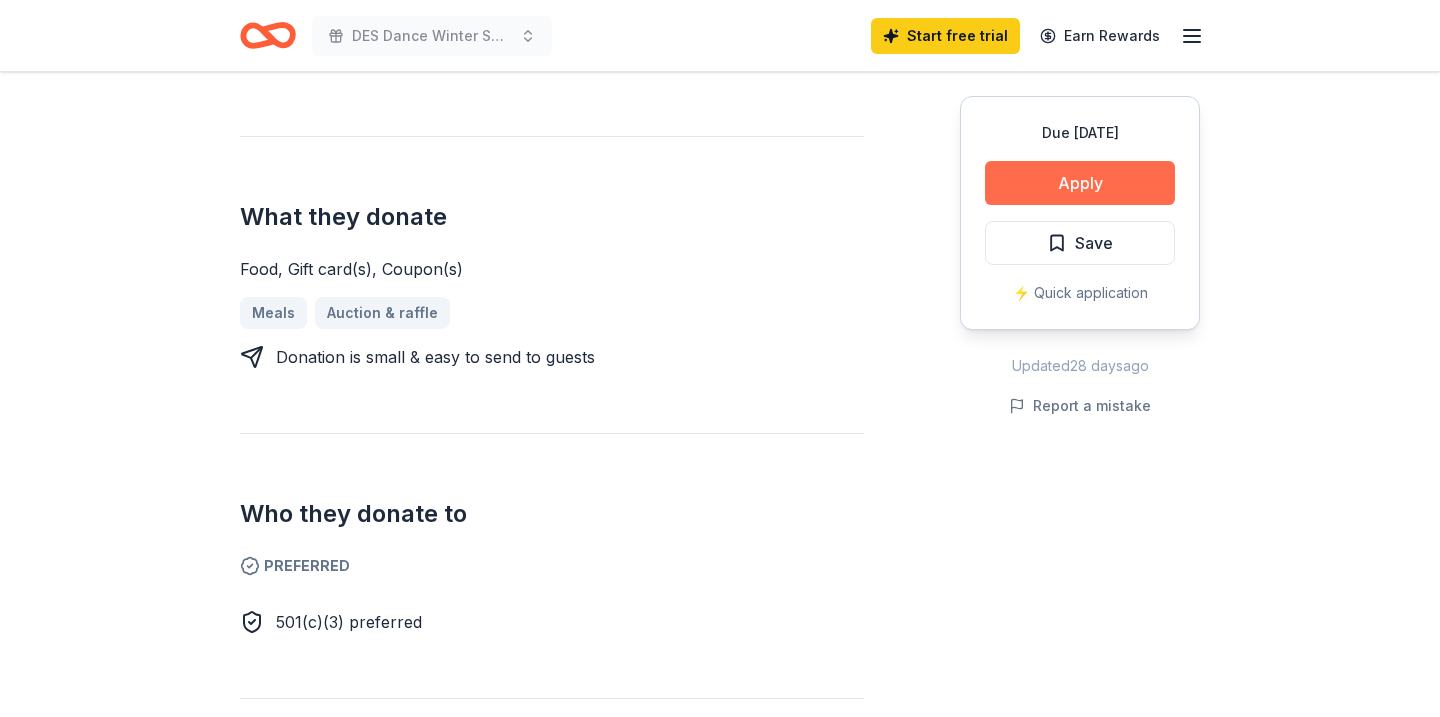 click on "Apply" at bounding box center [1080, 183] 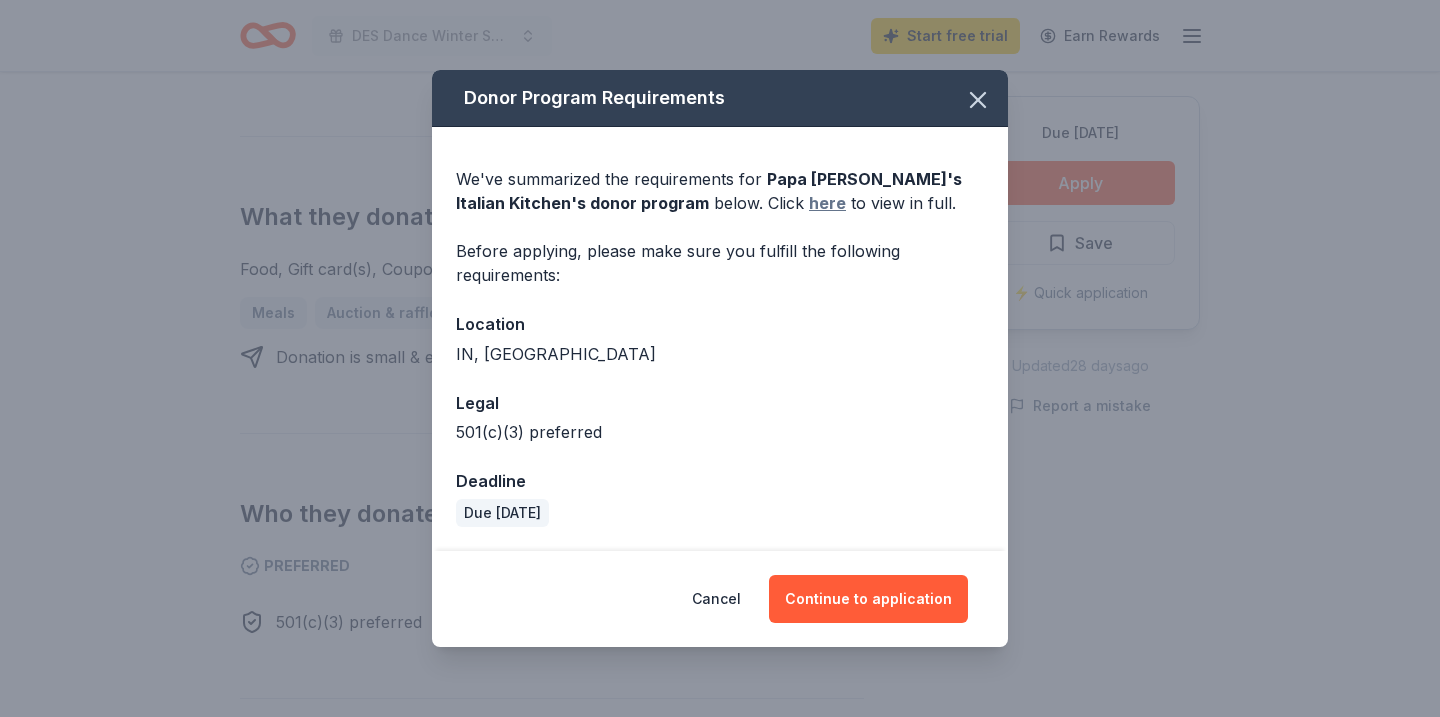click on "here" at bounding box center [827, 203] 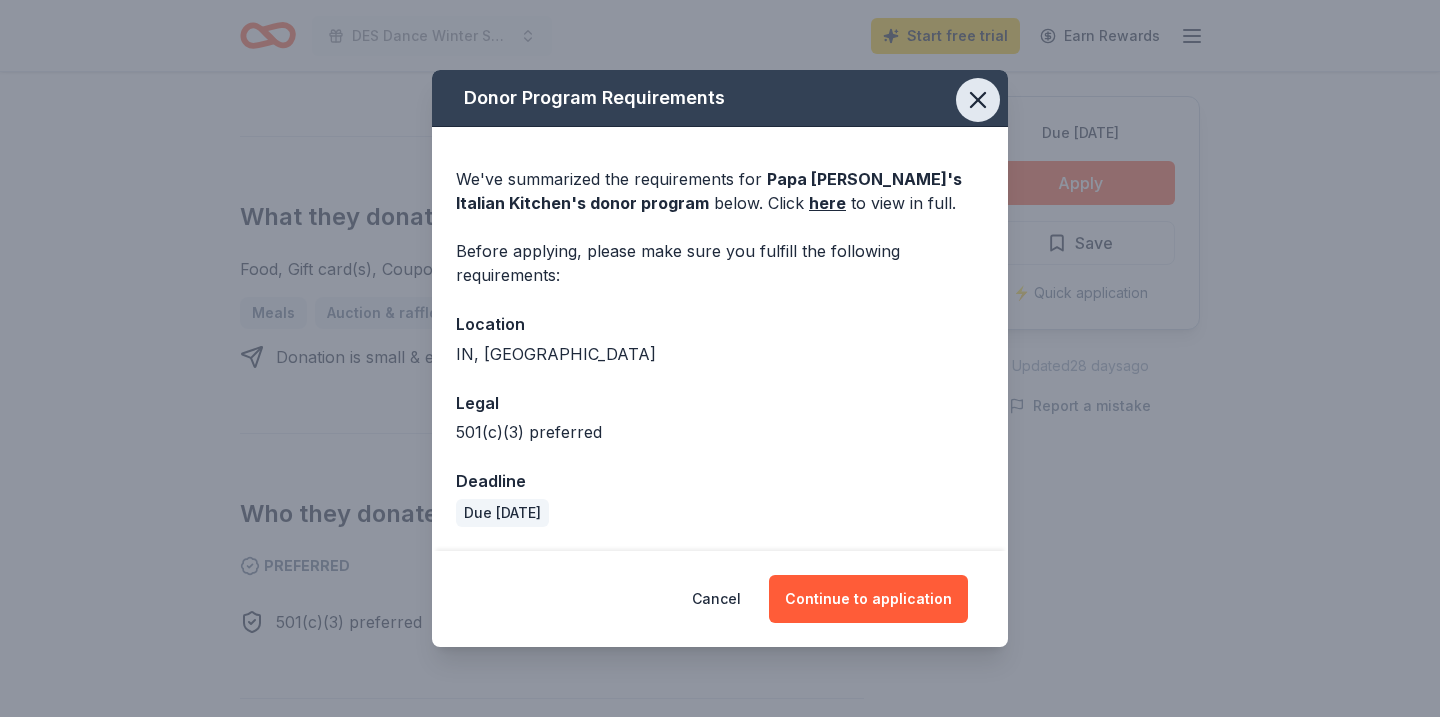 click 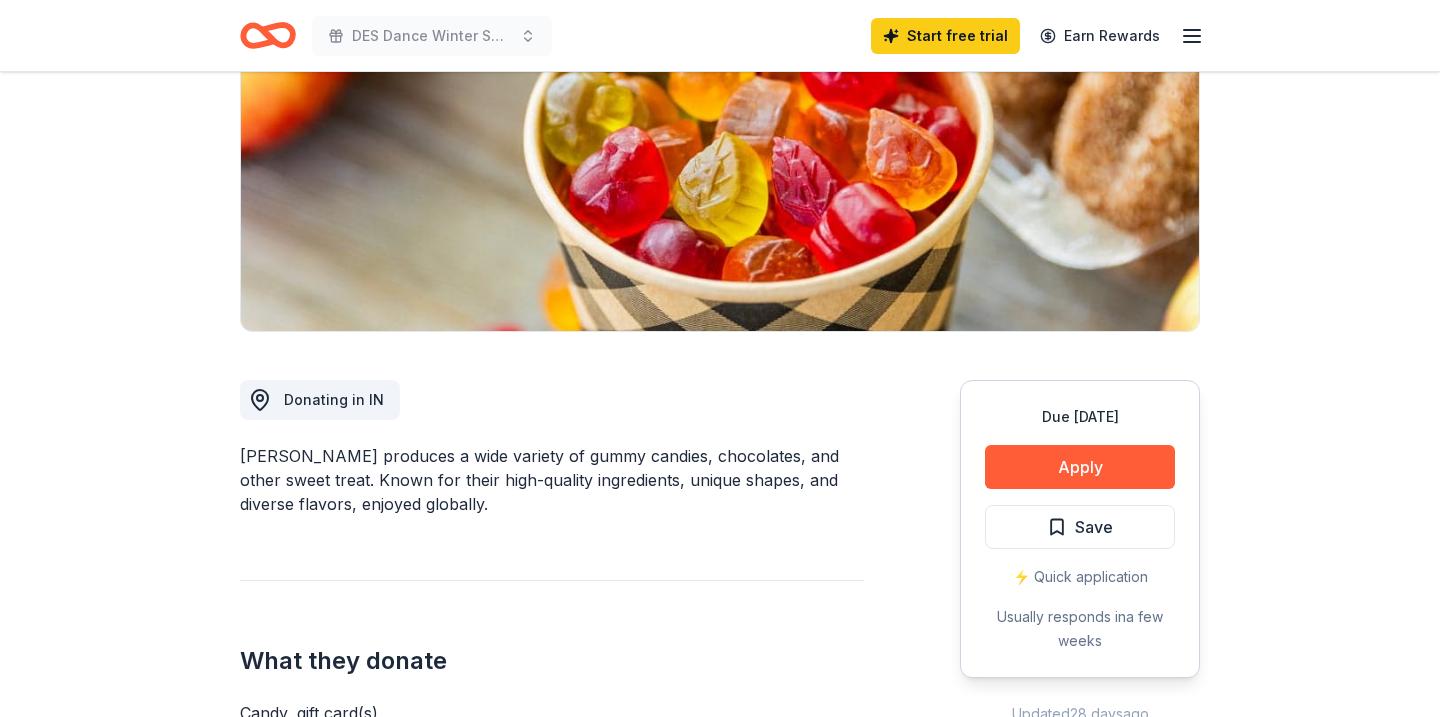 scroll, scrollTop: 316, scrollLeft: 0, axis: vertical 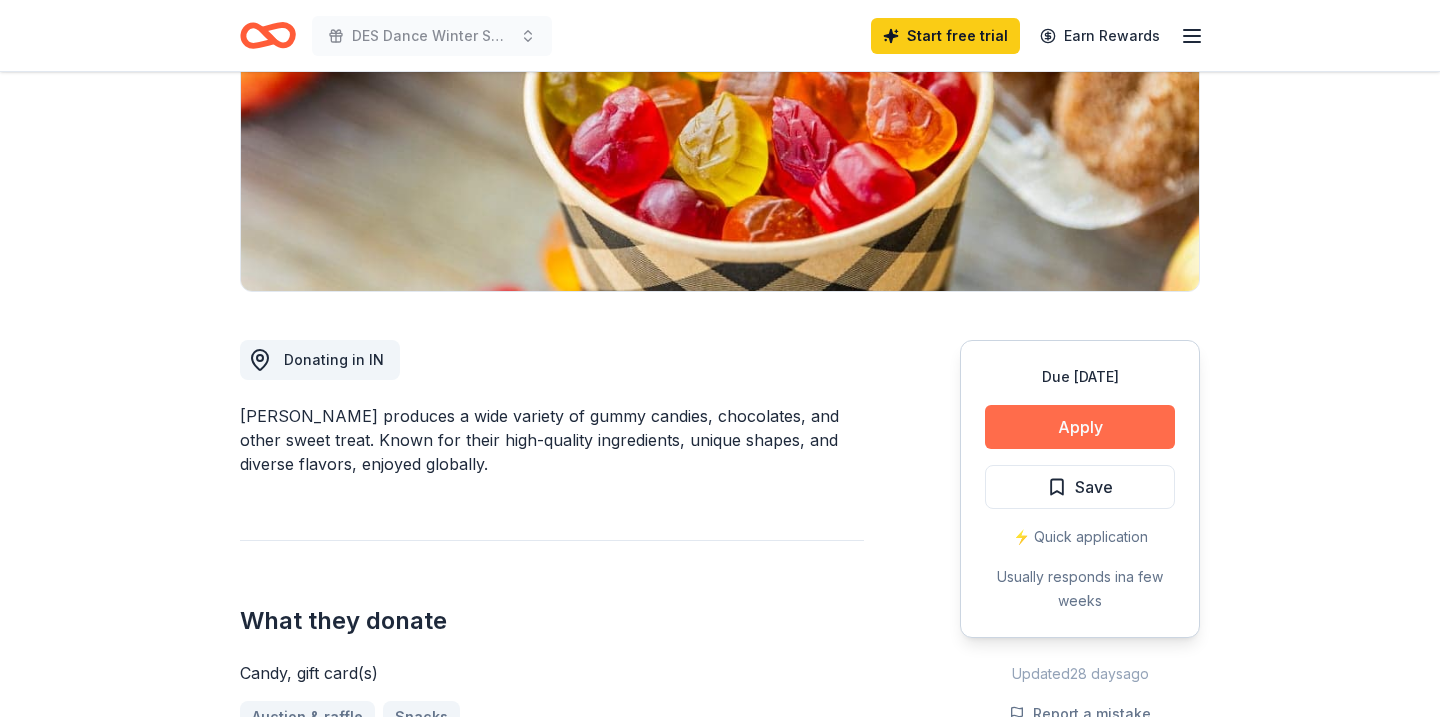 click on "Apply" at bounding box center (1080, 427) 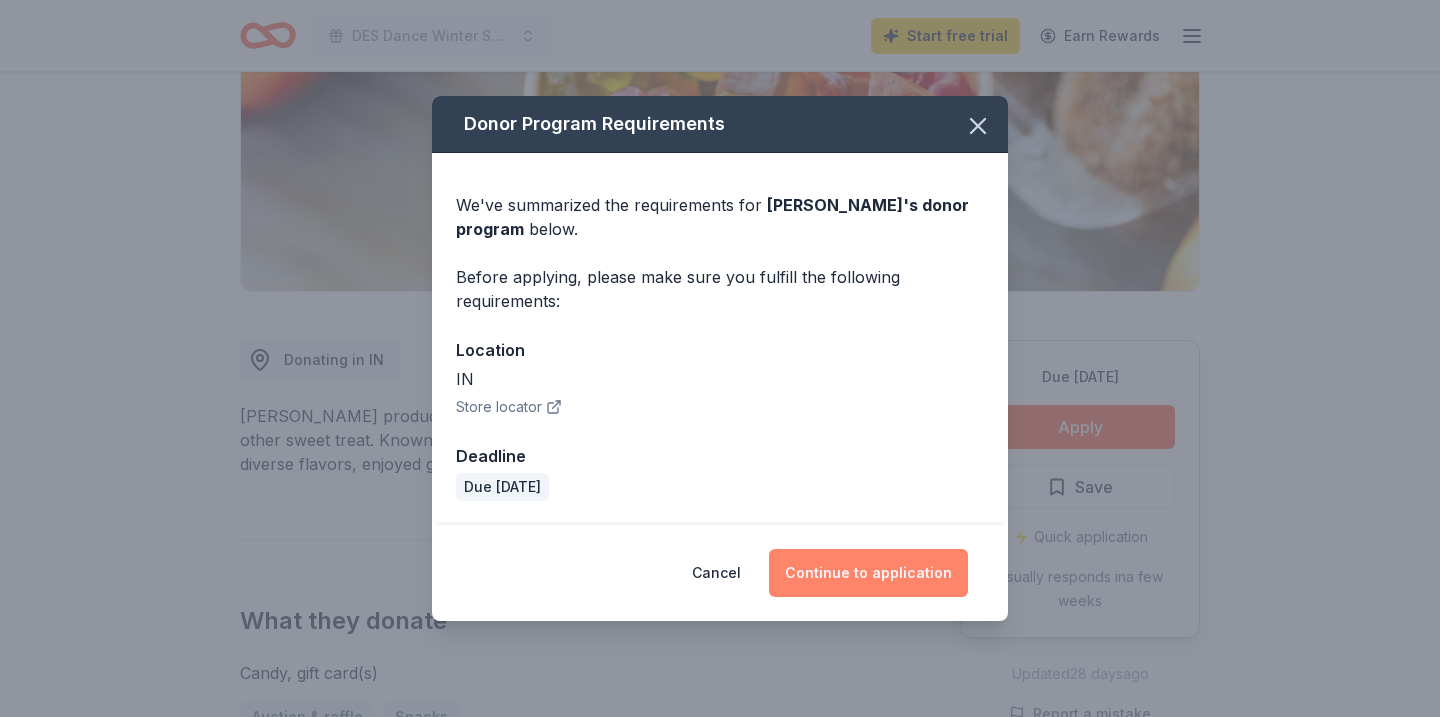 click on "Continue to application" at bounding box center (868, 573) 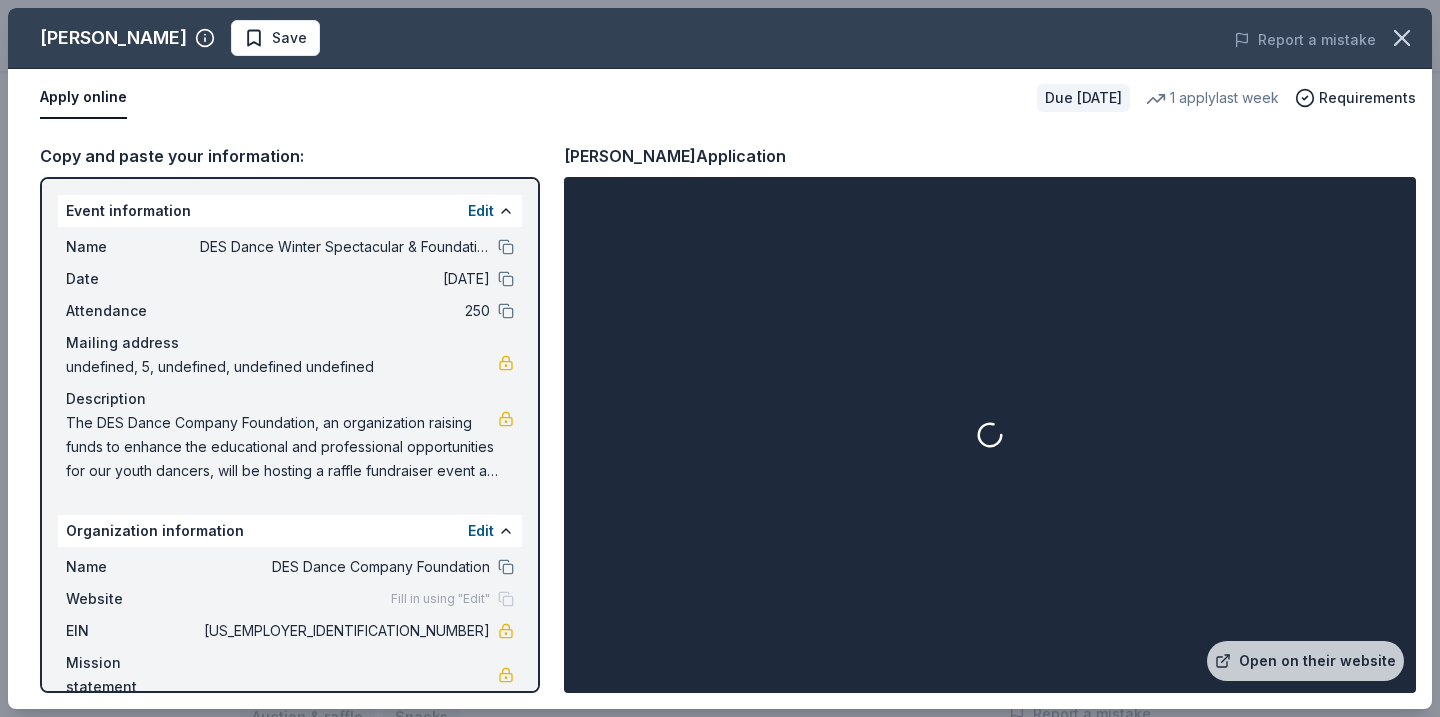 click on "The DES Dance Company Foundation, an organization raising funds to enhance the educational and professional opportunities for our youth dancers, will be hosting a raffle fundraiser event at the DES Dance Winter Spectacular to raise funds for a professional guest choreographer and educator to come to our studio.
The DES Dance Winter Spectacular is a family friendly holiday show full of magic and excitement! Dancers from DES Dance will perform excerpts from the Nutcracker, Rockette inspired tap and jazz routines, fun, hip-hop dancers, and sweet pre ballet cuties all in one show!" at bounding box center (282, 447) 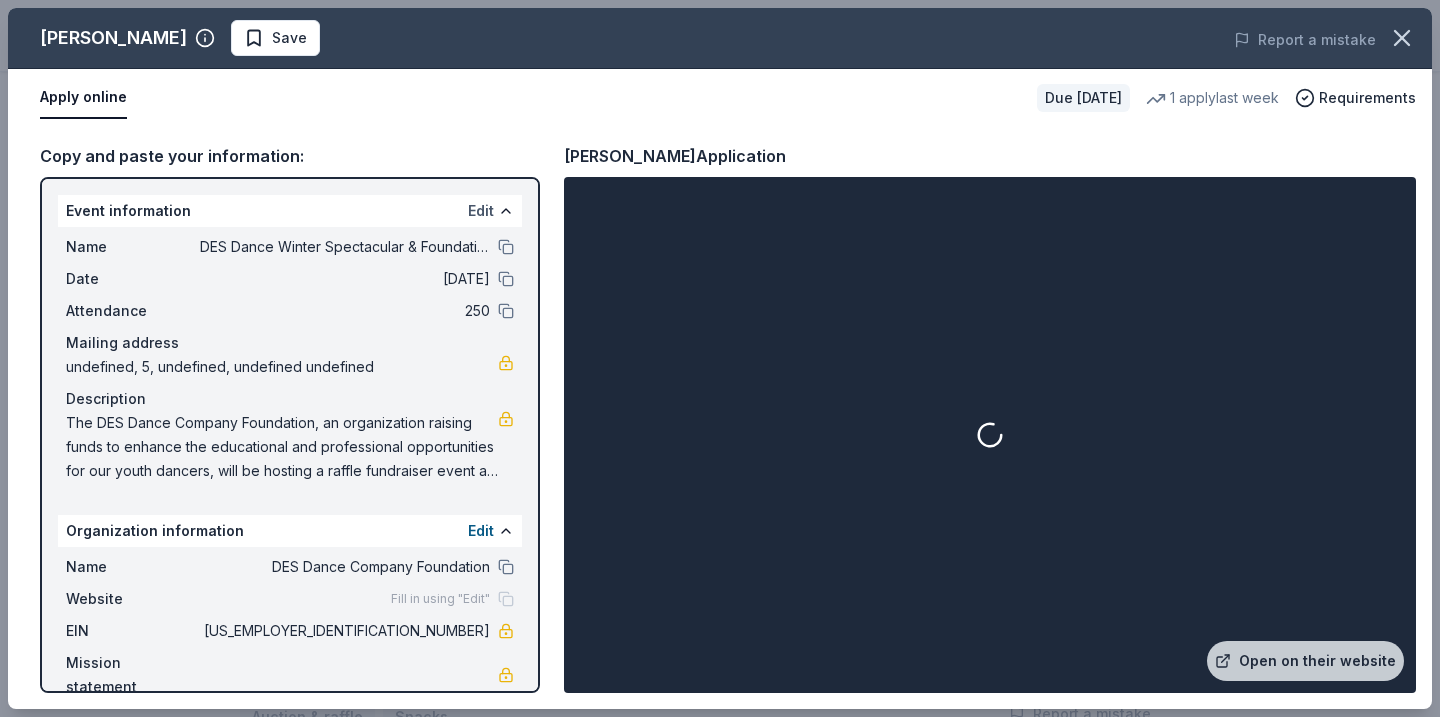 click on "Edit" at bounding box center [481, 211] 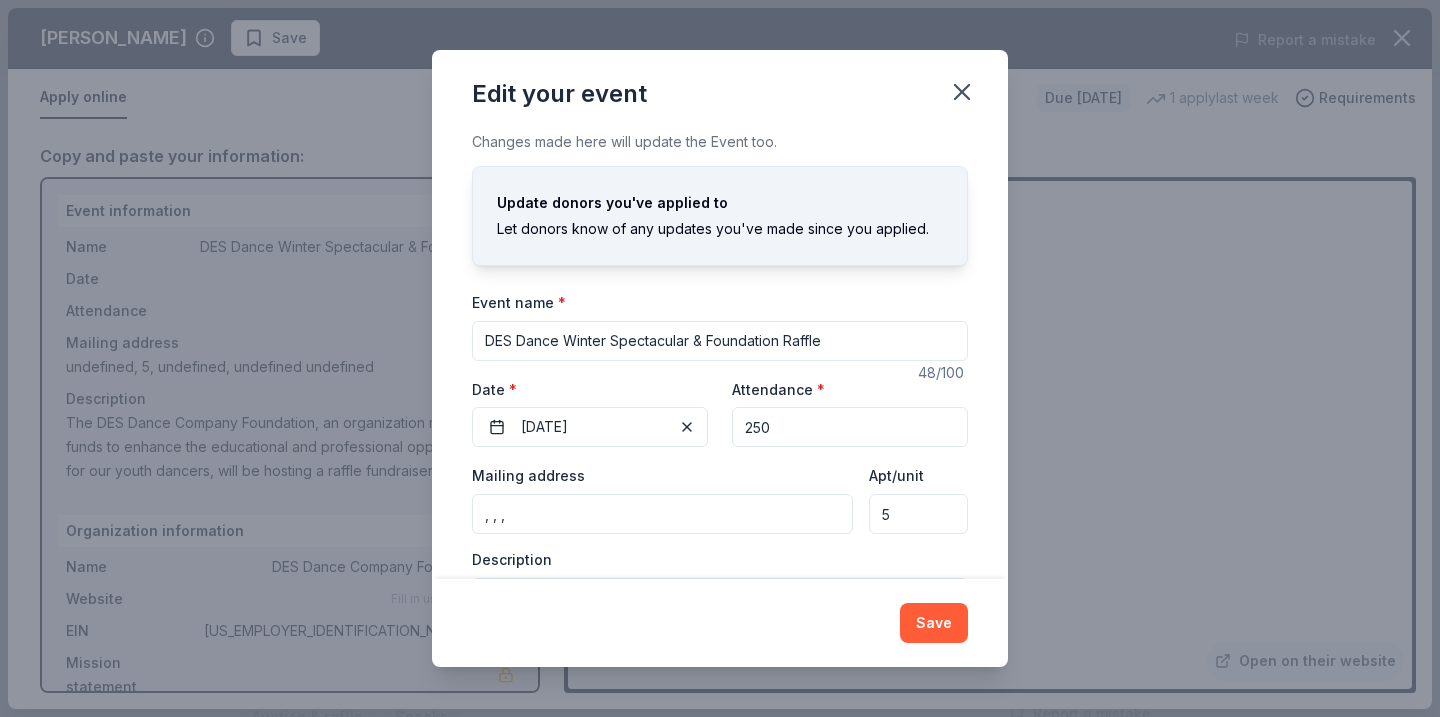 click on "Changes made here will update the Event too. Update donors you've applied to Let donors know of any updates you've made since you applied. Event name * DES Dance Winter Spectacular & Foundation Raffle 48 /100 Event website http://www.desdancestudio.com Attendance * 250 Date * 12/07/2025 Mailing address , , , Apt/unit 5 Description The DES Dance Company Foundation, an organization raising funds to enhance the educational and professional opportunities for our youth dancers, will be hosting a raffle fundraiser event at the DES Dance Winter Spectacular to raise funds for a professional guest choreographer and educator to come to our studio.
The DES Dance Winter Spectacular is a family friendly holiday show full of magic and excitement! Dancers from DES Dance will perform excerpts from the Nutcracker, Rockette inspired tap and jazz routines, fun, hip-hop dancers, and sweet pre ballet cuties all in one show!" at bounding box center [720, 354] 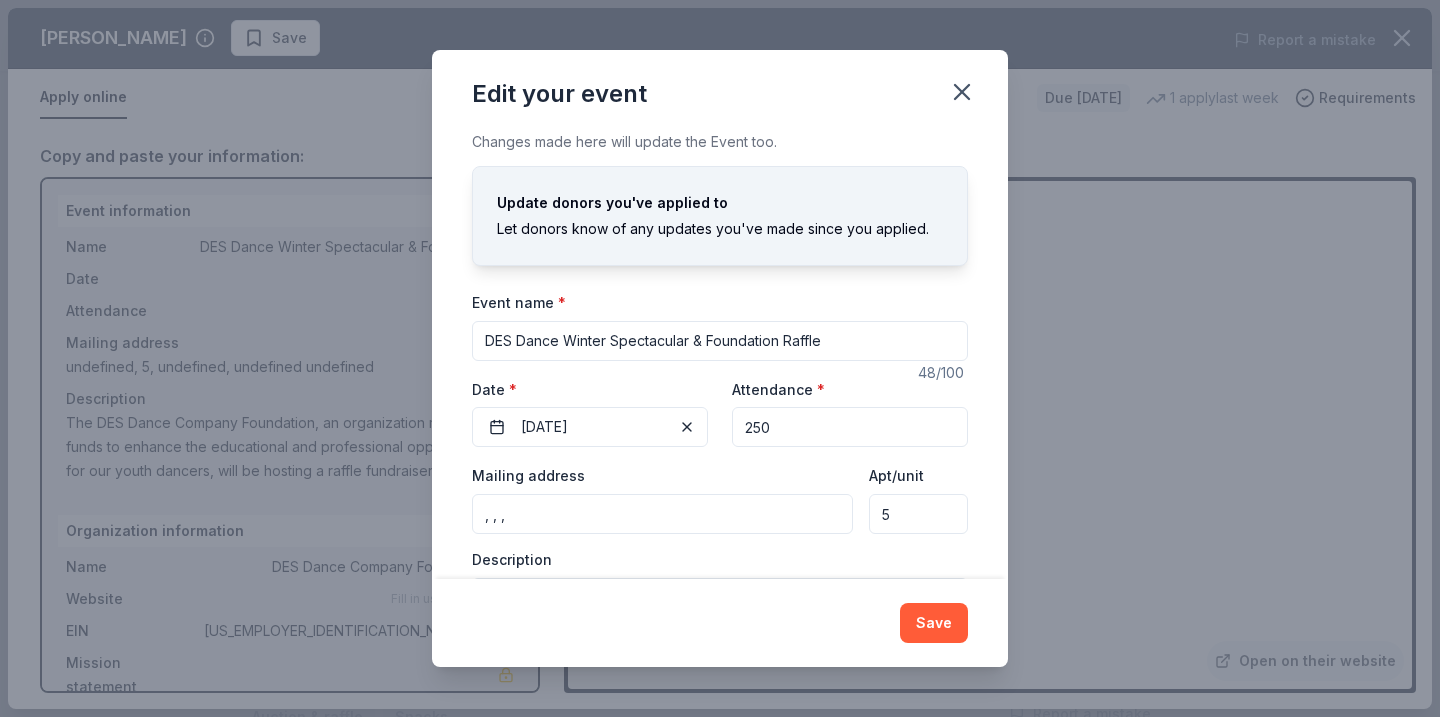 click on "Description The DES Dance Company Foundation, an organization raising funds to enhance the educational and professional opportunities for our youth dancers, will be hosting a raffle fundraiser event at the DES Dance Winter Spectacular to raise funds for a professional guest choreographer and educator to come to our studio.
The DES Dance Winter Spectacular is a family friendly holiday show full of magic and excitement! Dancers from DES Dance will perform excerpts from the Nutcracker, Rockette inspired tap and jazz routines, fun, hip-hop dancers, and sweet pre ballet cuties all in one show!" at bounding box center [720, 609] 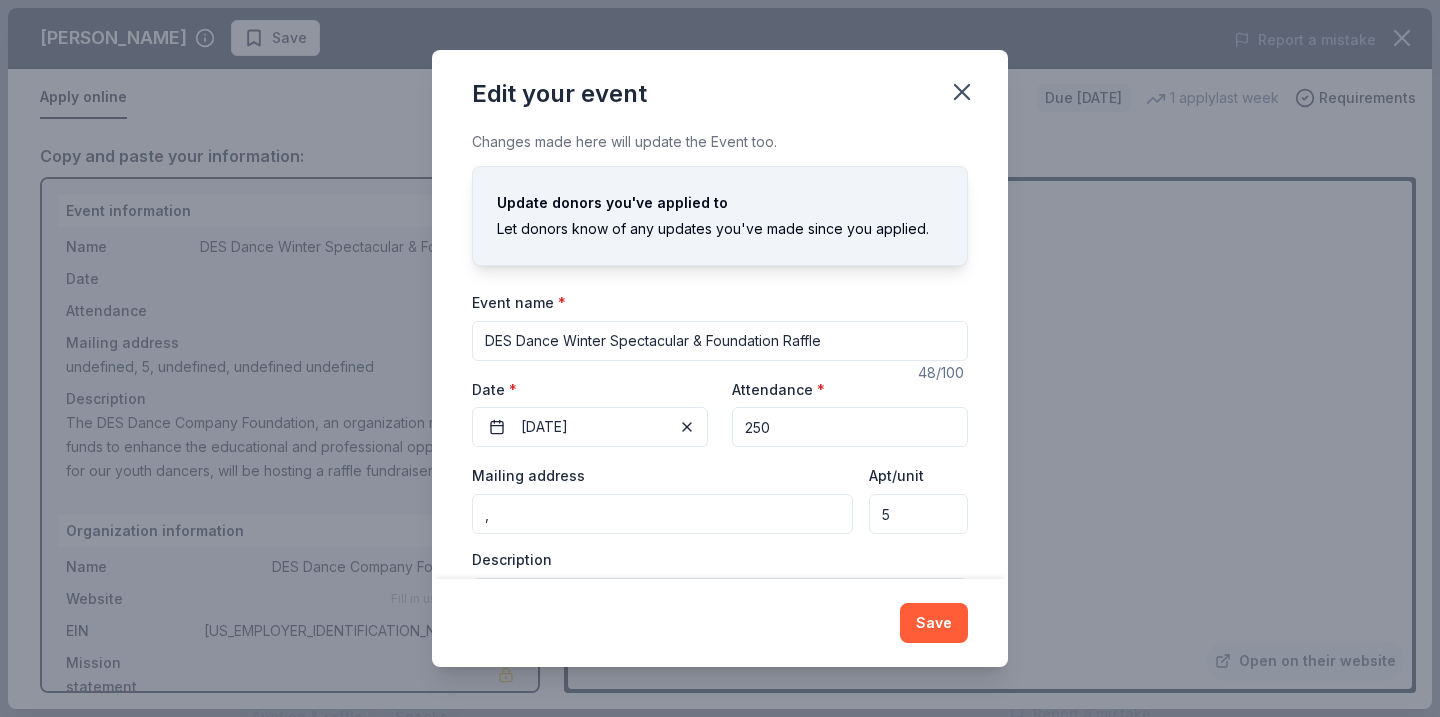 type on "," 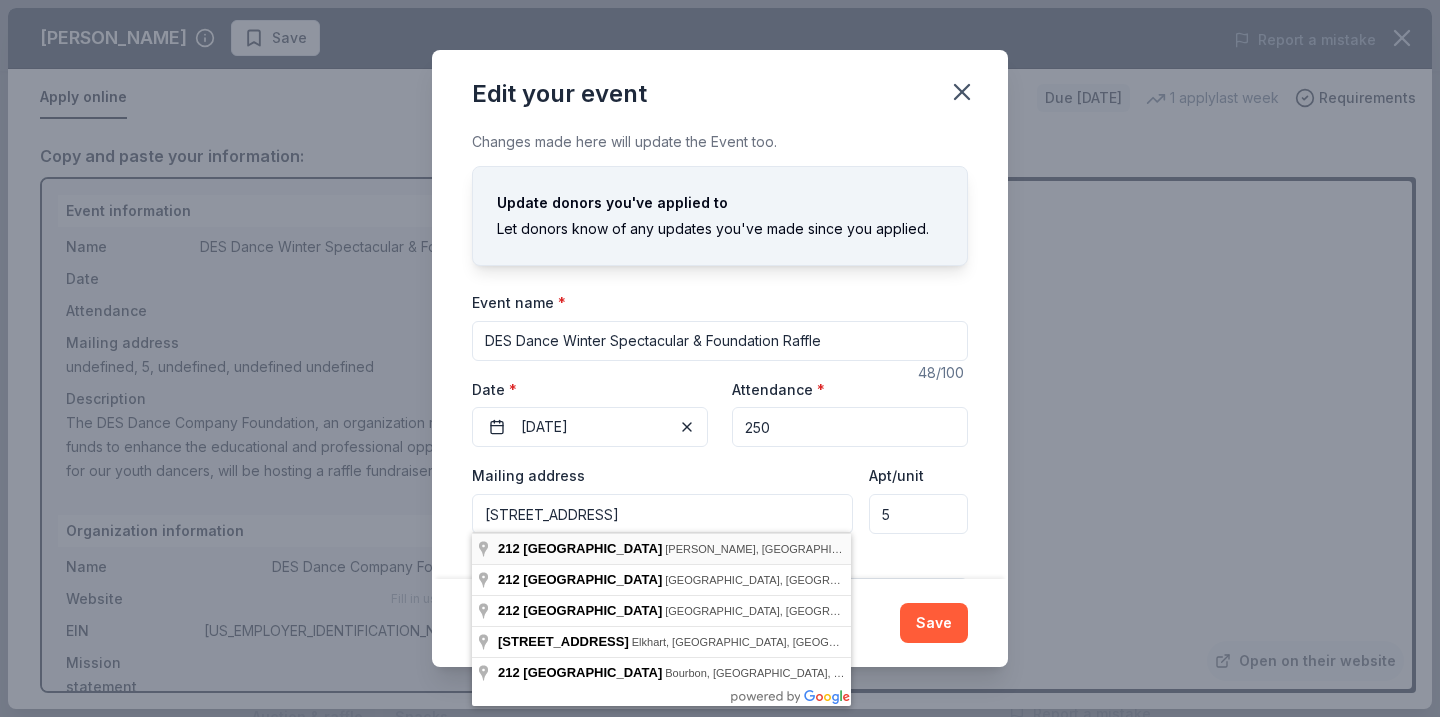 type on "[STREET_ADDRESS]" 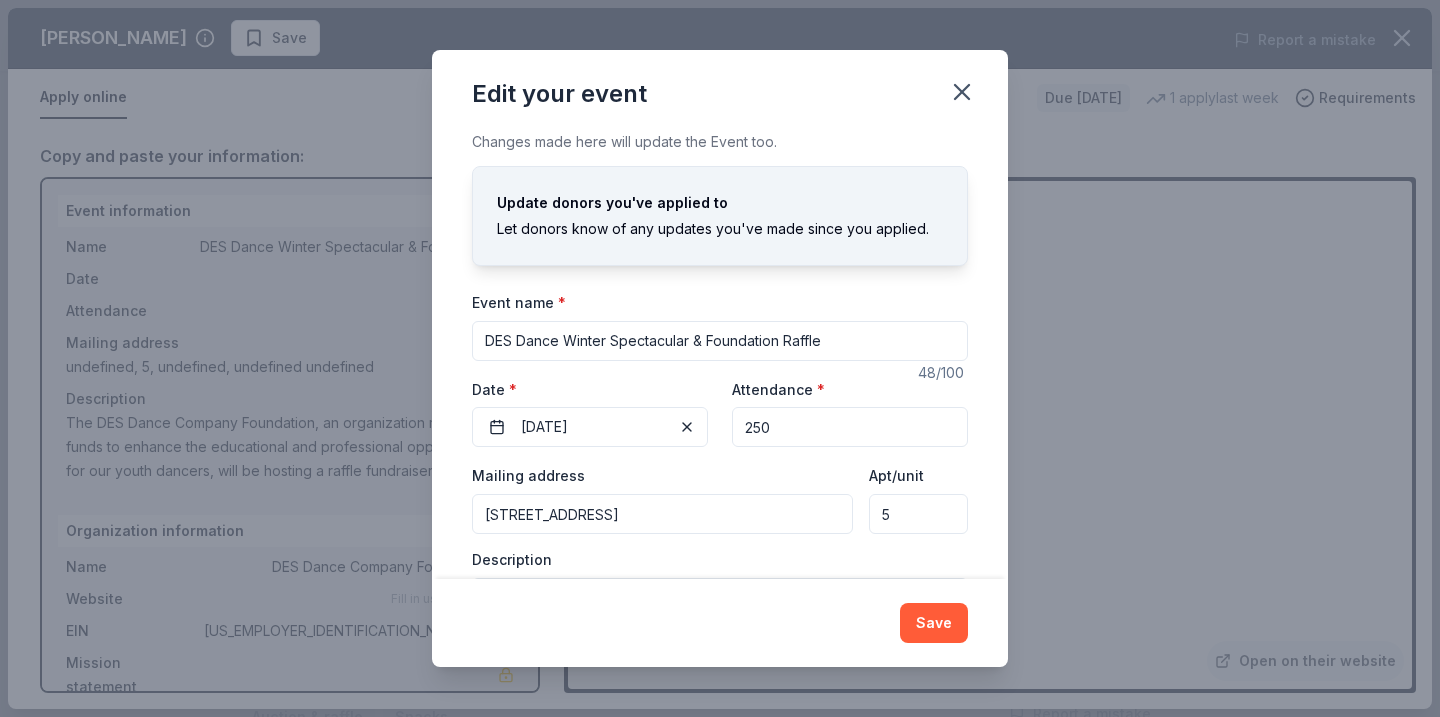 click on "Description The DES Dance Company Foundation, an organization raising funds to enhance the educational and professional opportunities for our youth dancers, will be hosting a raffle fundraiser event at the DES Dance Winter Spectacular to raise funds for a professional guest choreographer and educator to come to our studio.
The DES Dance Winter Spectacular is a family friendly holiday show full of magic and excitement! Dancers from DES Dance will perform excerpts from the Nutcracker, Rockette inspired tap and jazz routines, fun, hip-hop dancers, and sweet pre ballet cuties all in one show!" at bounding box center (720, 609) 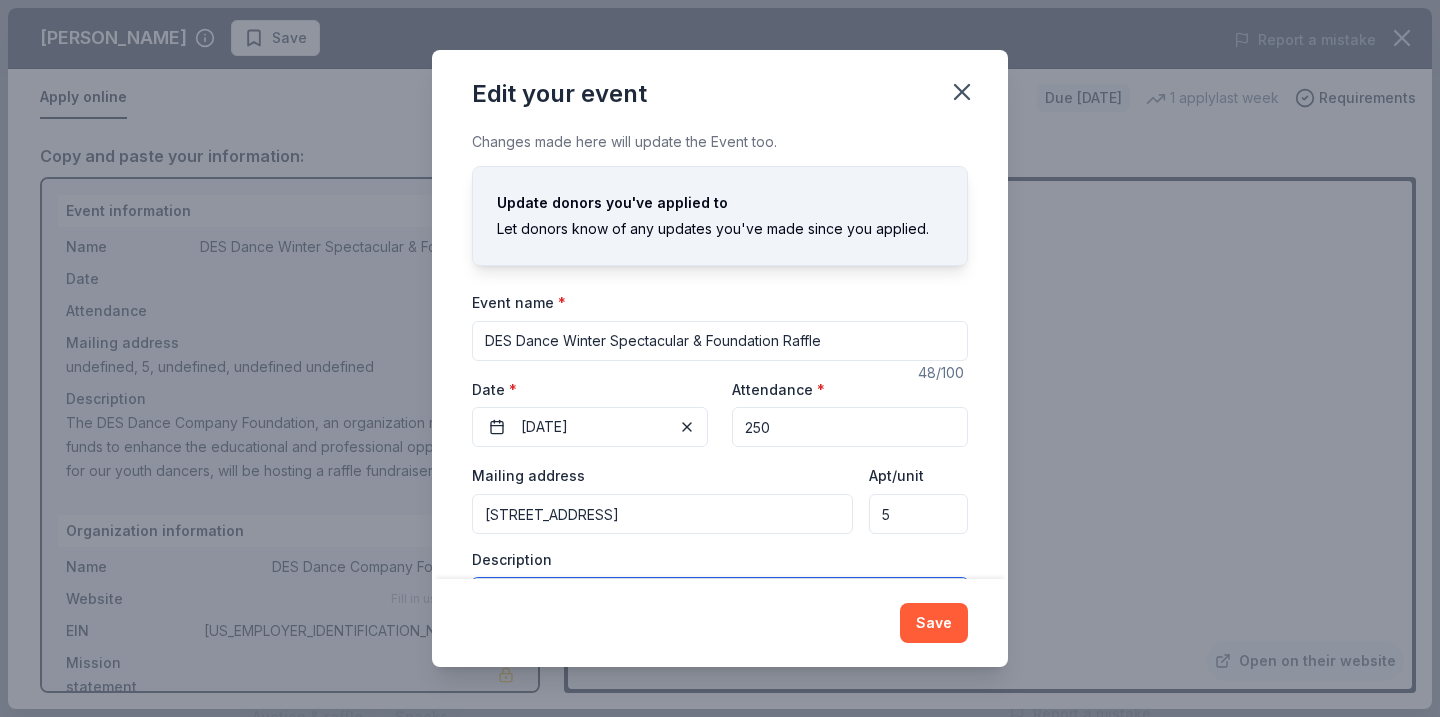 click on "The DES Dance Company Foundation, an organization raising funds to enhance the educational and professional opportunities for our youth dancers, will be hosting a raffle fundraiser event at the DES Dance Winter Spectacular to raise funds for a professional guest choreographer and educator to come to our studio.
The DES Dance Winter Spectacular is a family friendly holiday show full of magic and excitement! Dancers from DES Dance will perform excerpts from the Nutcracker, Rockette inspired tap and jazz routines, fun, hip-hop dancers, and sweet pre ballet cuties all in one show!" at bounding box center [720, 623] 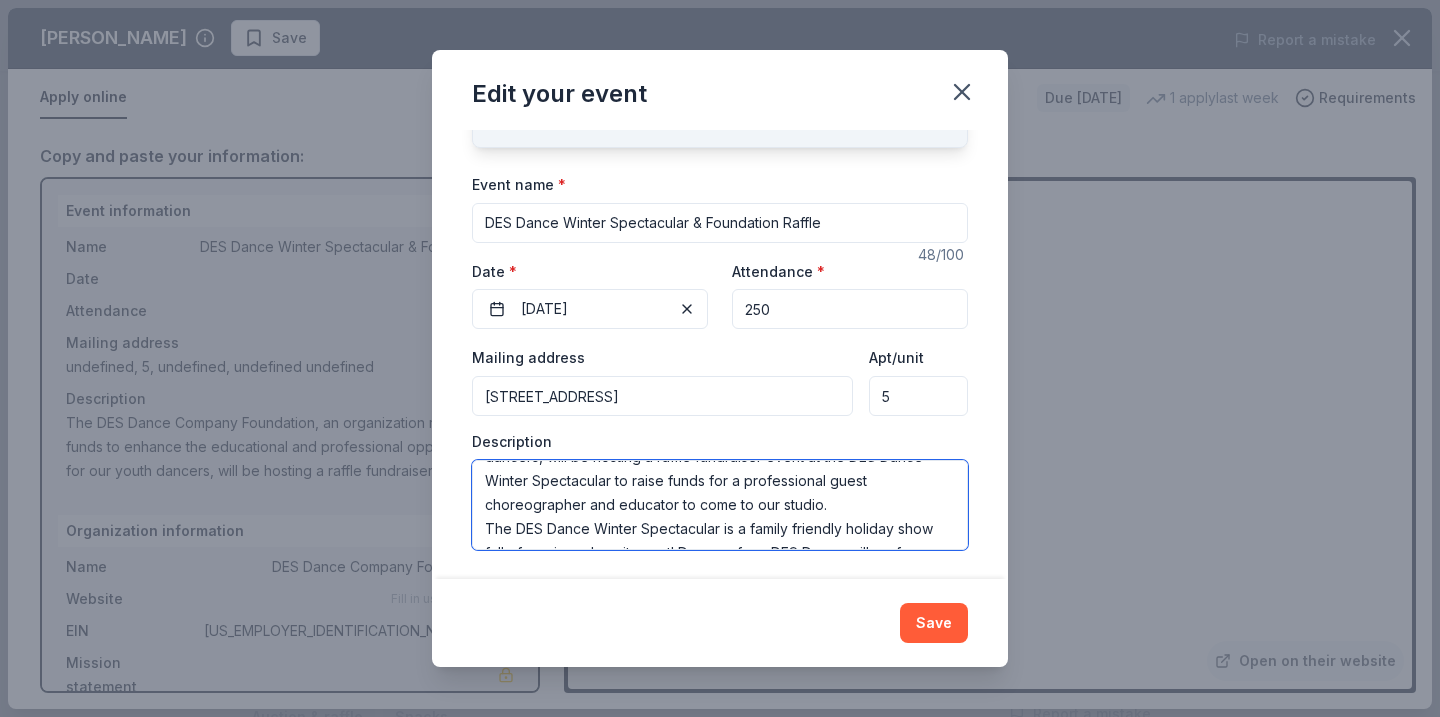 scroll, scrollTop: 144, scrollLeft: 0, axis: vertical 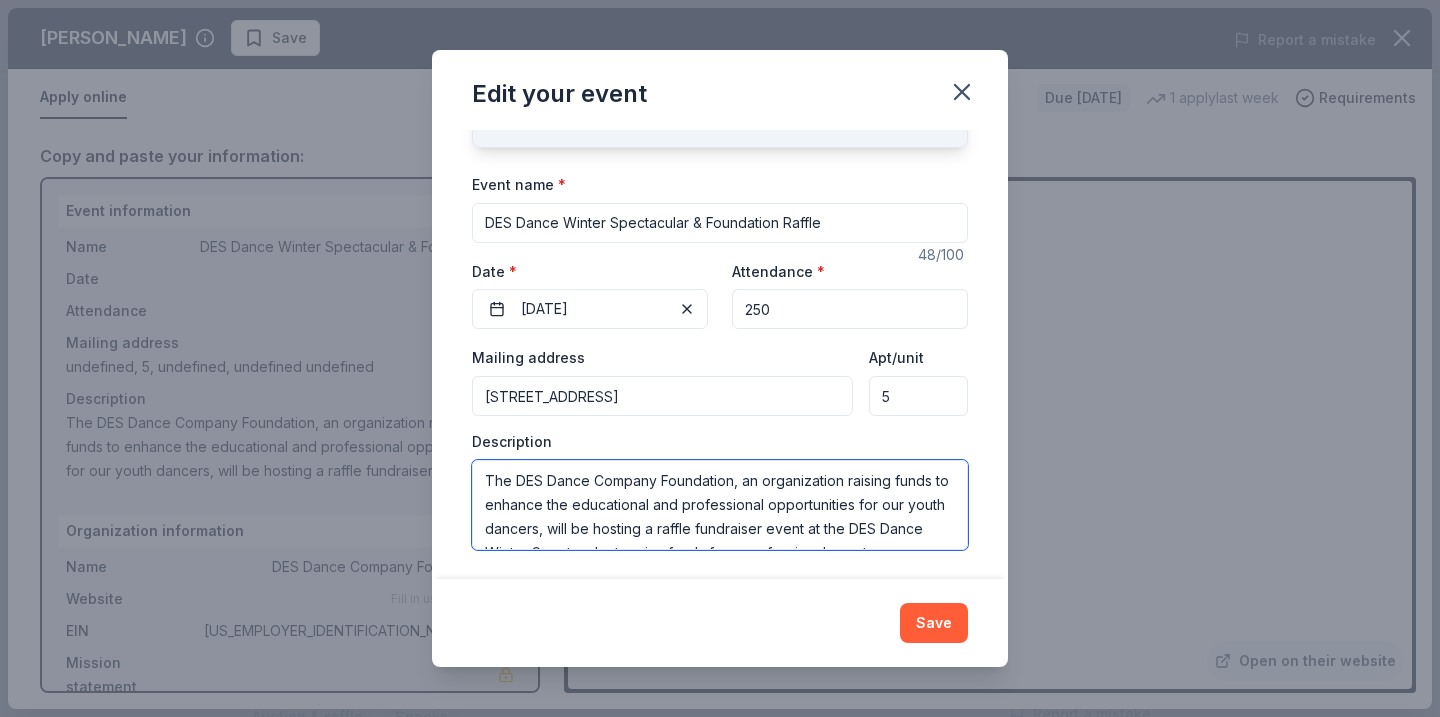 drag, startPoint x: 928, startPoint y: 529, endPoint x: 445, endPoint y: 412, distance: 496.9688 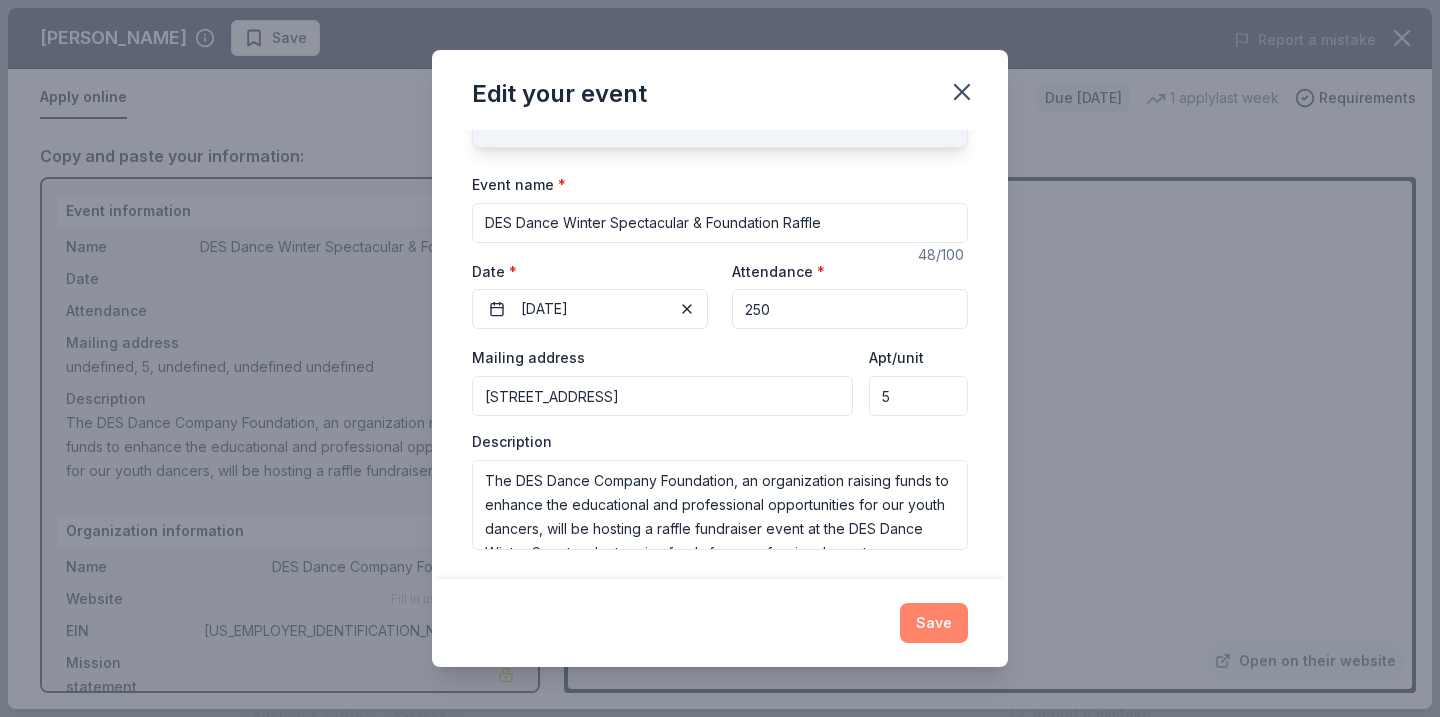 click on "Save" at bounding box center [934, 623] 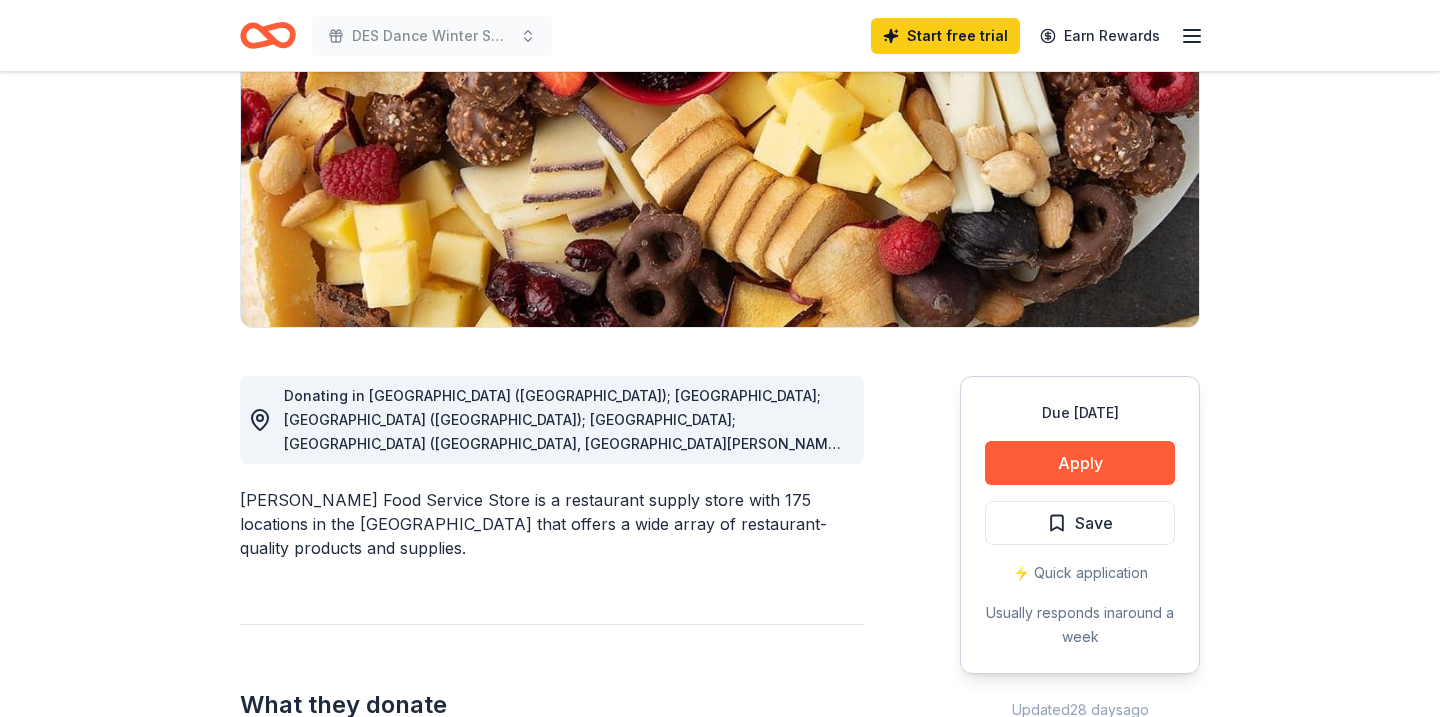 scroll, scrollTop: 320, scrollLeft: 0, axis: vertical 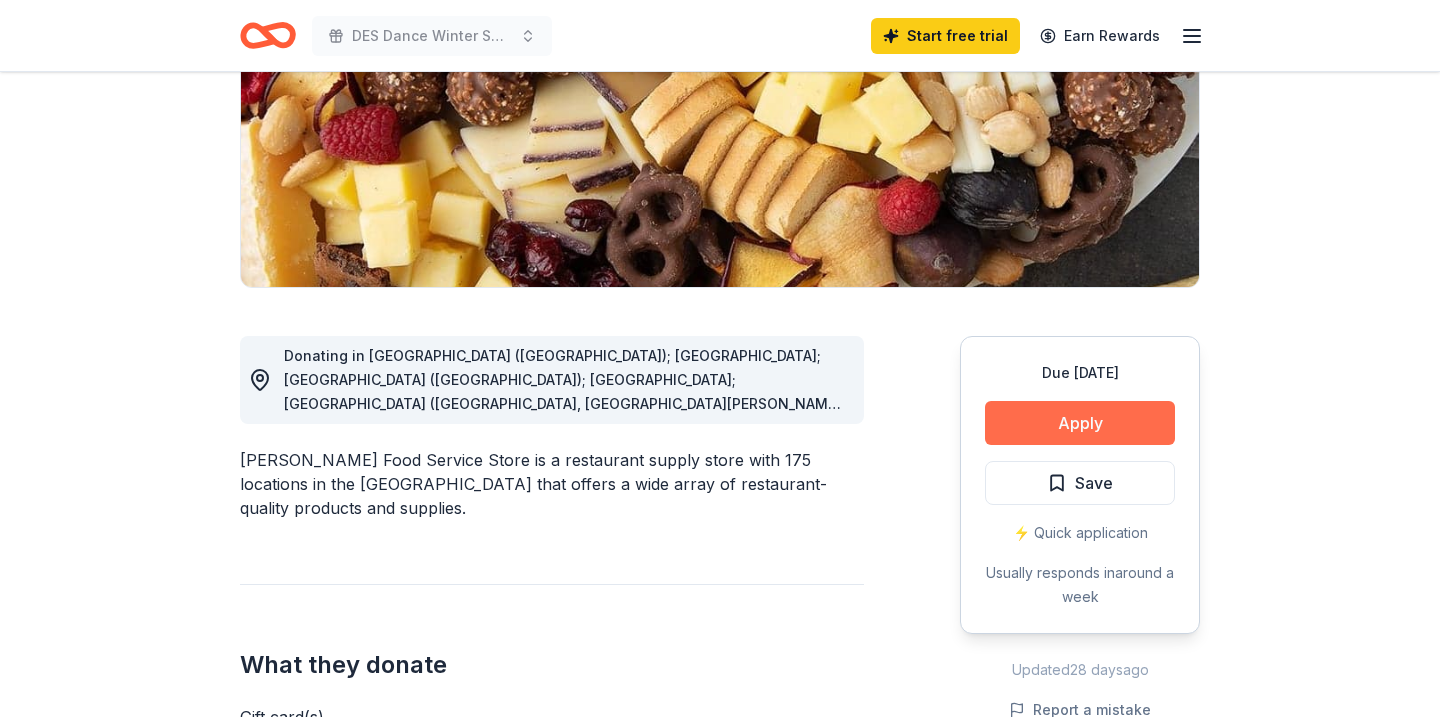 click on "Apply" at bounding box center [1080, 423] 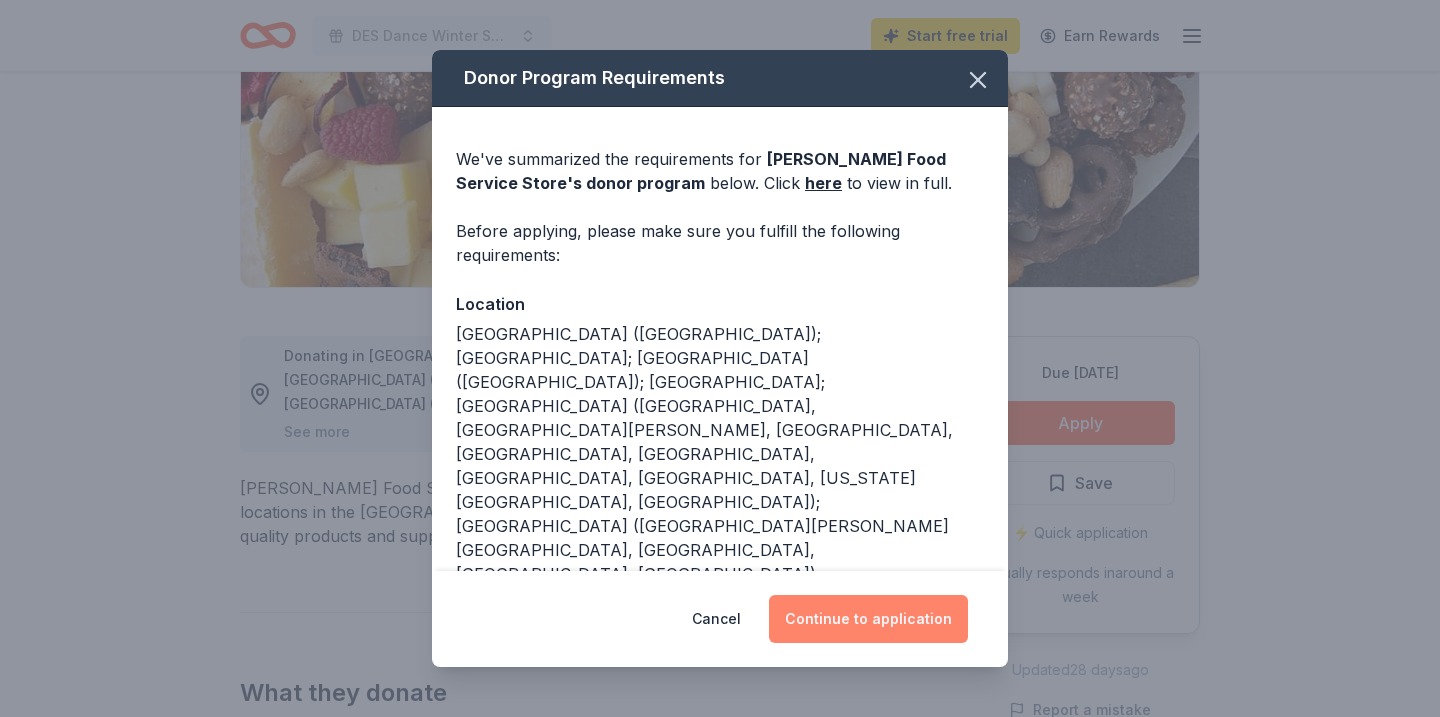 click on "Continue to application" at bounding box center [868, 619] 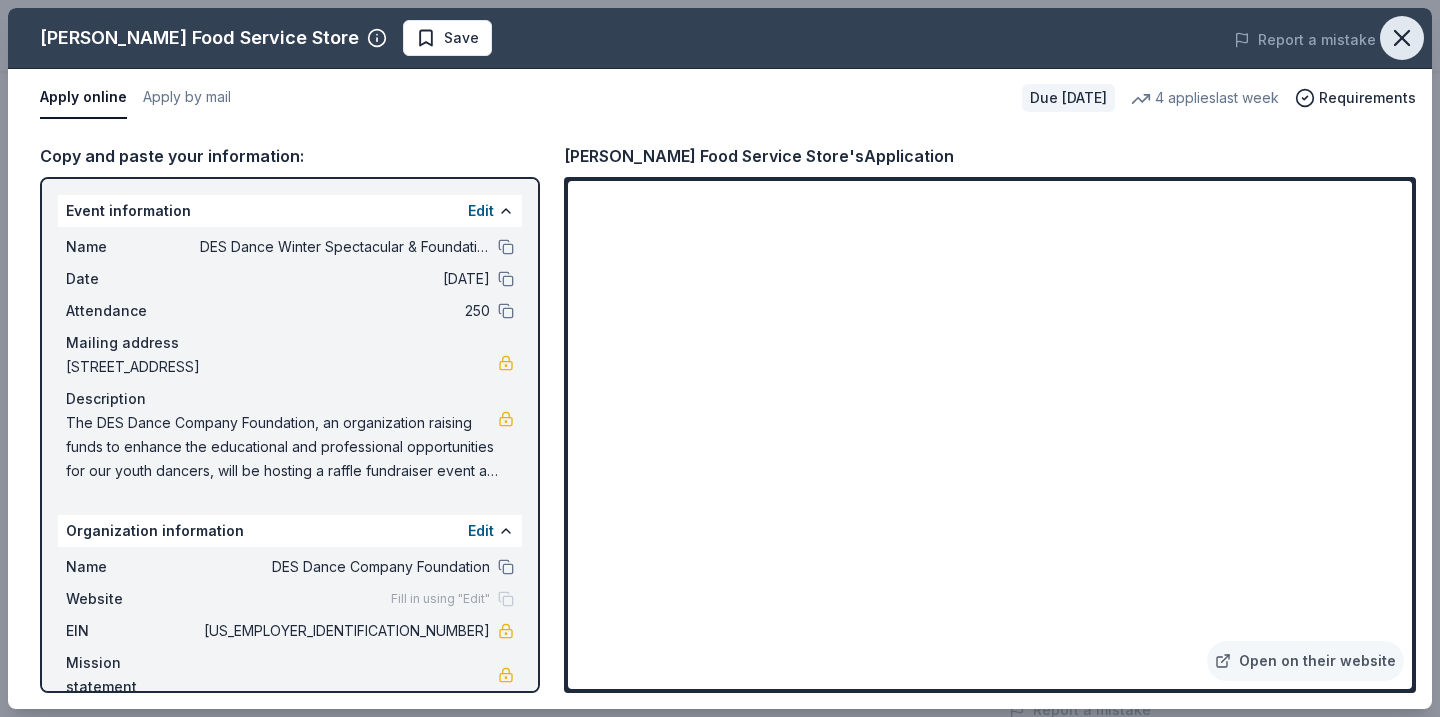 click 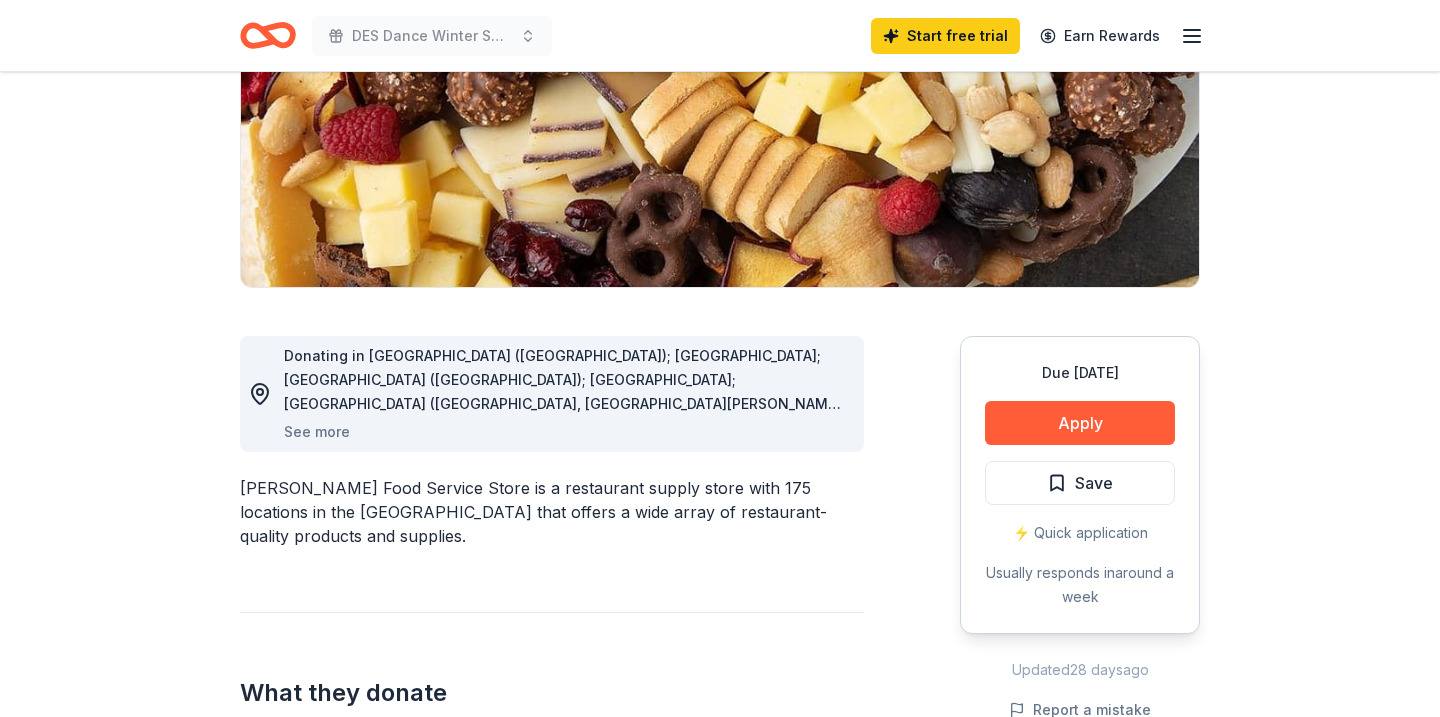 click on "Due in 121 days Share Gordon Food Service Store 4.7 • 13  reviews 4   applies  last week approval rate donation value Share Donating in AL (Huntsville); FL; GA (Lithia Springs); IL; IN (Elkhart, Fort Wayne, Highland, Indianapolis, Kokomo, Lafayette, Merrillville, Michigan City, Mishawaka); KY (Bowling Green, Florence, Lexington, Louisville, Shepherdsville); MA (Taunton); MD (Aberdeen); MI; MO (Maplewood, St. Peters); NC (Kannapolis); NY (Buffalo); OH; PA (Erie, Greensburg, Imperial, Monroeville, Pittsburgh); TN (Brentwood, Chattanooga, Clarksville, Goodlettsville, Knoxville, Memphis, Murfreesboro); TX (Coppell, Houston, Humble, Galveston, Katy, League City, Pasadena, Woodlands); WI (Appleton, Franklin, Green Bay, Kenosha, Madison, Racine, West Milwaukee) See more Gordon Food Service Store is a restaurant supply store with 175 locations in the US that offers a wide array of restaurant-quality products and supplies. What they donate Gift card(s) Meals Auction & raffle Snacks Donation can be shipped to you" at bounding box center (720, 1384) 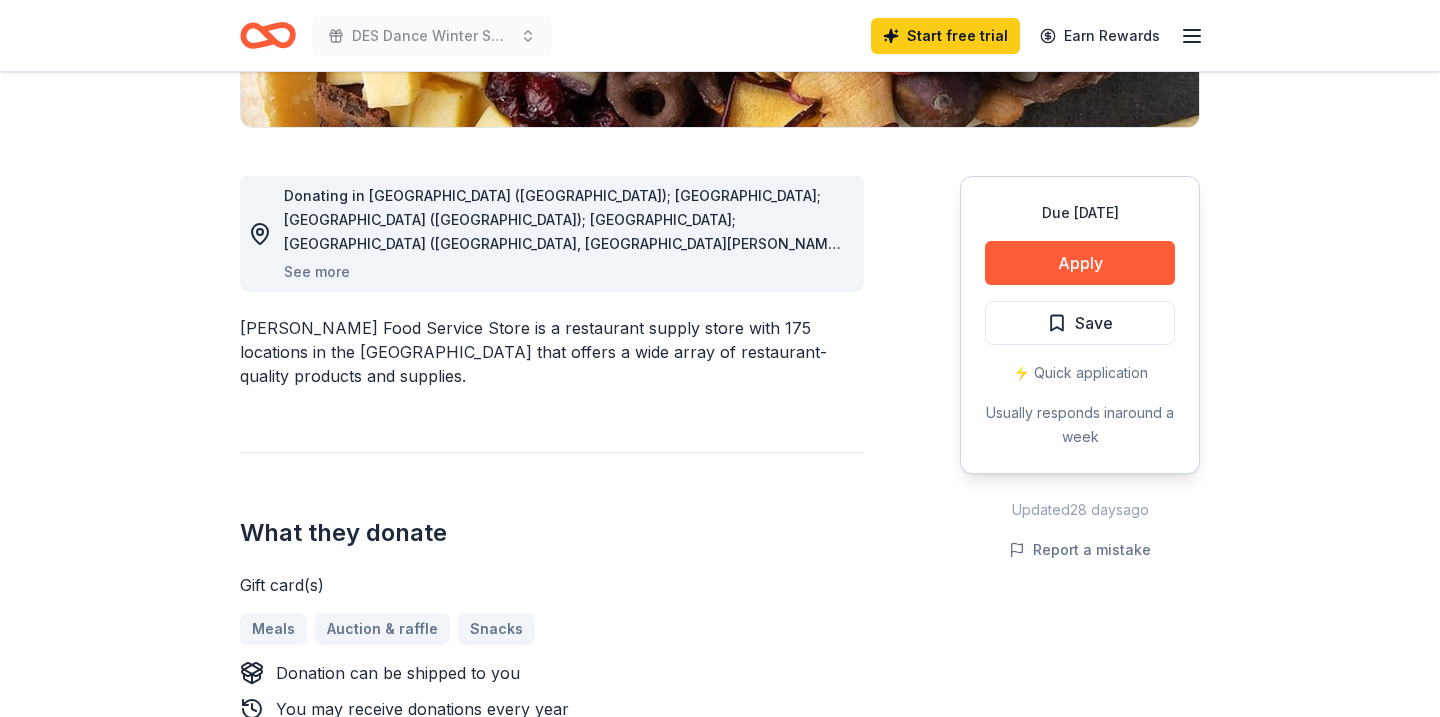 scroll, scrollTop: 520, scrollLeft: 0, axis: vertical 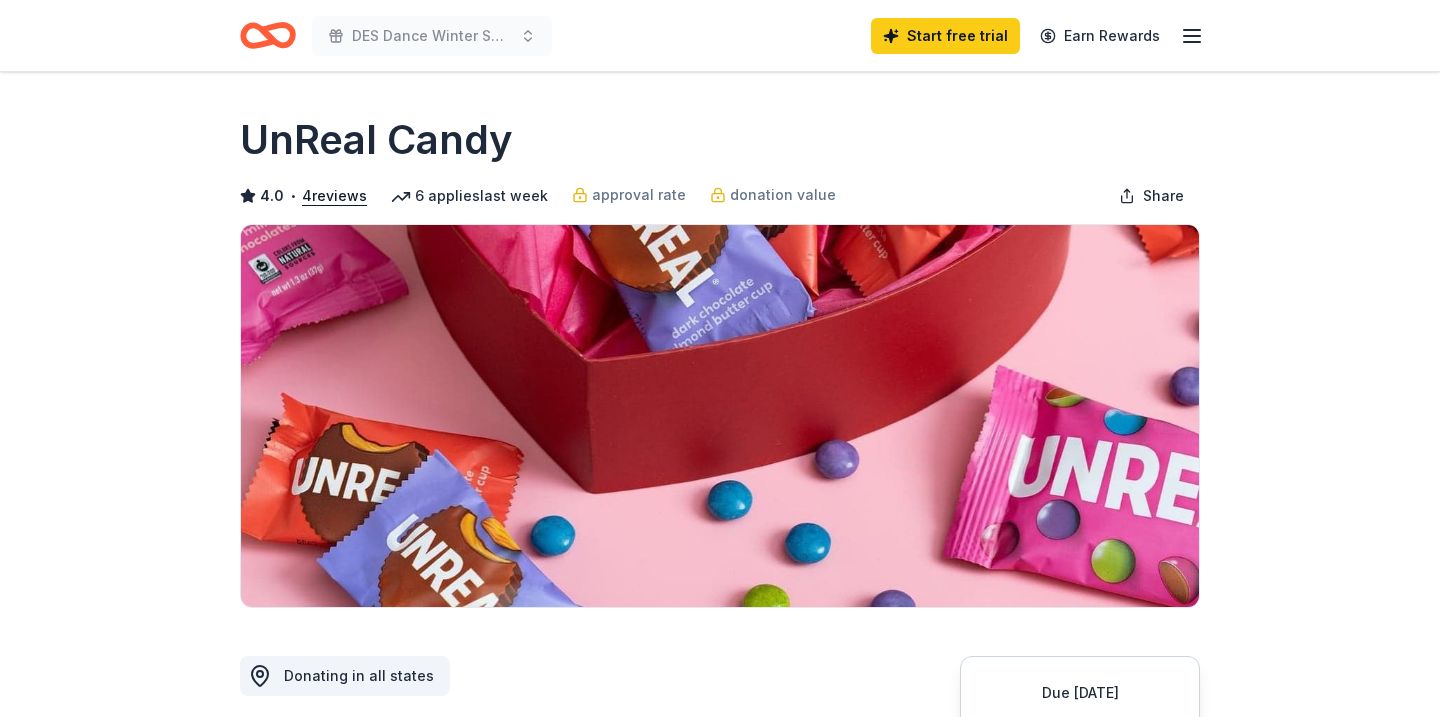 click on "Due [DATE] Share UnReal Candy 4.0 • 4  reviews 6   applies  last week approval rate donation value Share Donating in all states Founded from a love of chocolate, UnReal aims to replicate some of the best selling chocolate candies in our nation with healthier ingredients. Their treats are made with up to 51% less sugar than leading brands, and are non-gmo, organic, and free from artificial flavors. What they donate Individually wrapped or pouches of candy/chocolate product(s) Desserts Auction & raffle Snacks Donation can be shipped to you Who they donate to UnReal Candy  hasn ' t listed any preferences or eligibility criteria. Due [DATE] Apply Save ⚡️ Quick application Usually responds in  a few days Updated  [DATE] Report a mistake approval rate 20 % approved 30 % declined 50 % no response donation value (average) 20% 70% 0% 10% $xx - $xx $xx - $xx $xx - $xx $xx - $xx Start free Pro trial to view approval rates and average donation values 4.0 • 4  reviews [GEOGRAPHIC_DATA][PERSON_NAME] 4" at bounding box center [720, 1516] 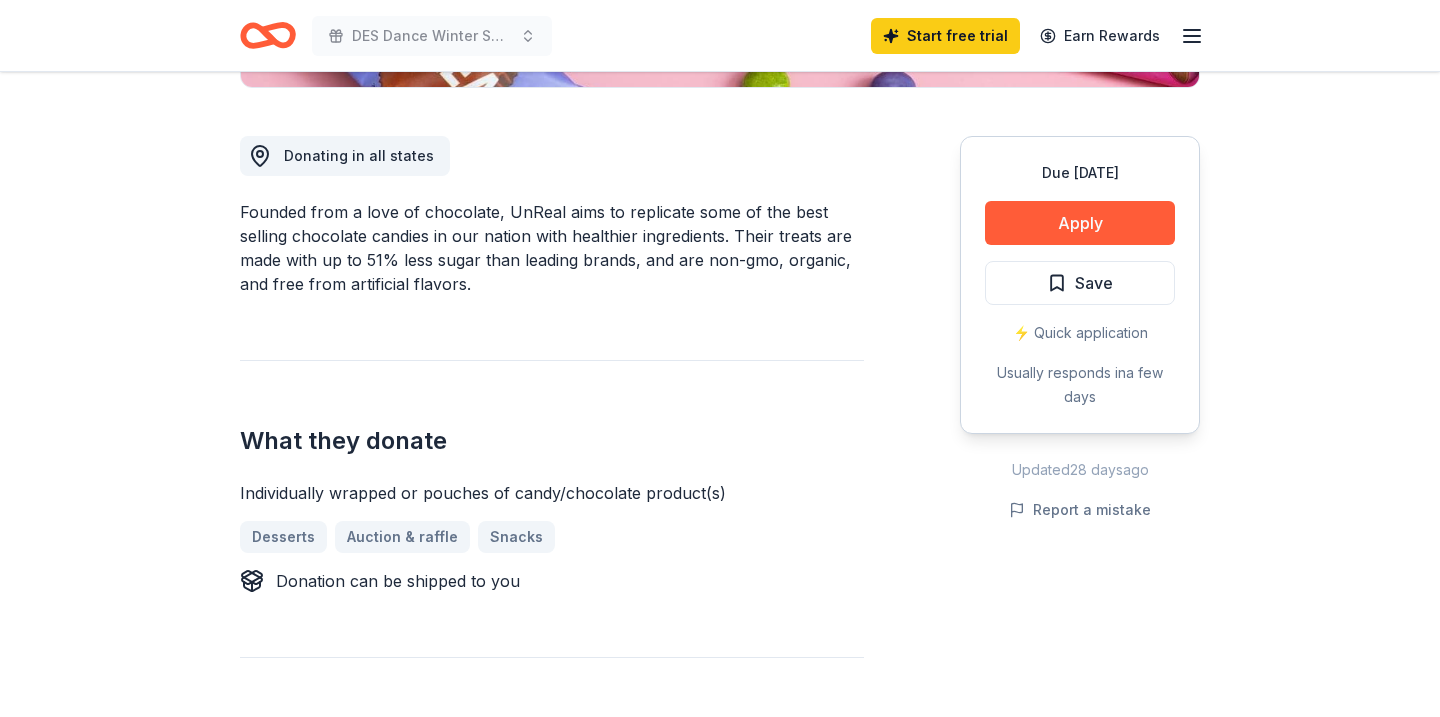 scroll, scrollTop: 480, scrollLeft: 0, axis: vertical 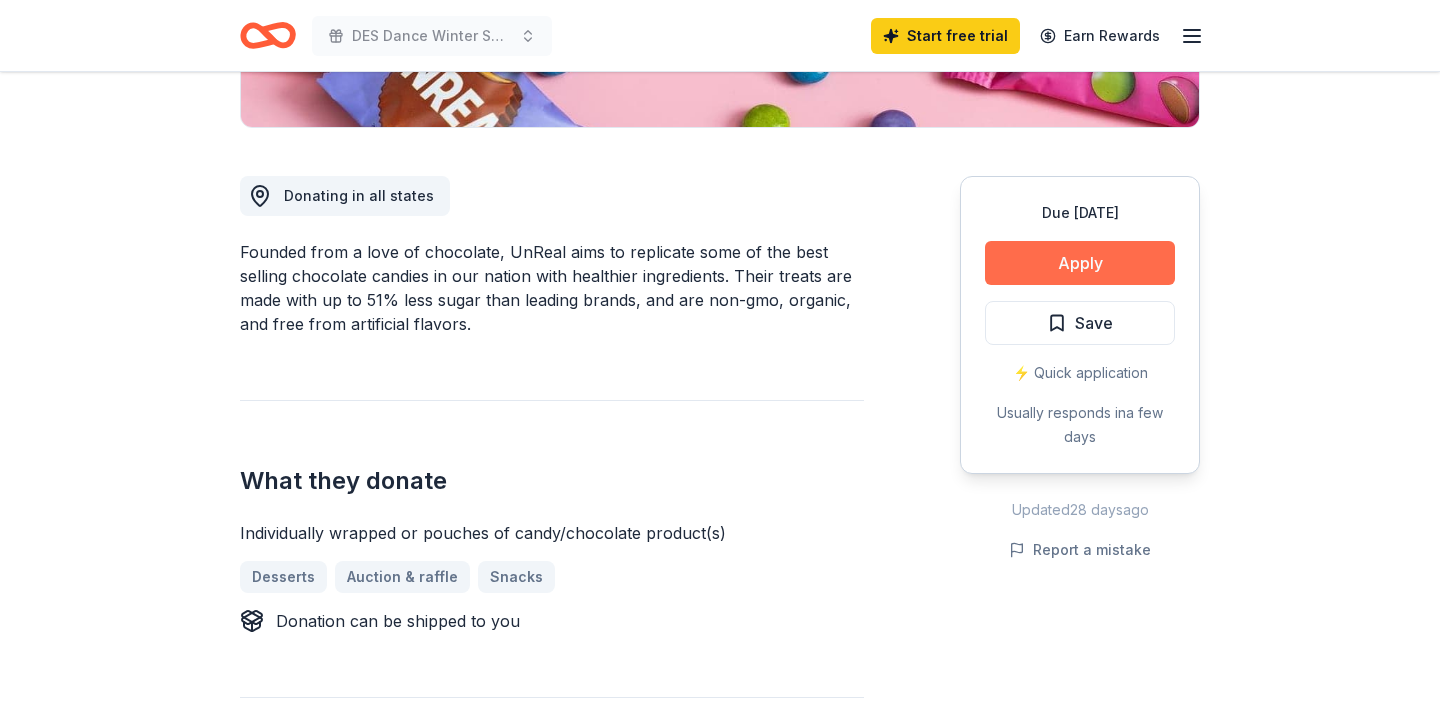 click on "Apply" at bounding box center (1080, 263) 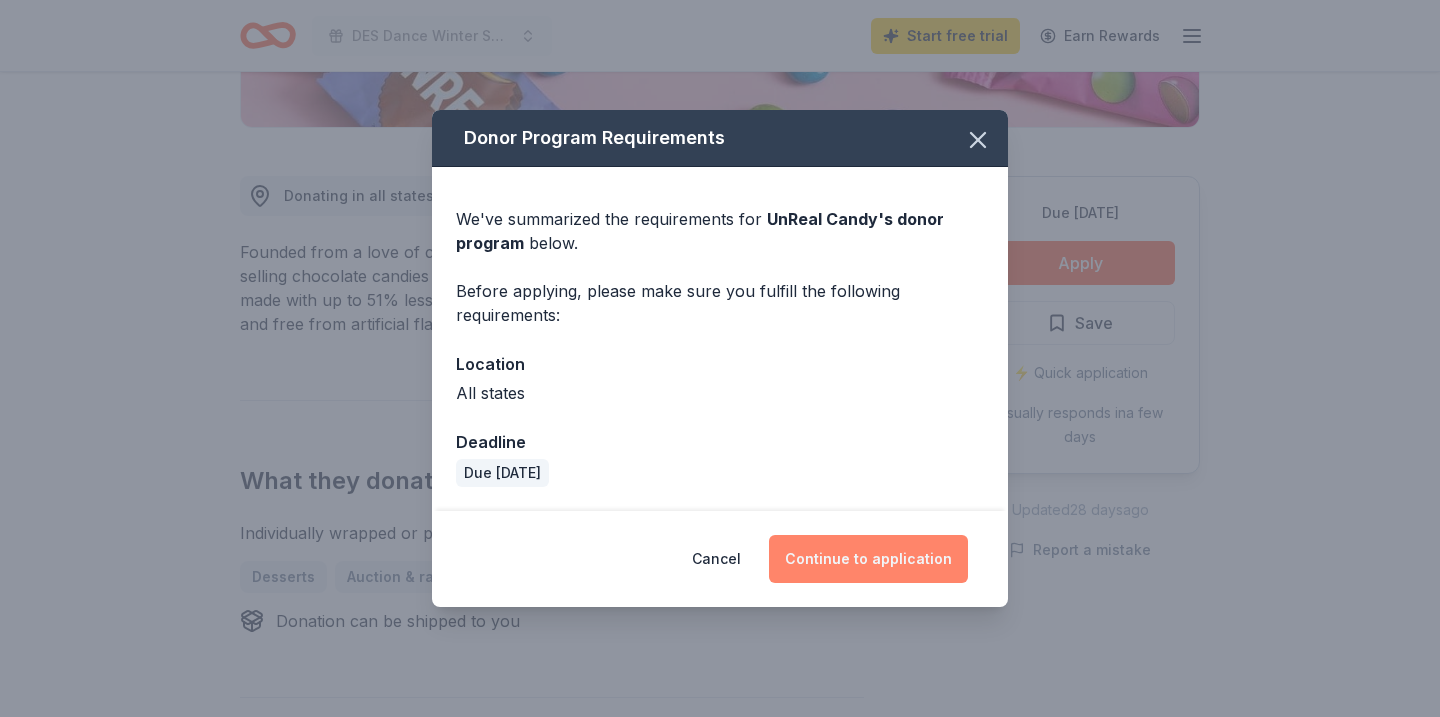 click on "Continue to application" at bounding box center (868, 559) 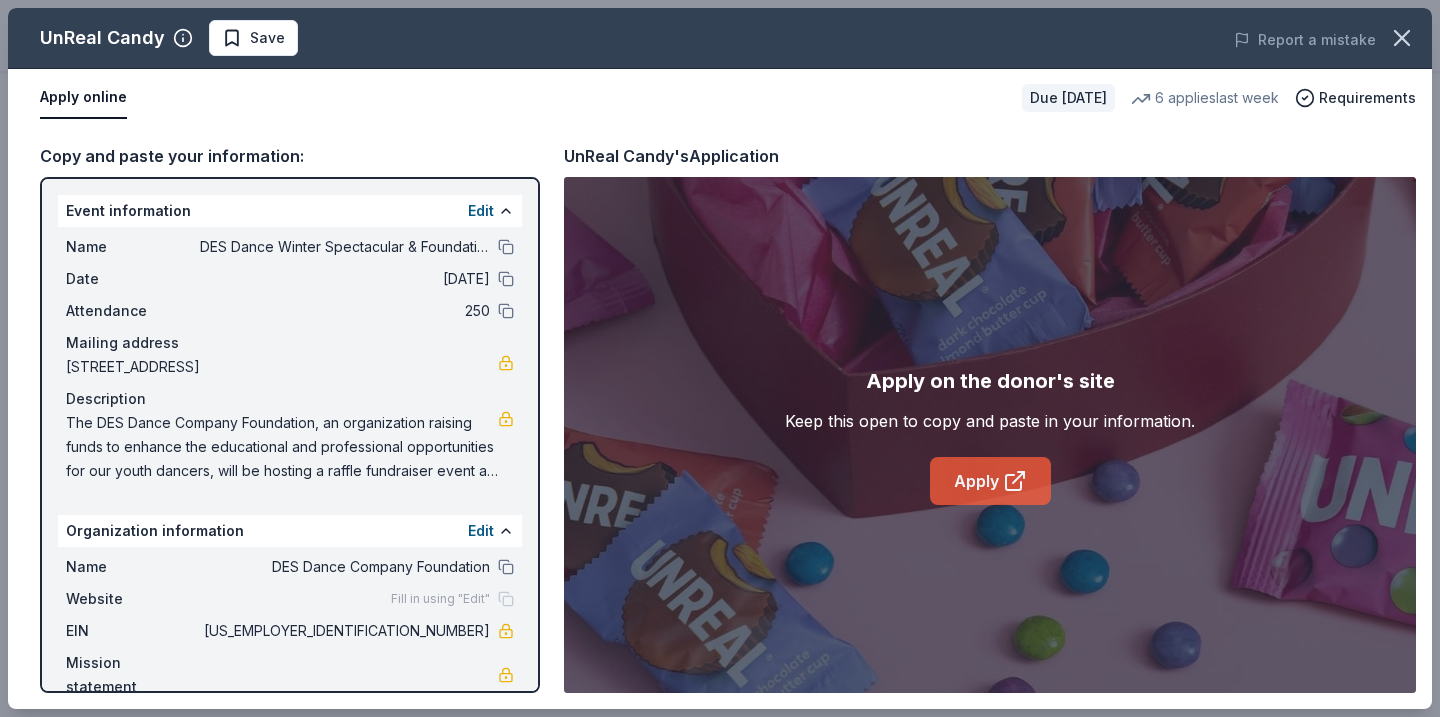 click 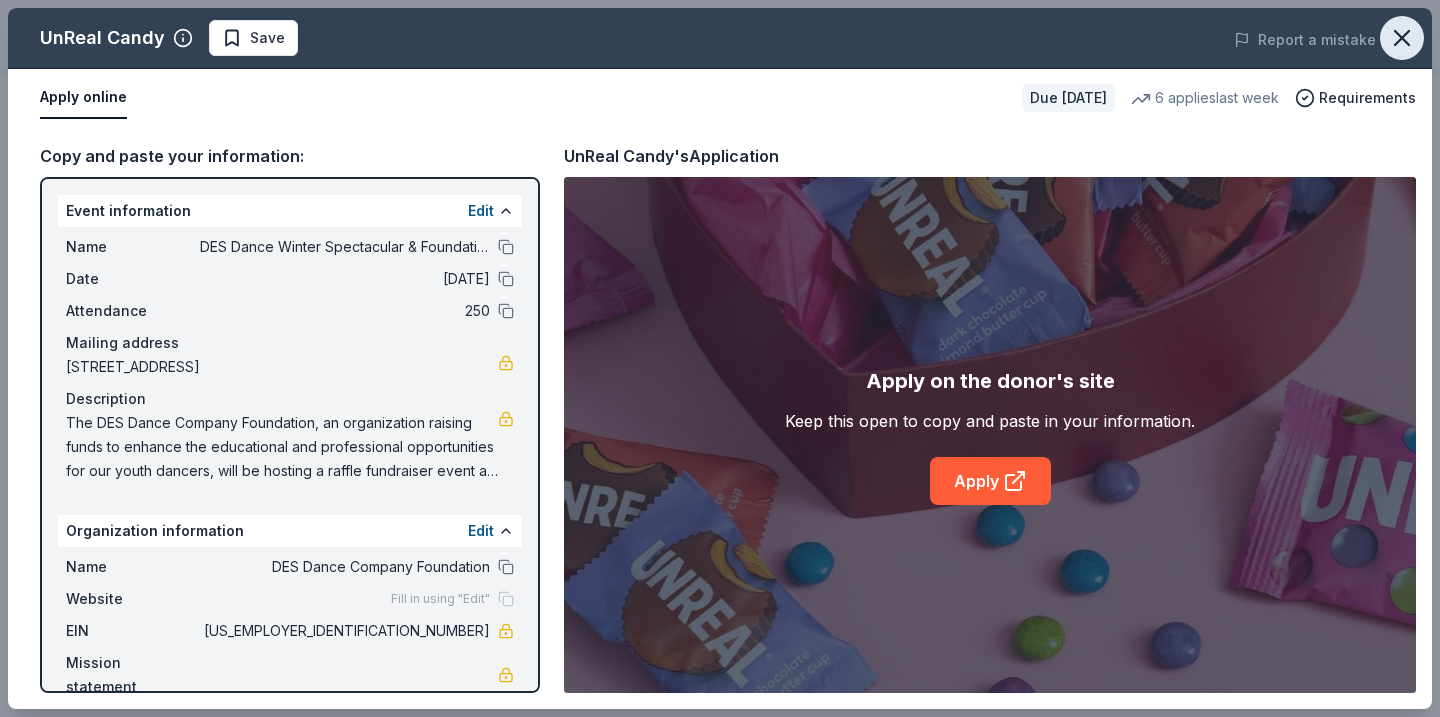 click 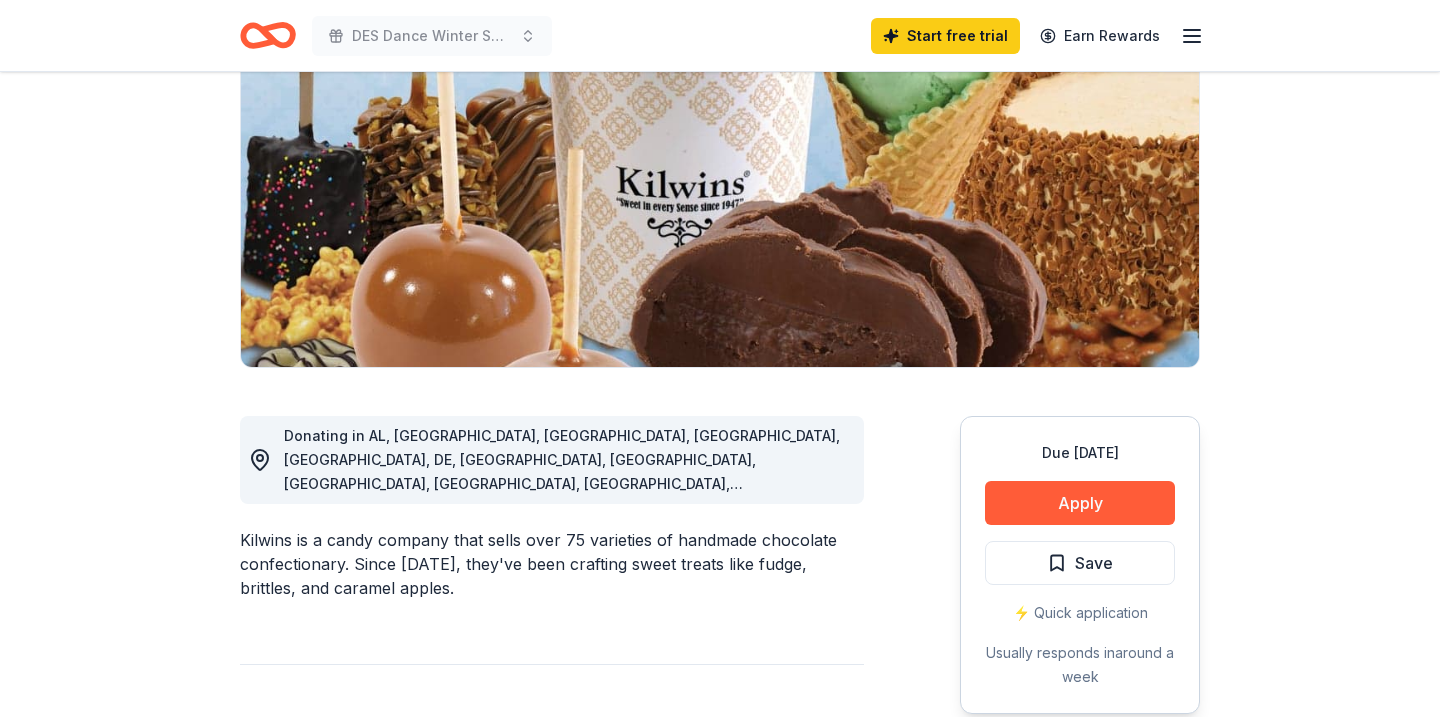 scroll, scrollTop: 280, scrollLeft: 0, axis: vertical 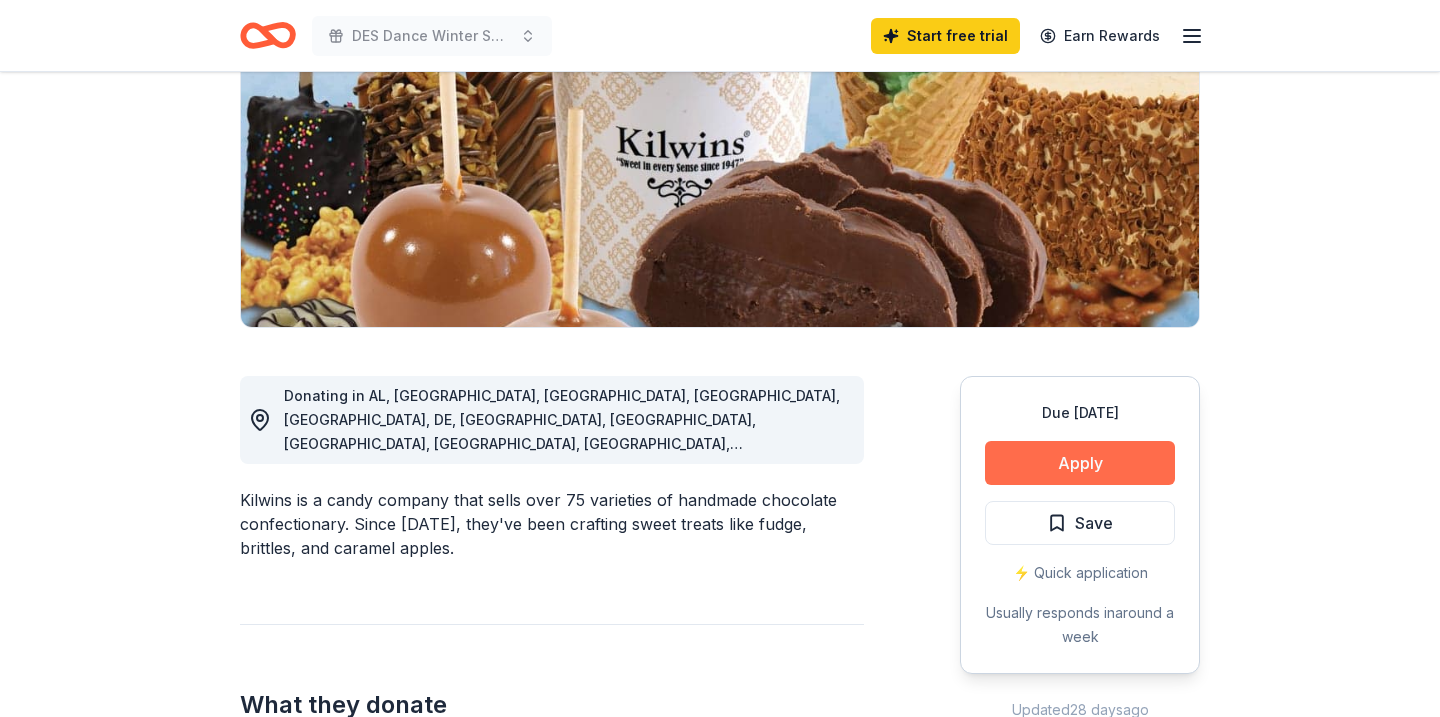 click on "Apply" at bounding box center [1080, 463] 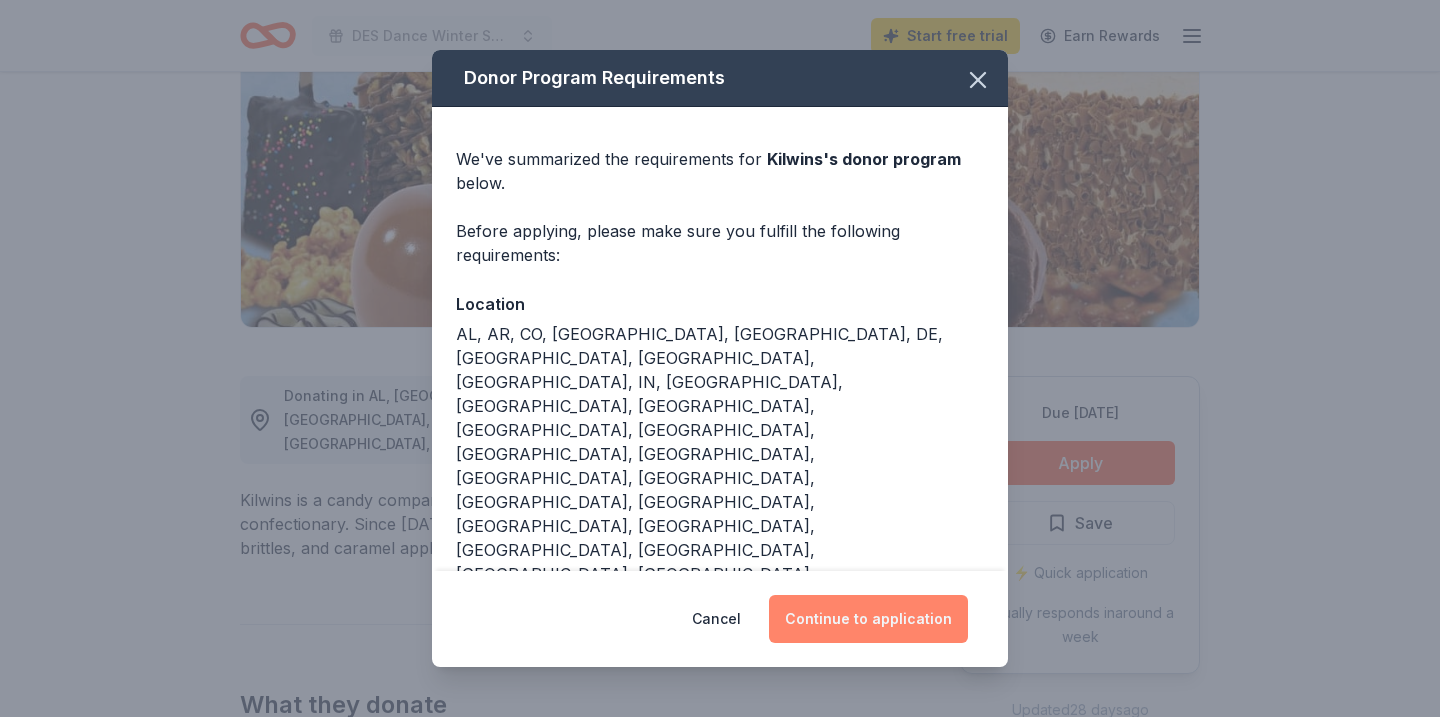 click on "Continue to application" at bounding box center [868, 619] 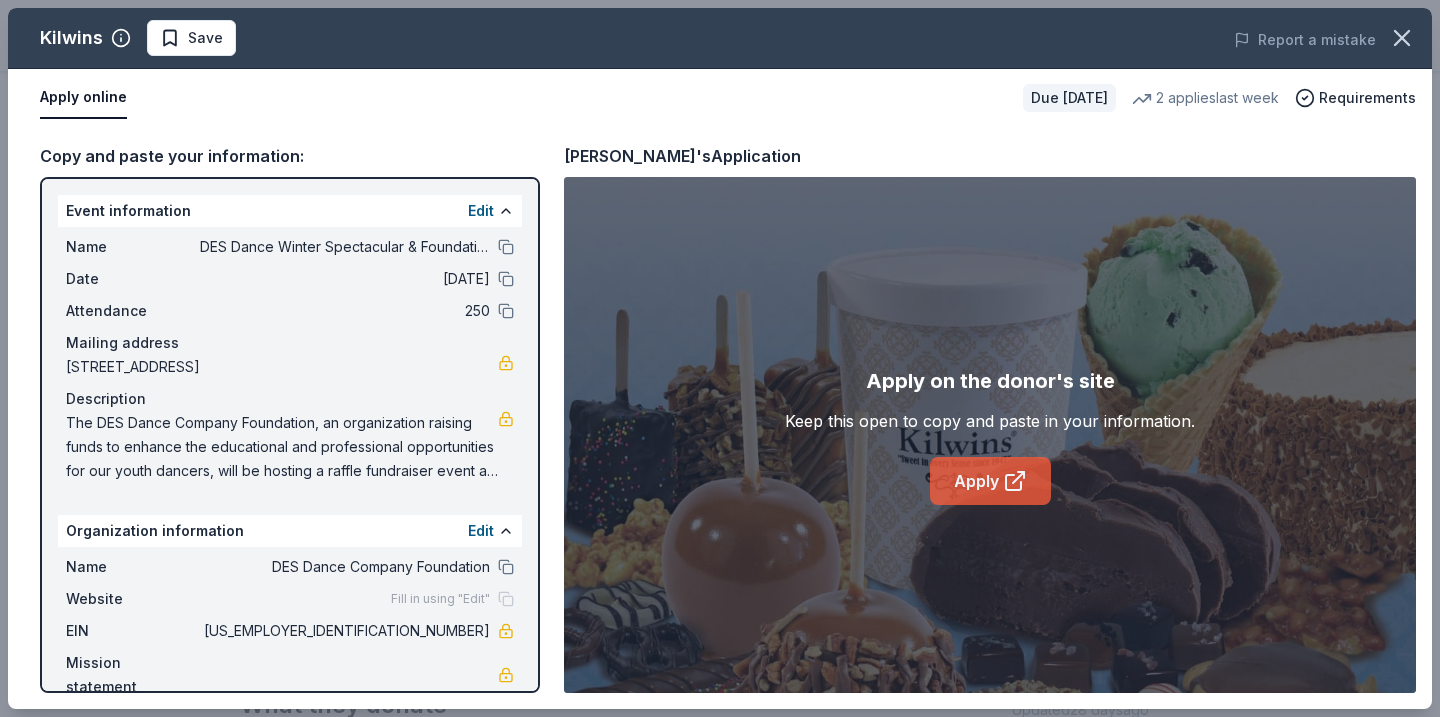 click 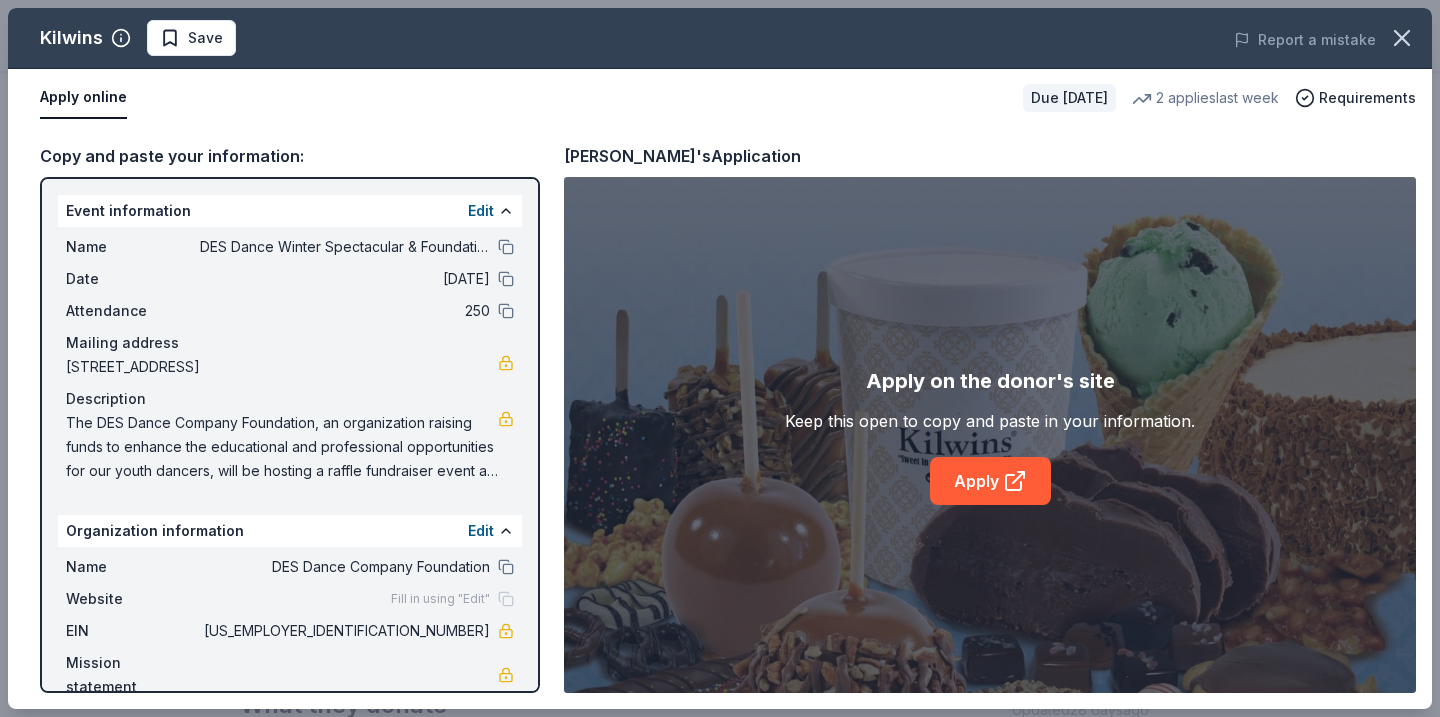 click on "The DES Dance Company Foundation, an organization raising funds to enhance the educational and professional opportunities for our youth dancers, will be hosting a raffle fundraiser event at the DES Dance Winter Spectacular to raise funds for a professional guest choreographer and educator to come to our studio.
The DES Dance Winter Spectacular is a family friendly holiday show full of magic and excitement! Dancers from DES Dance will perform excerpts from the Nutcracker, Rockette inspired tap and jazz routines, fun, hip-hop dancers, and sweet pre ballet cuties all in one show!" at bounding box center (282, 447) 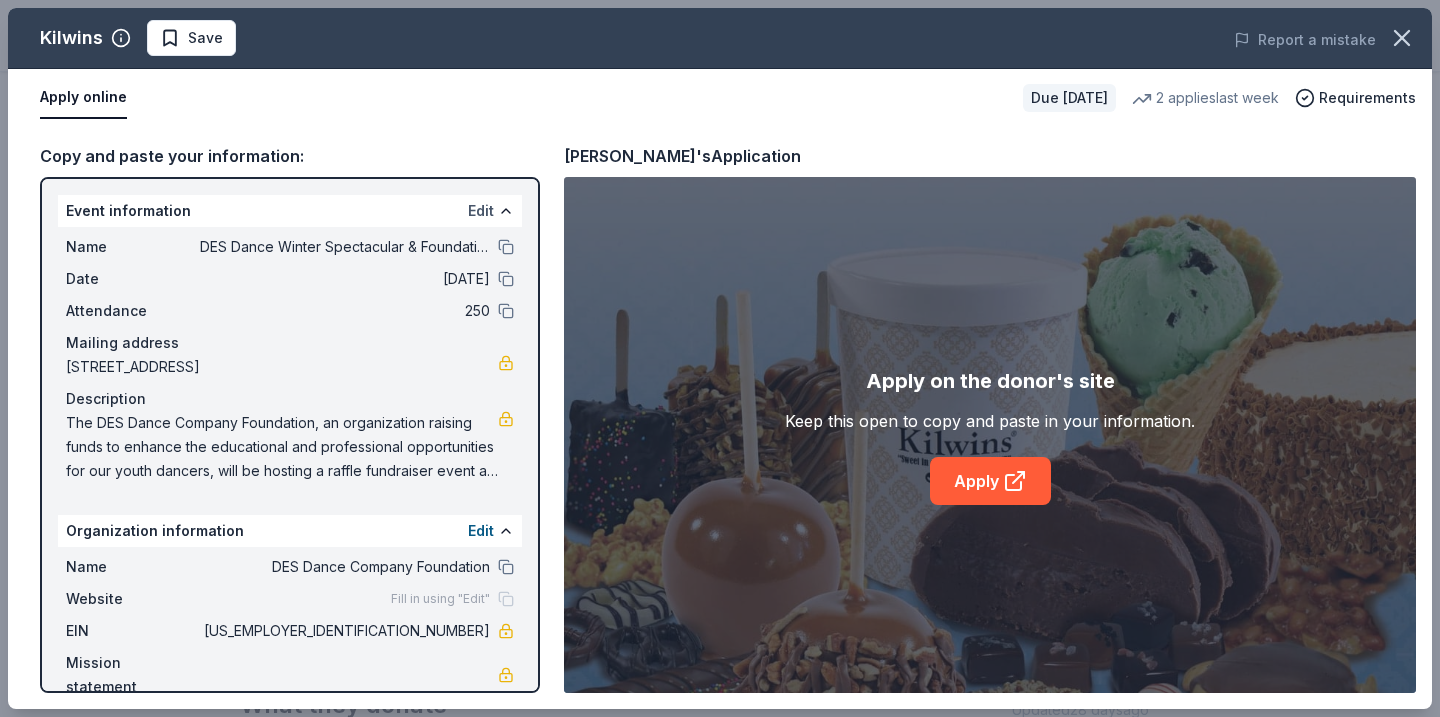 click on "Edit" at bounding box center (481, 211) 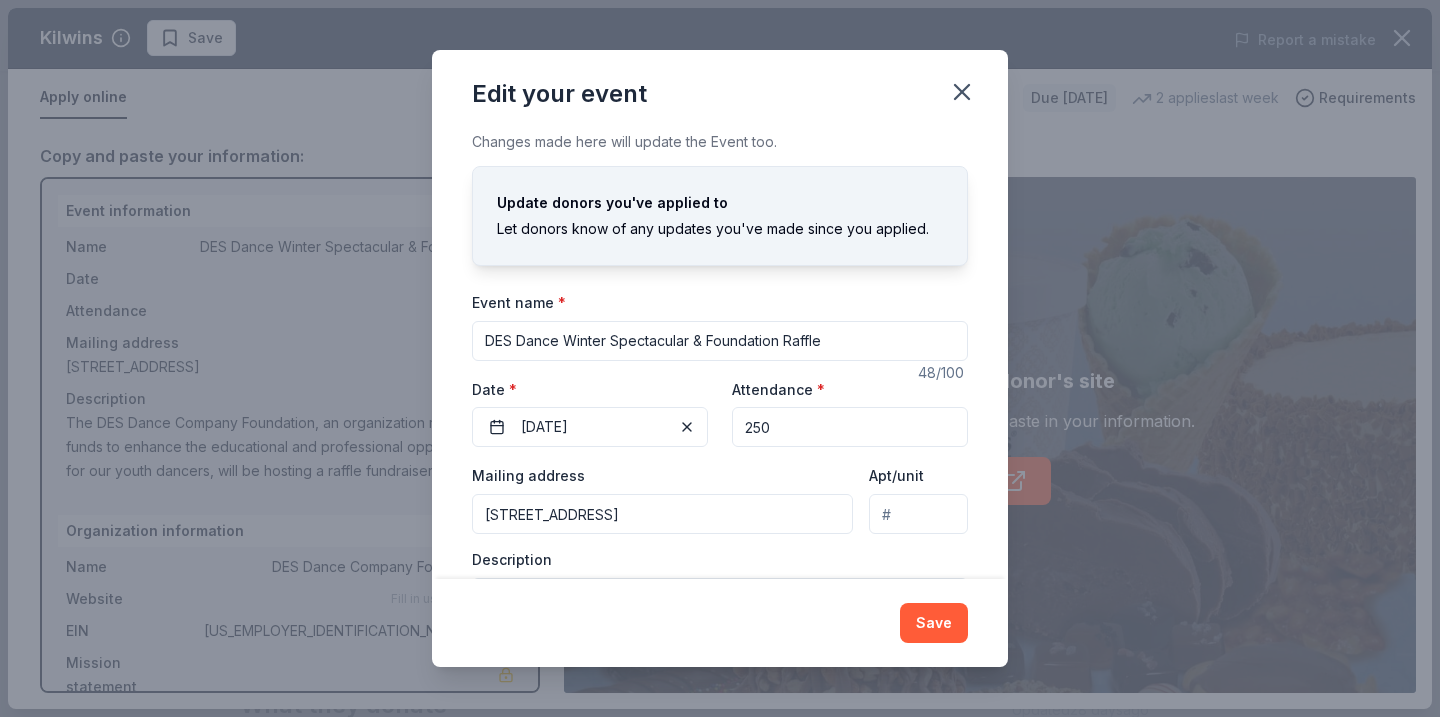 click on "Mailing address 212 South Main Street, Goshen, IN, 46526 Apt/unit Description The DES Dance Company Foundation, an organization raising funds to enhance the educational and professional opportunities for our youth dancers, will be hosting a raffle fundraiser event at the DES Dance Winter Spectacular to raise funds for a professional guest choreographer and educator to come to our studio.
The DES Dance Winter Spectacular is a family friendly holiday show full of magic and excitement! Dancers from DES Dance will perform excerpts from the Nutcracker, Rockette inspired tap and jazz routines, fun, hip-hop dancers, and sweet pre ballet cuties all in one show!" at bounding box center (720, 565) 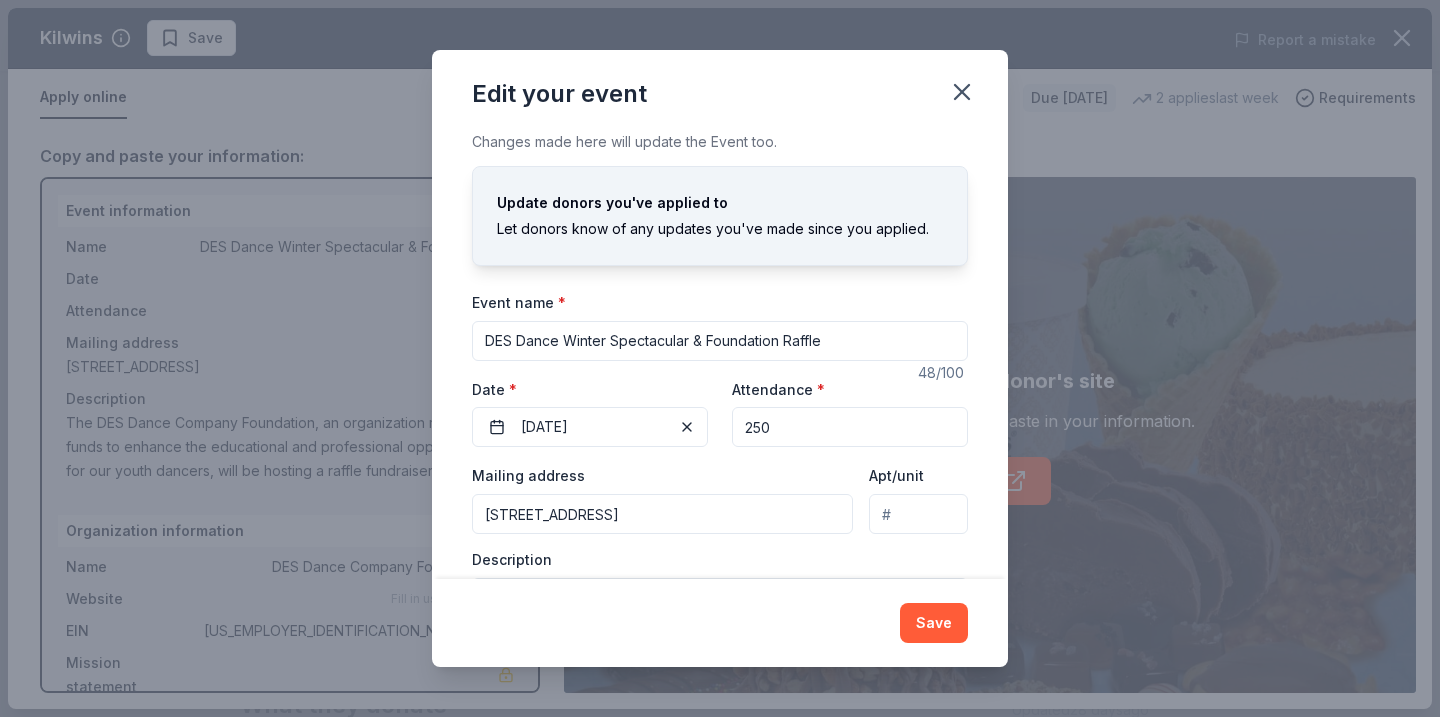 click on "Save" at bounding box center [720, 623] 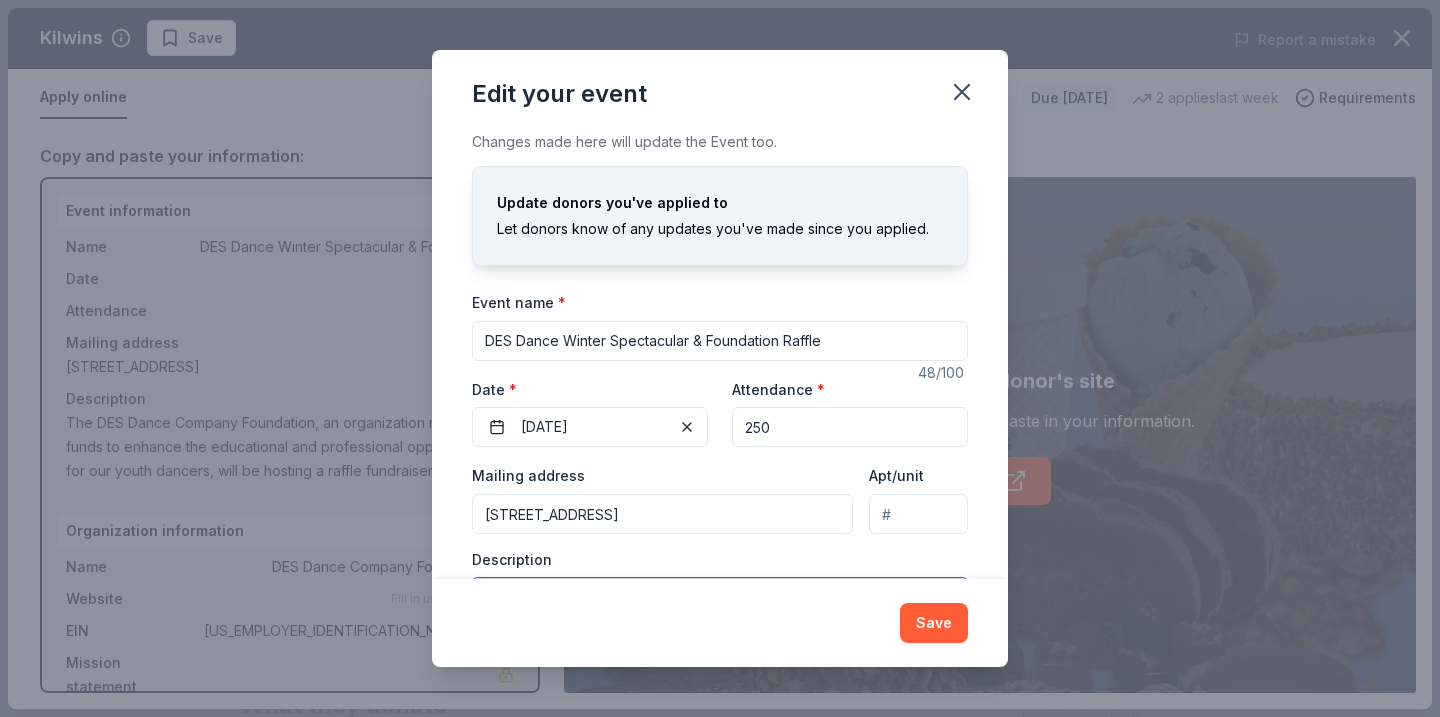 scroll, scrollTop: 118, scrollLeft: 0, axis: vertical 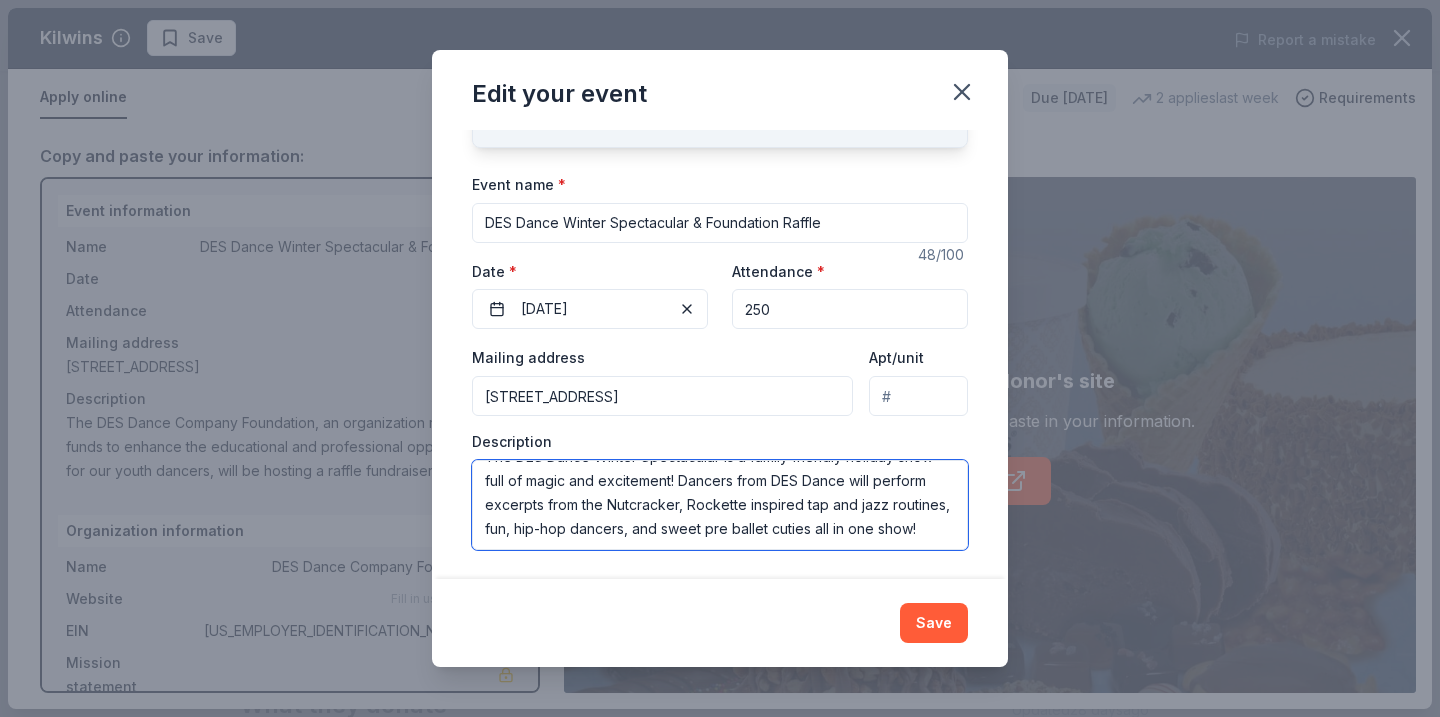 drag, startPoint x: 479, startPoint y: 475, endPoint x: 857, endPoint y: 613, distance: 402.40277 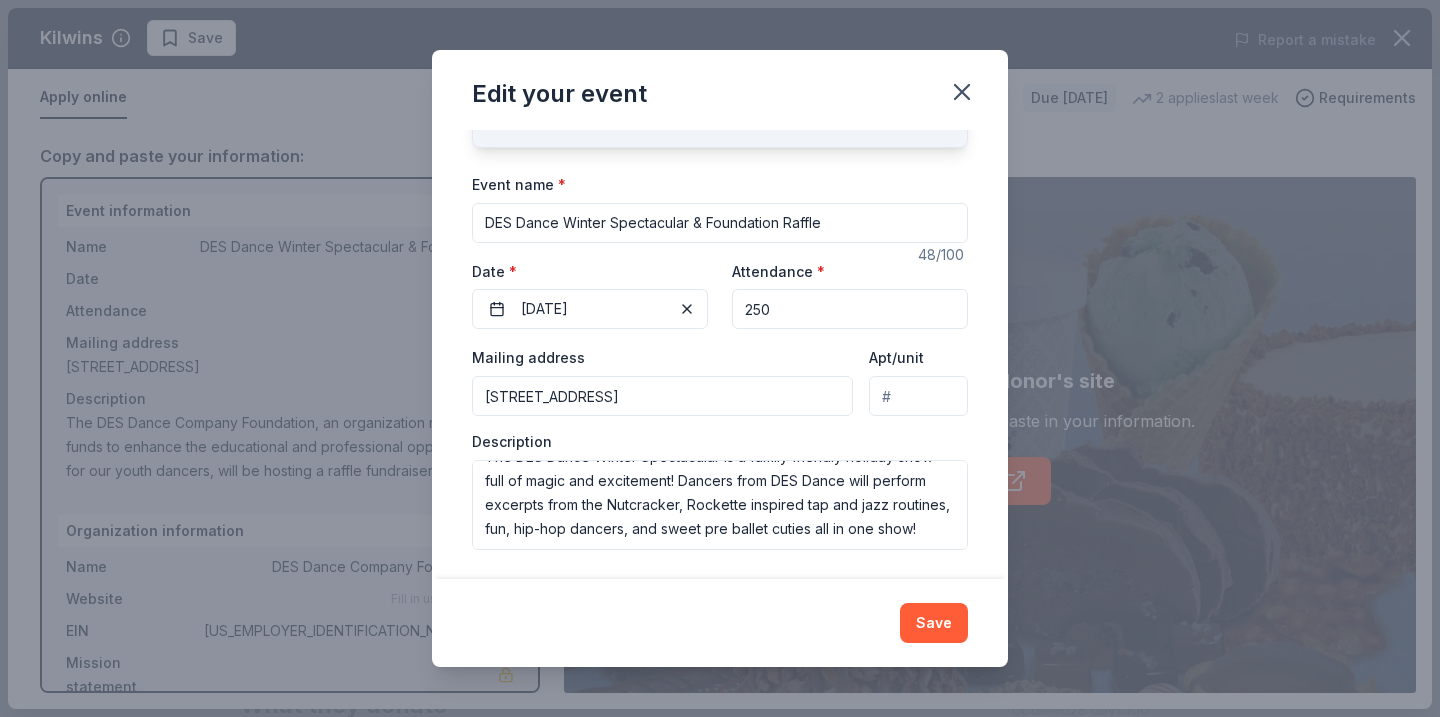 click on "Edit your   event" at bounding box center [720, 90] 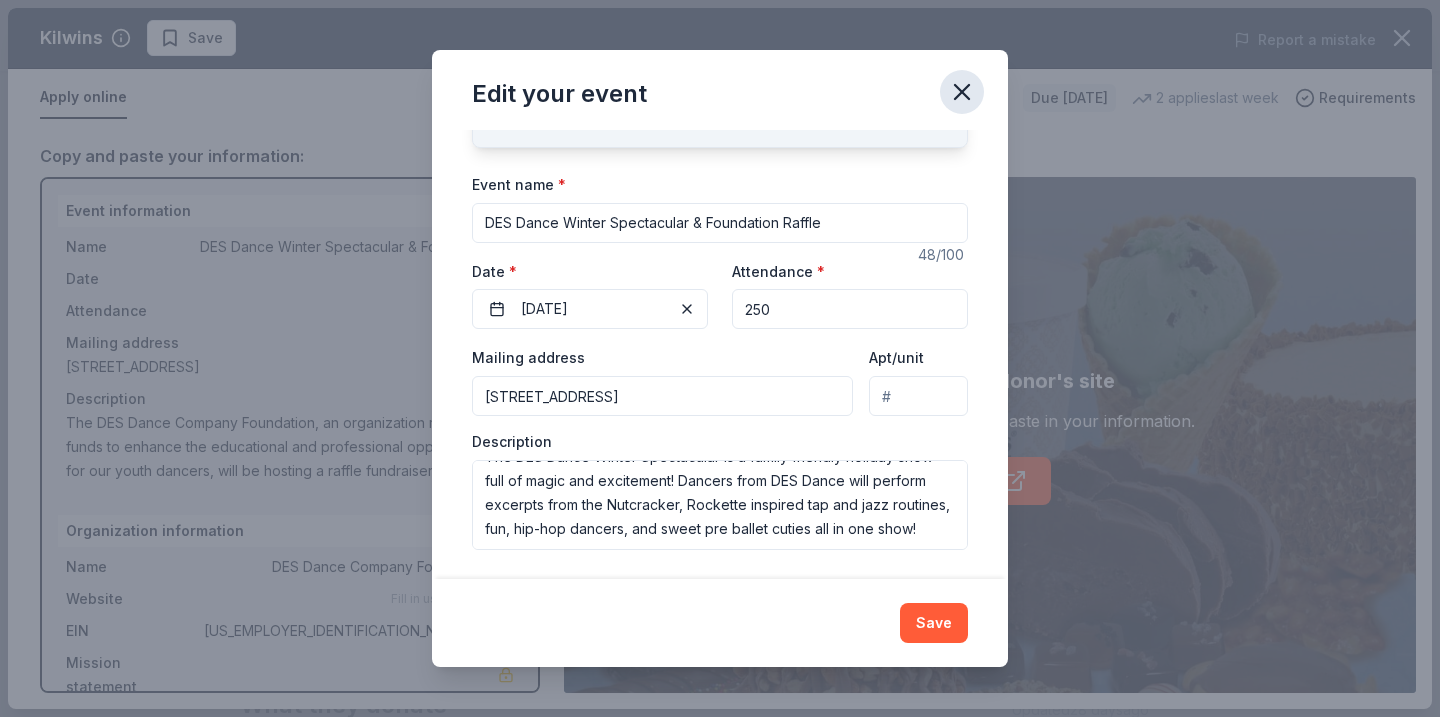 click 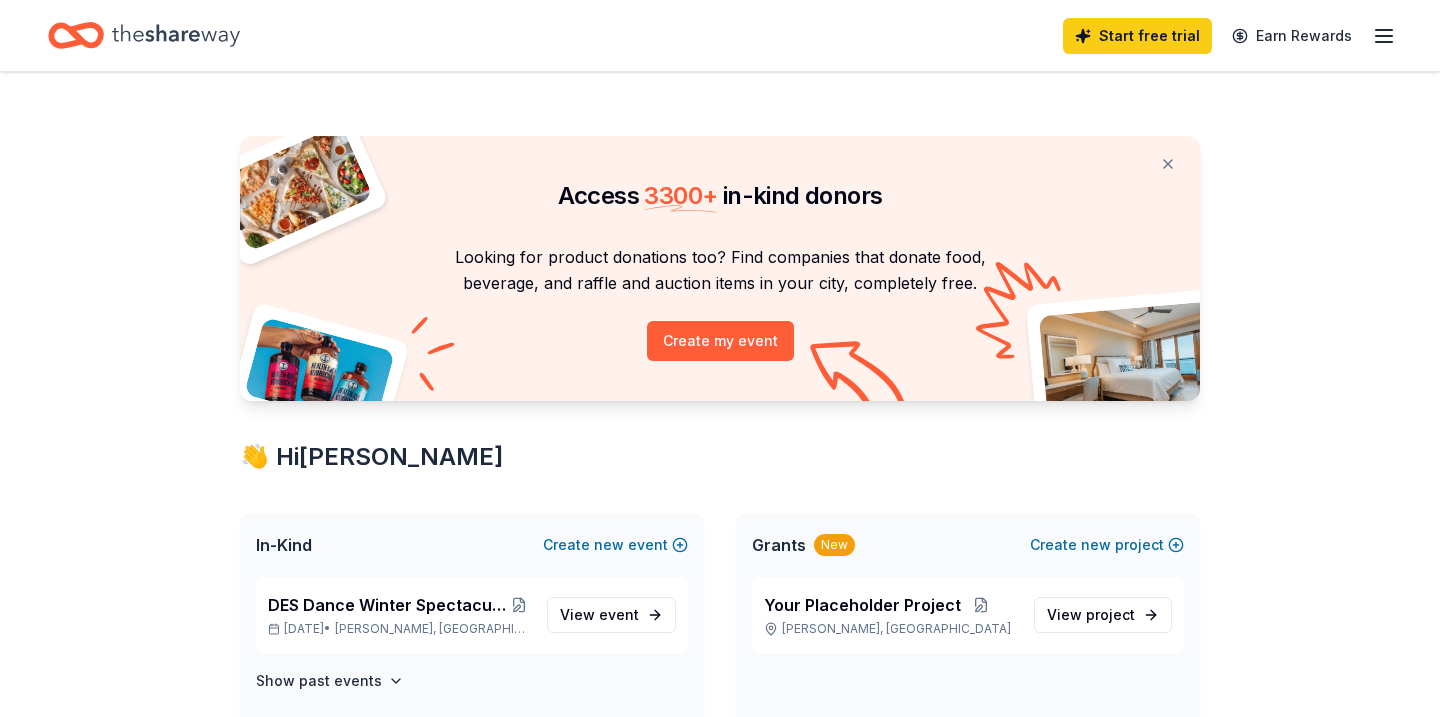scroll, scrollTop: 0, scrollLeft: 0, axis: both 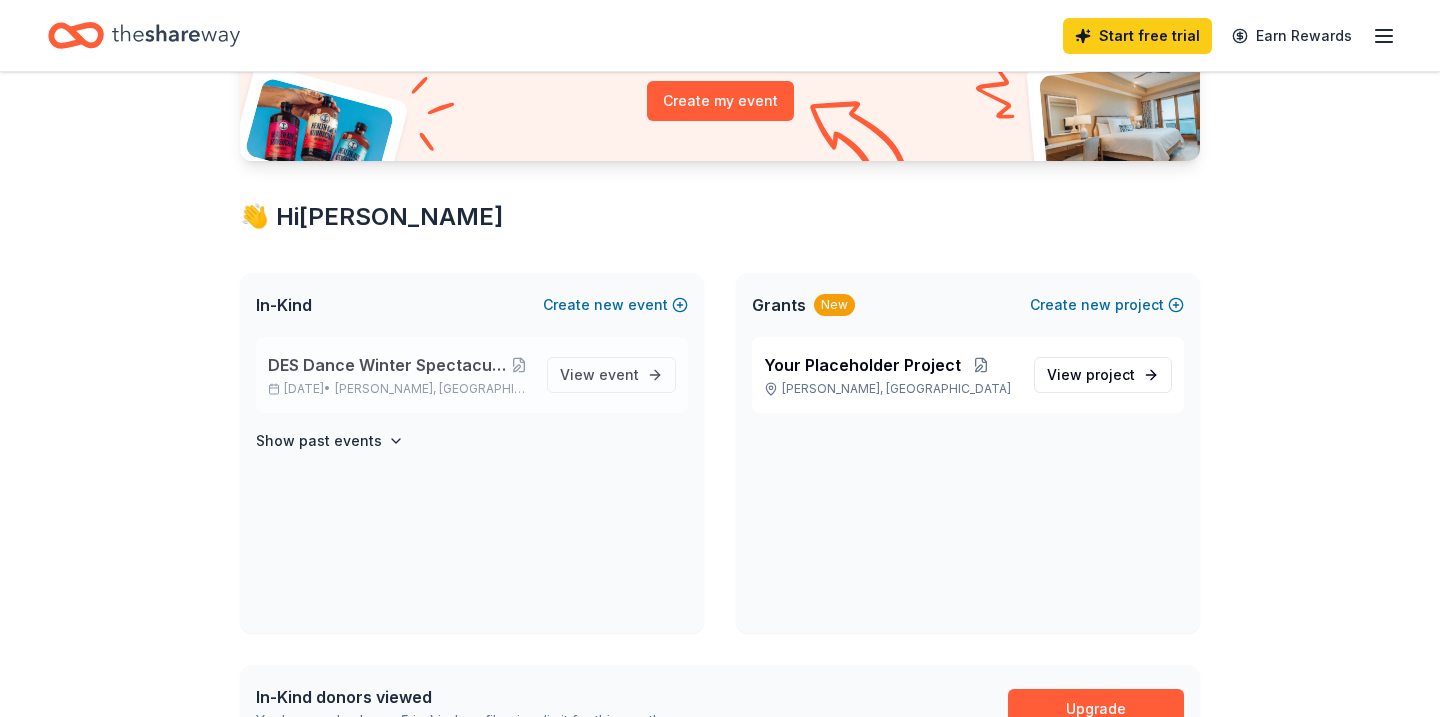 click on "DES Dance Winter Spectacular & Foundation Raffle" at bounding box center [387, 365] 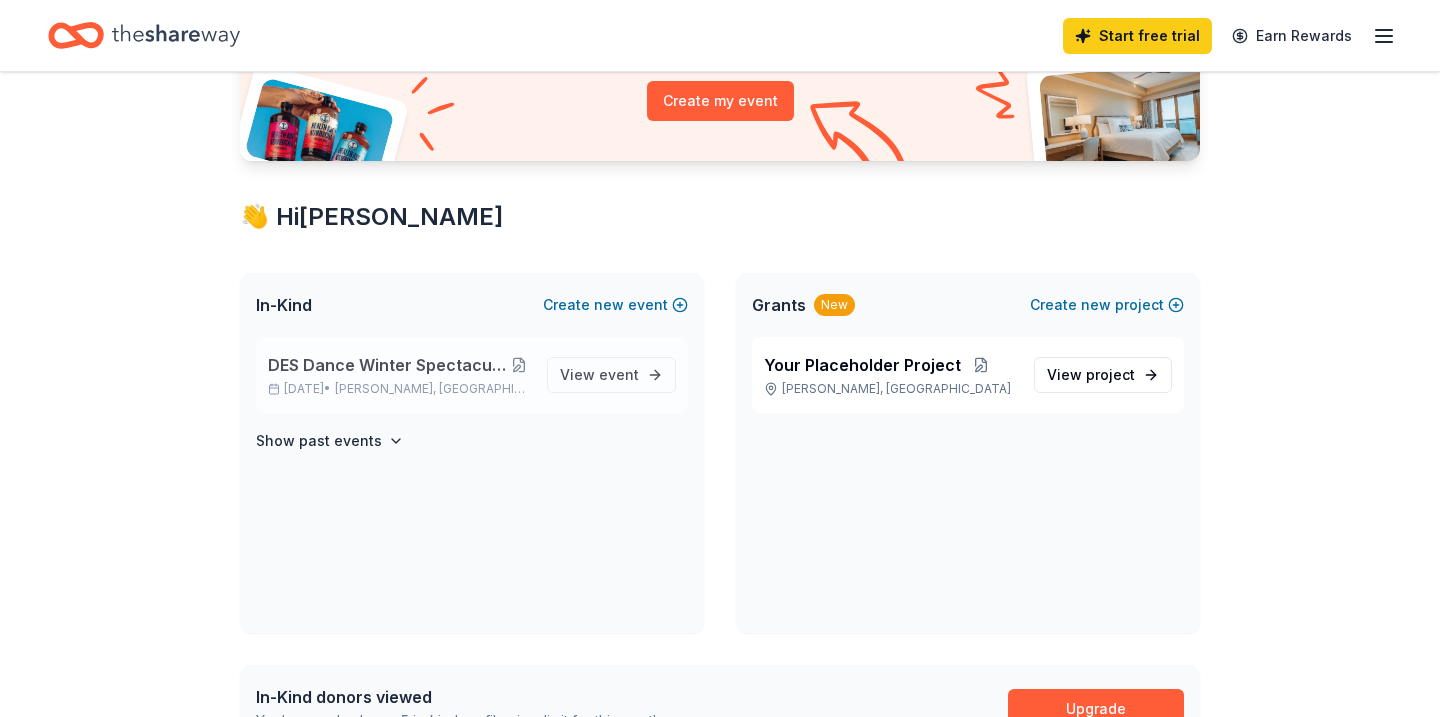 click at bounding box center [519, 365] 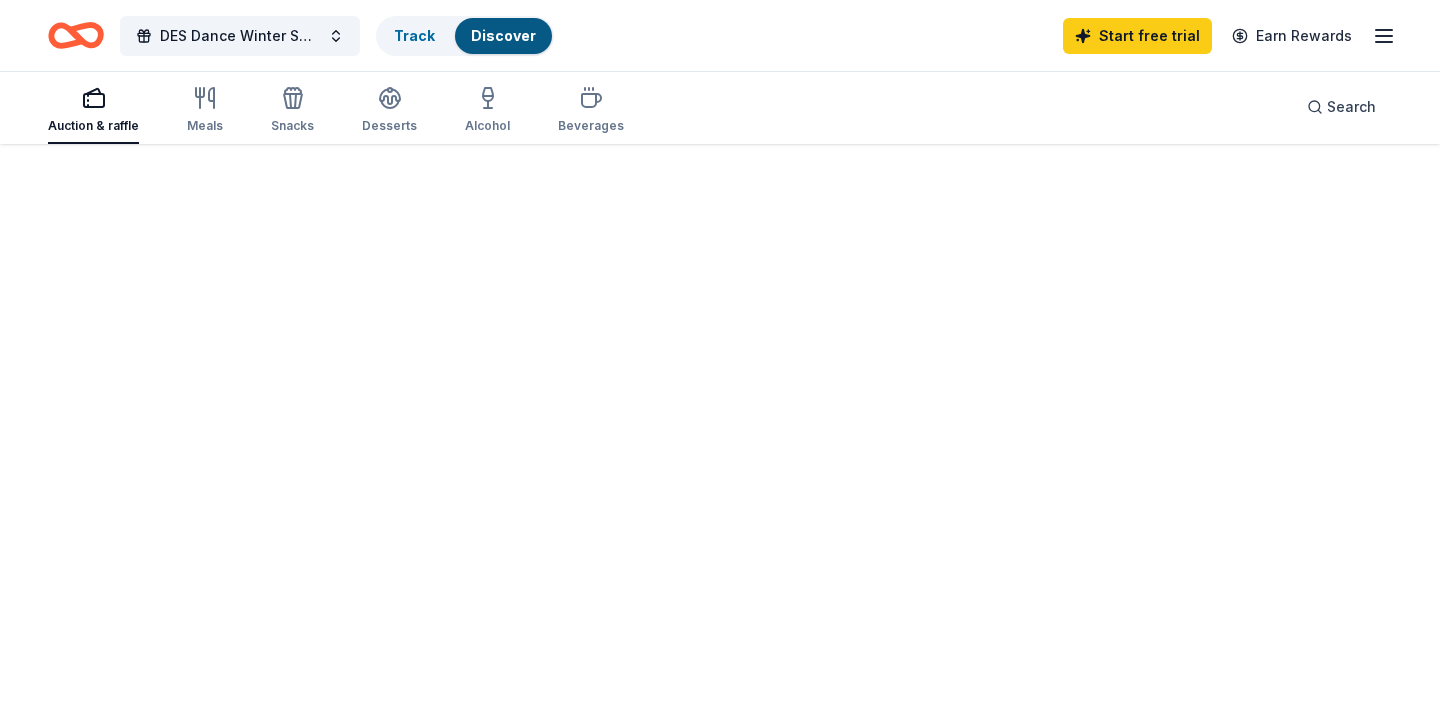 scroll, scrollTop: 0, scrollLeft: 0, axis: both 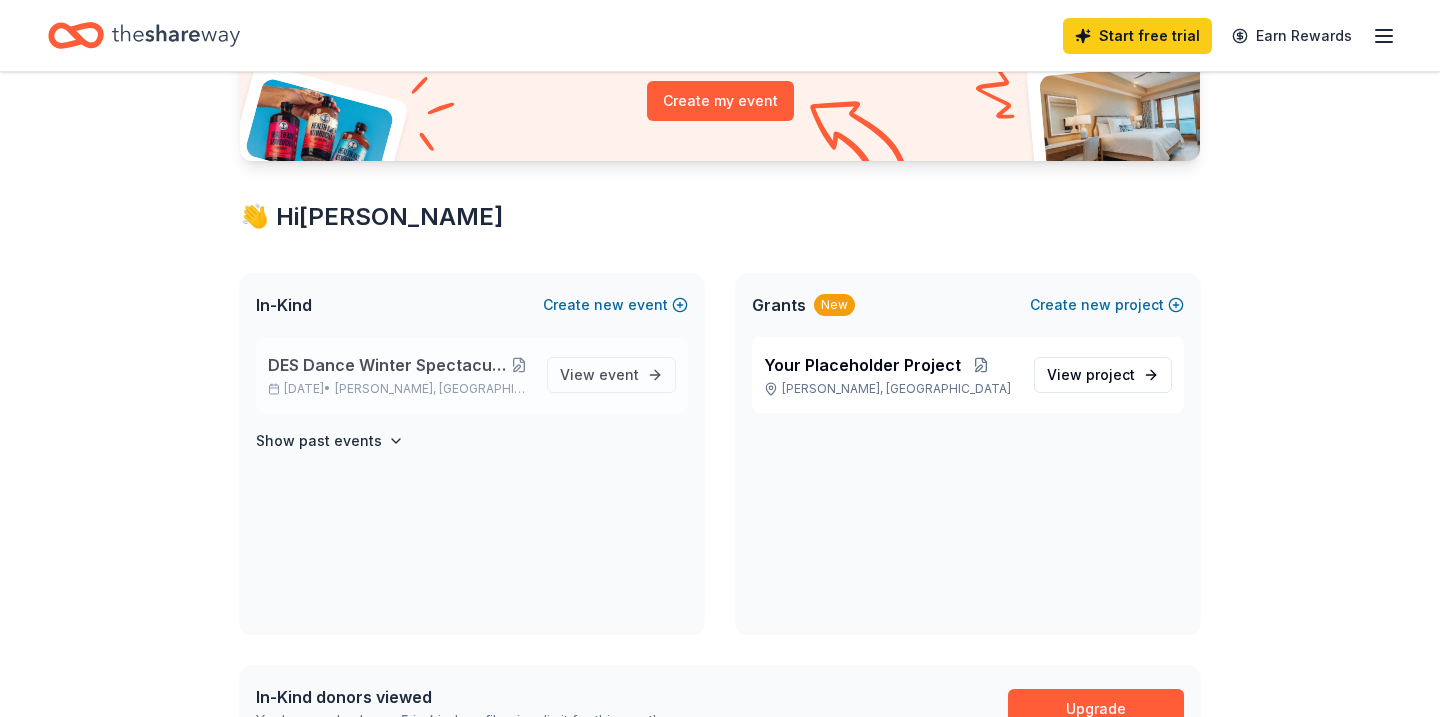 click at bounding box center (519, 365) 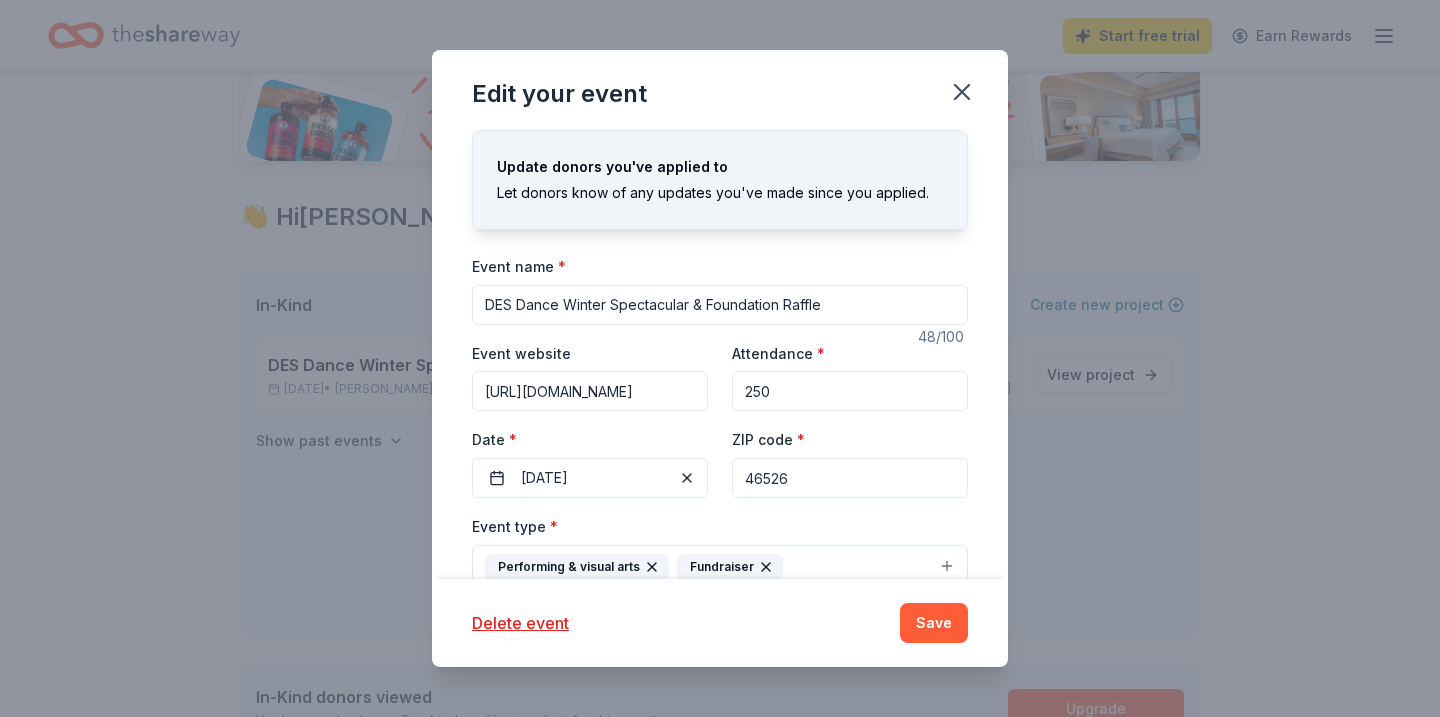 click on "46526" at bounding box center (850, 478) 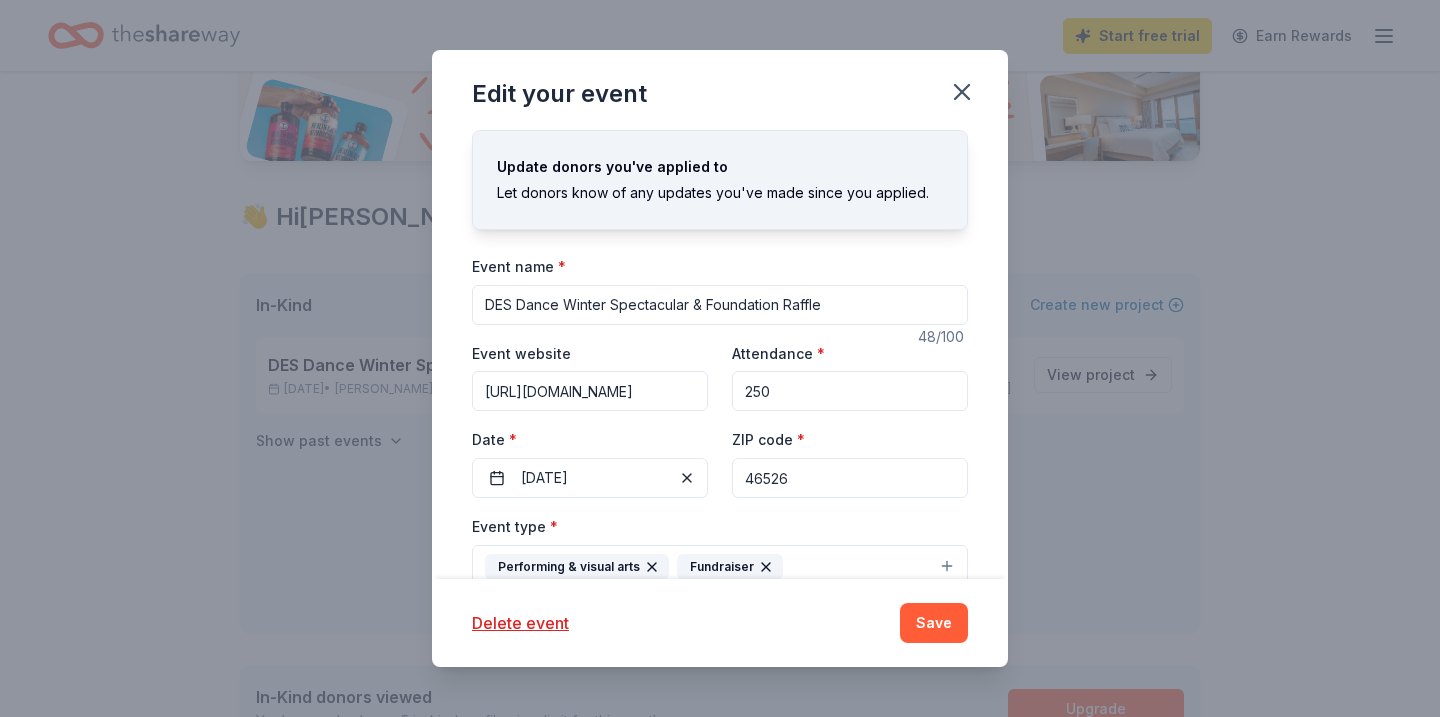 type 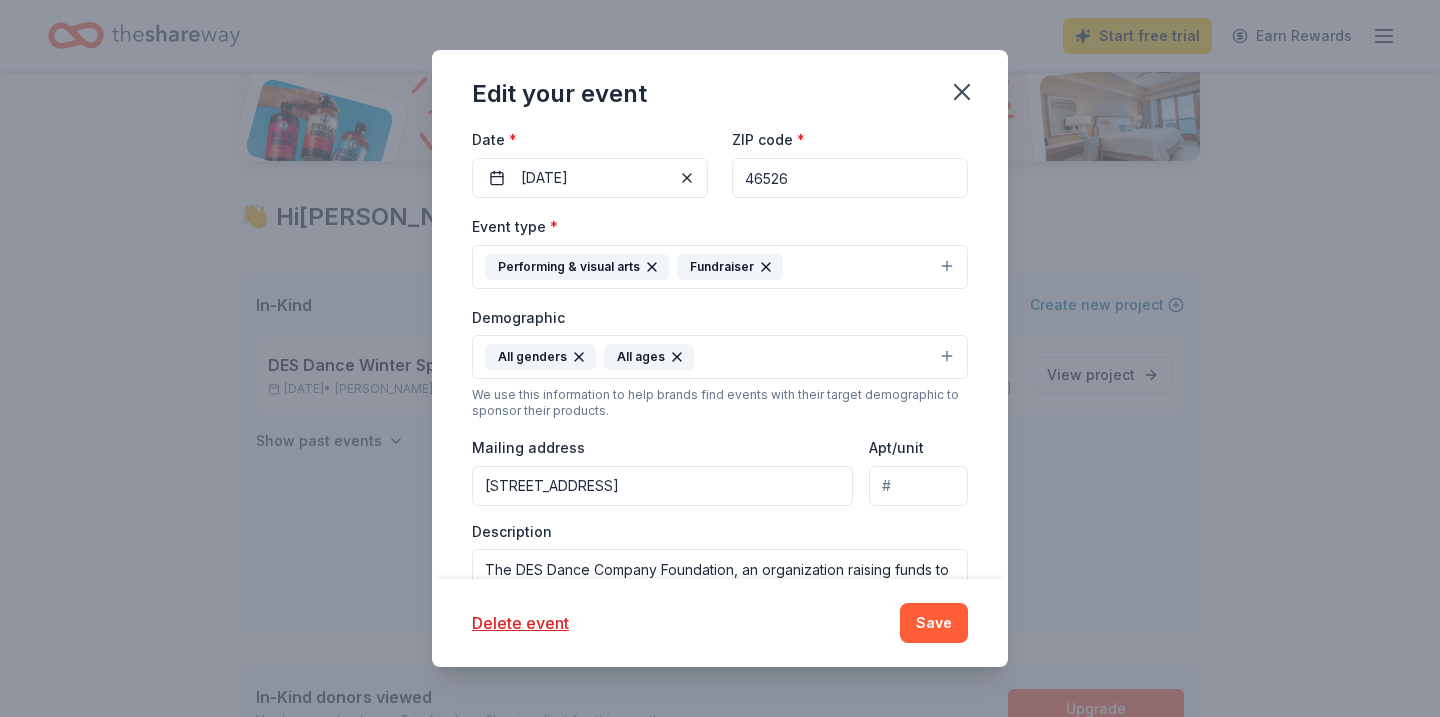 scroll, scrollTop: 630, scrollLeft: 0, axis: vertical 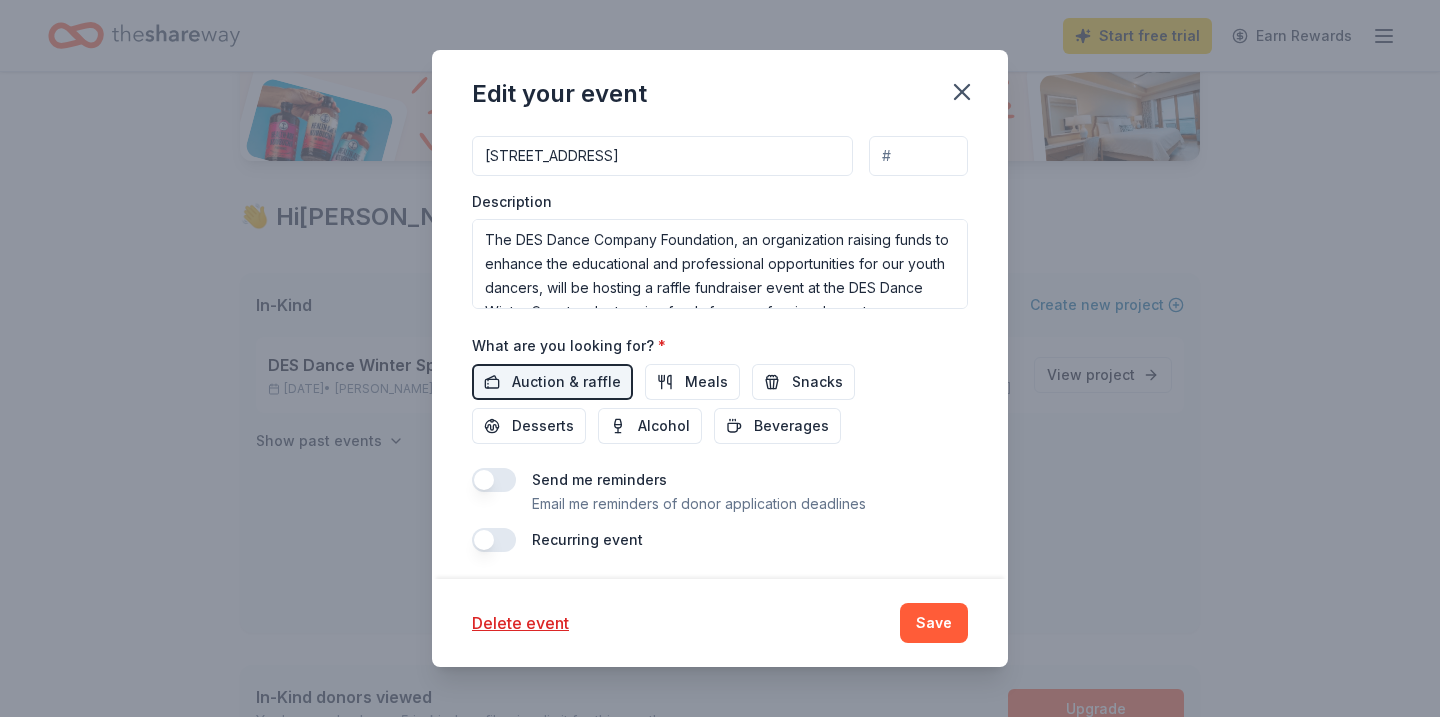 type 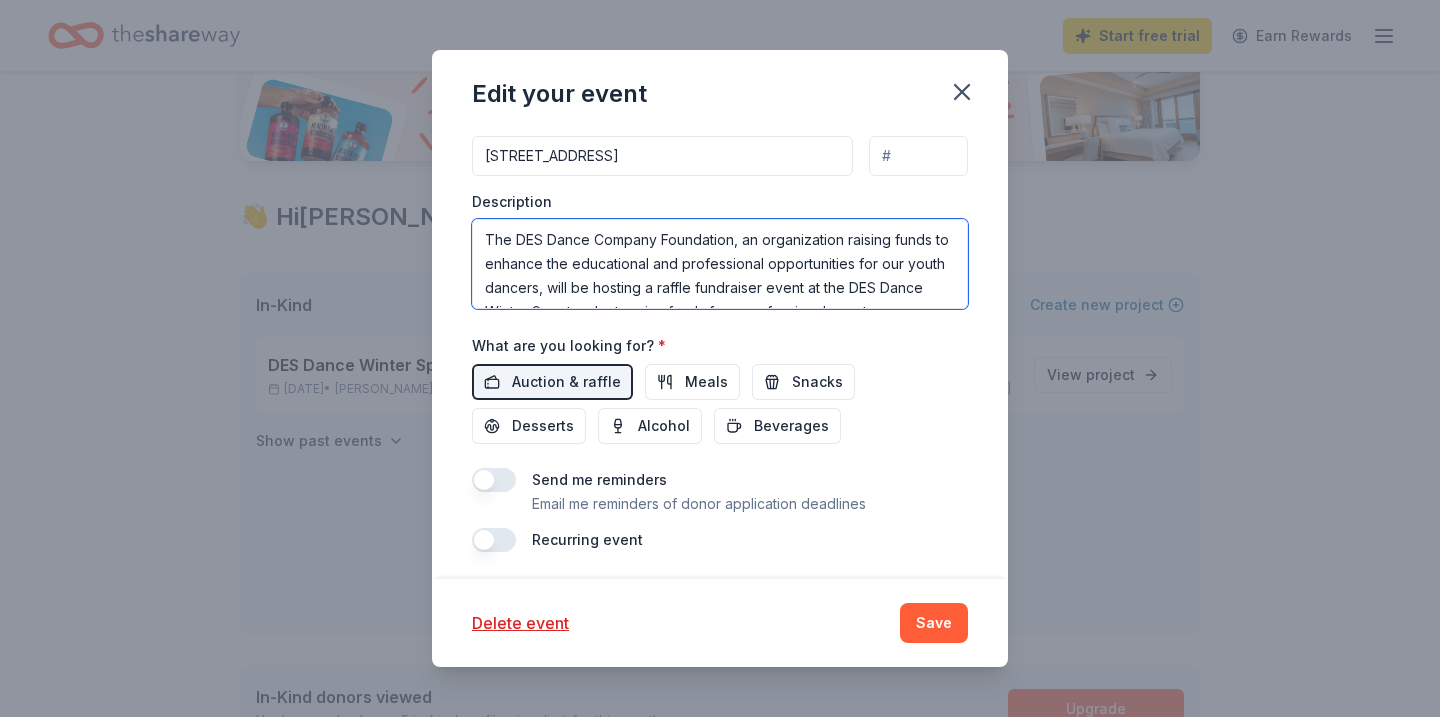 drag, startPoint x: 489, startPoint y: 235, endPoint x: 886, endPoint y: 355, distance: 414.7397 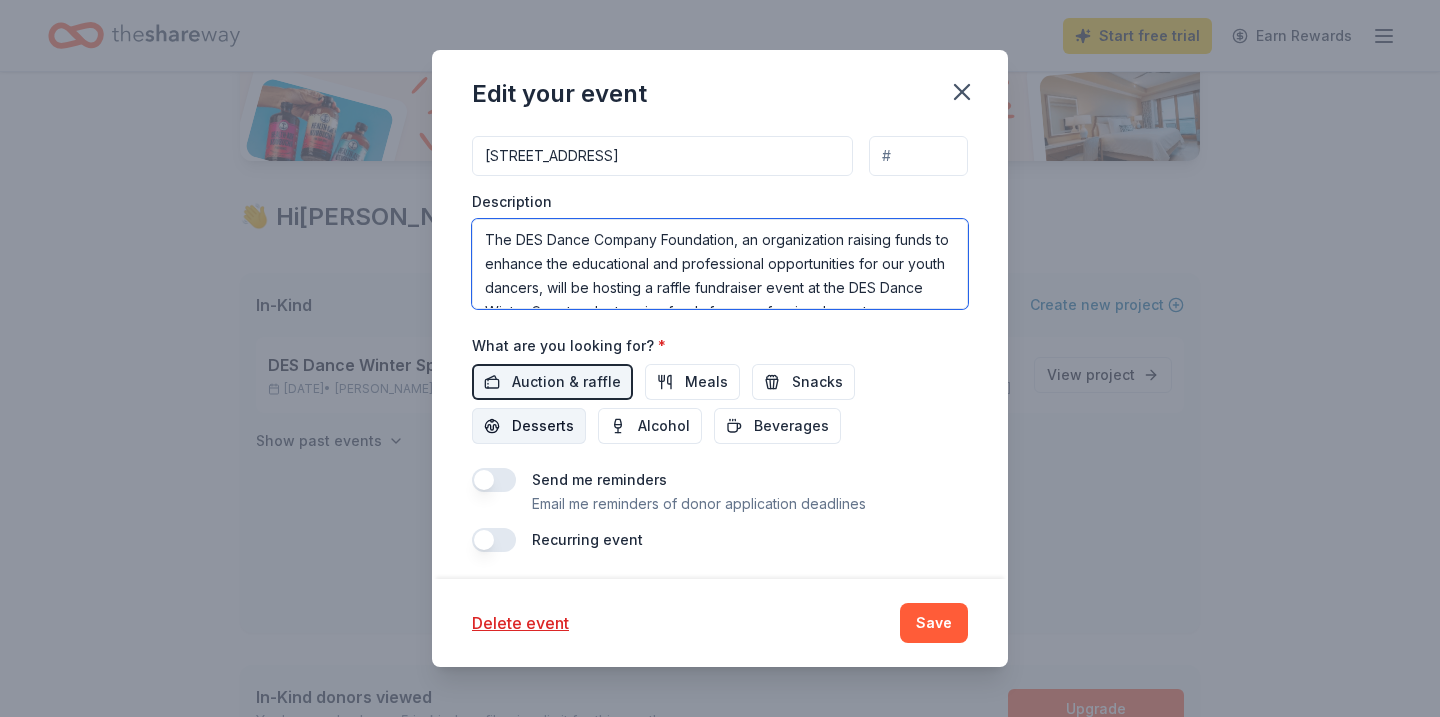 scroll, scrollTop: 144, scrollLeft: 0, axis: vertical 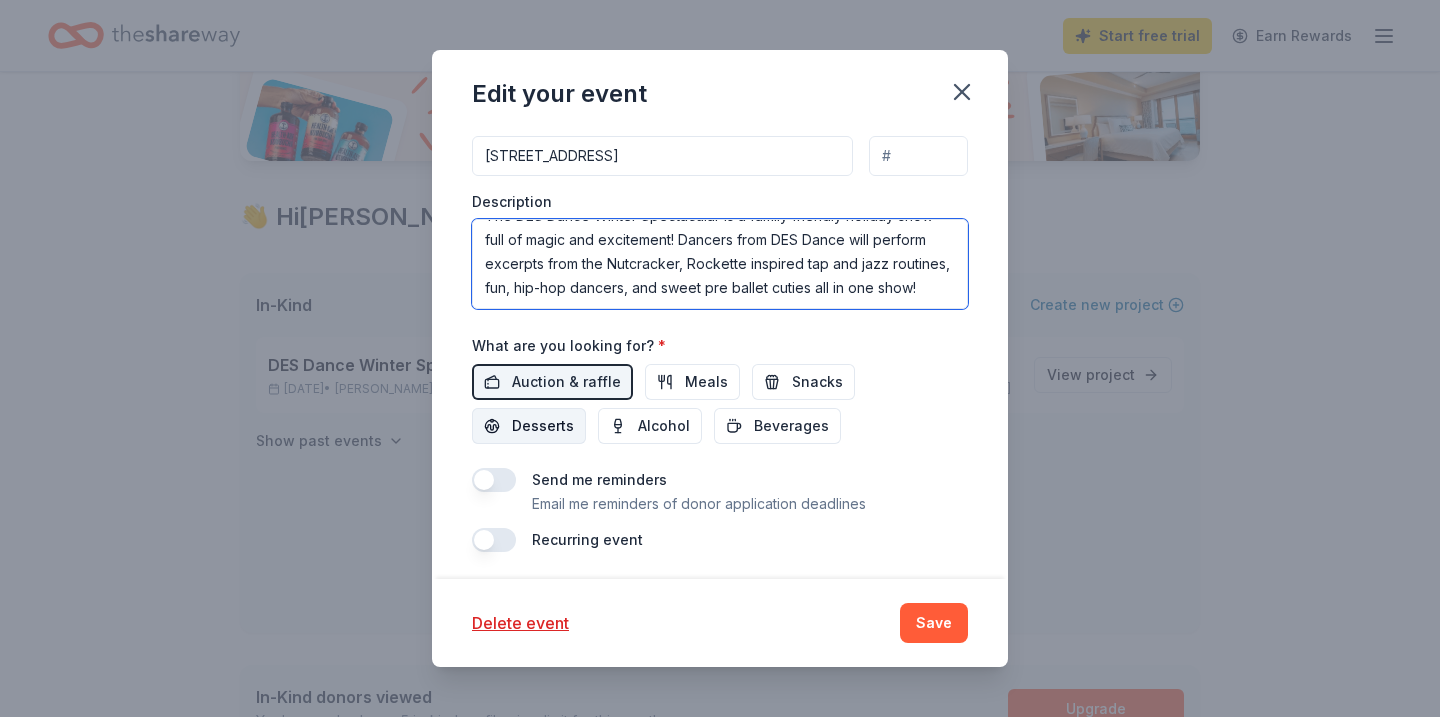drag, startPoint x: 487, startPoint y: 232, endPoint x: 928, endPoint y: 389, distance: 468.11322 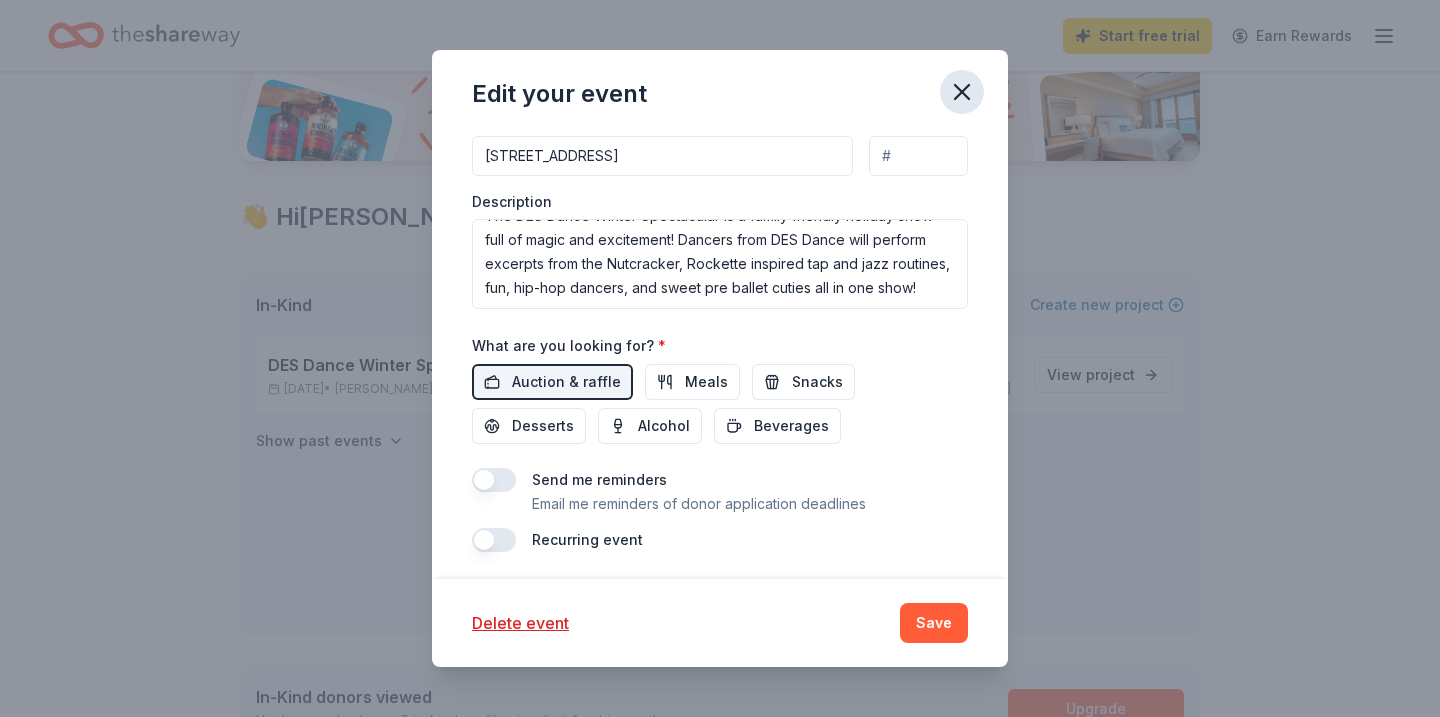 click at bounding box center [962, 92] 